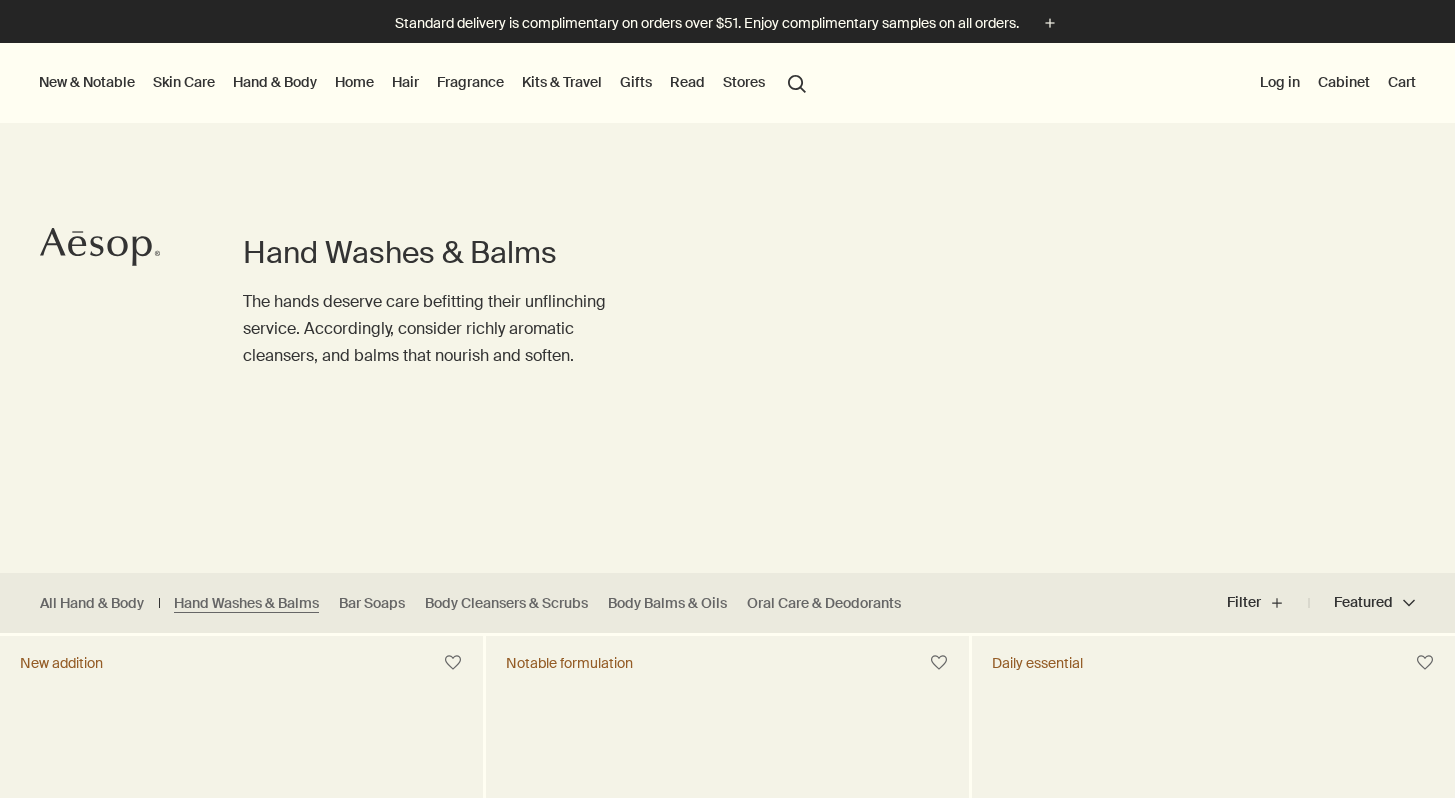 scroll, scrollTop: 0, scrollLeft: 0, axis: both 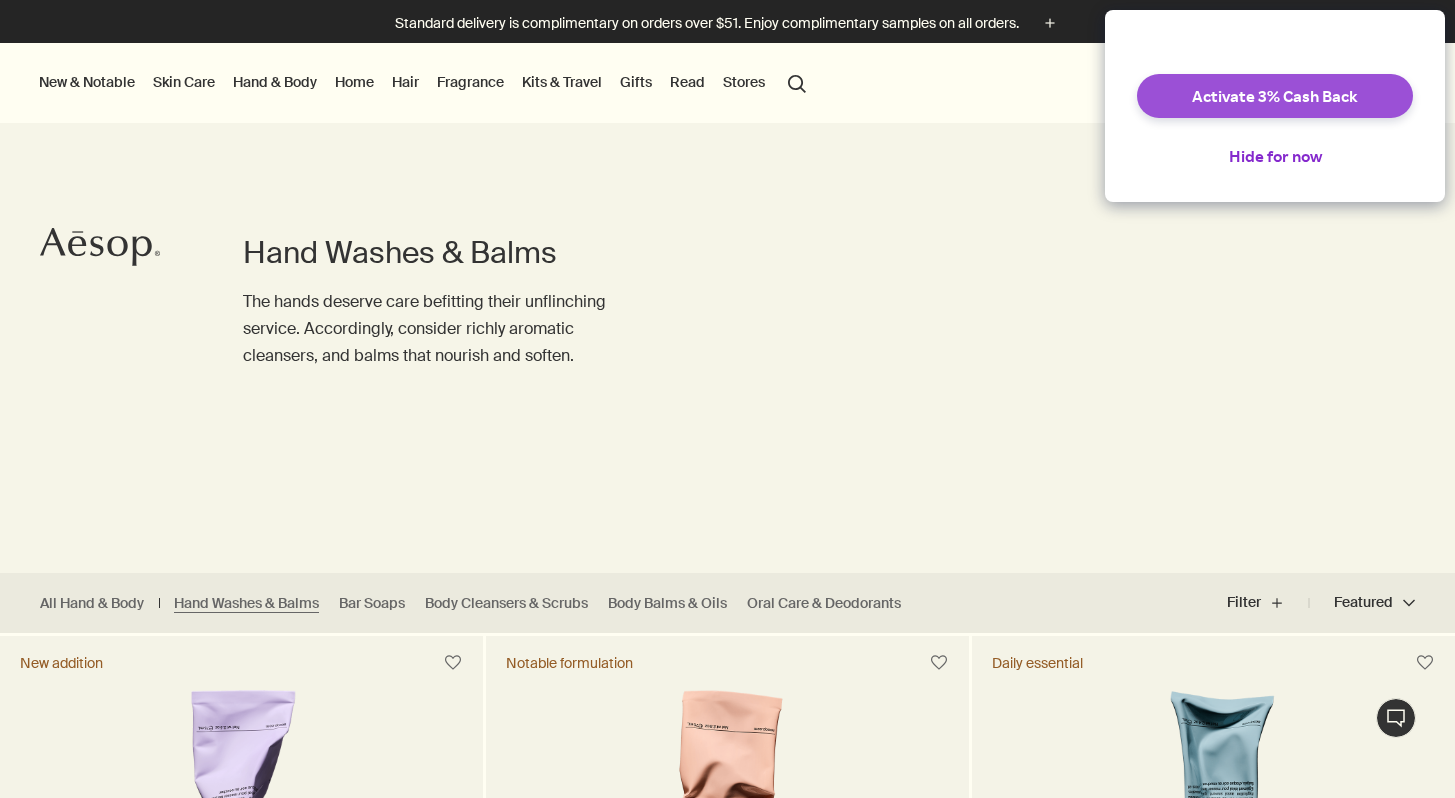 click on "Activate 3% Cash Back" at bounding box center (1275, 96) 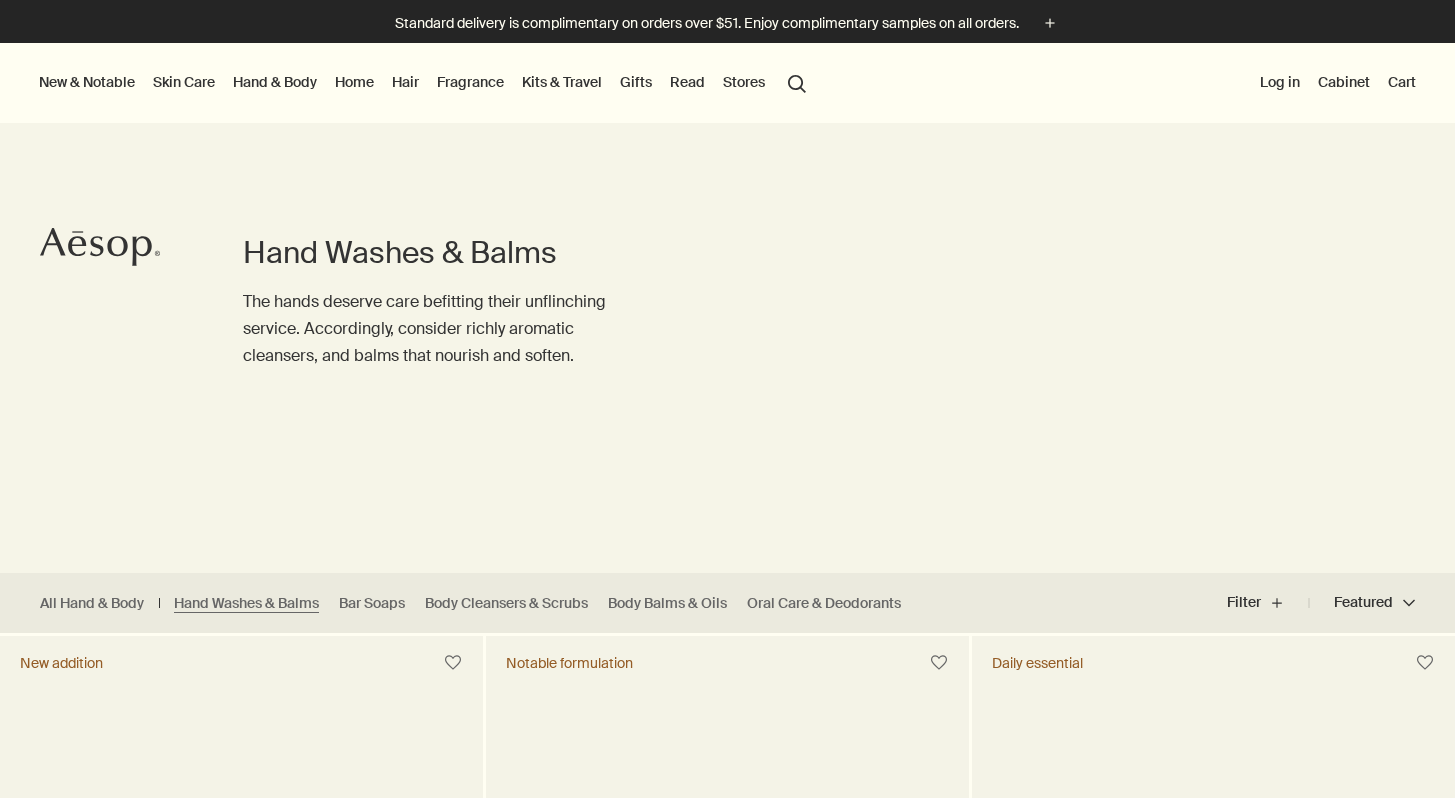 scroll, scrollTop: 0, scrollLeft: 0, axis: both 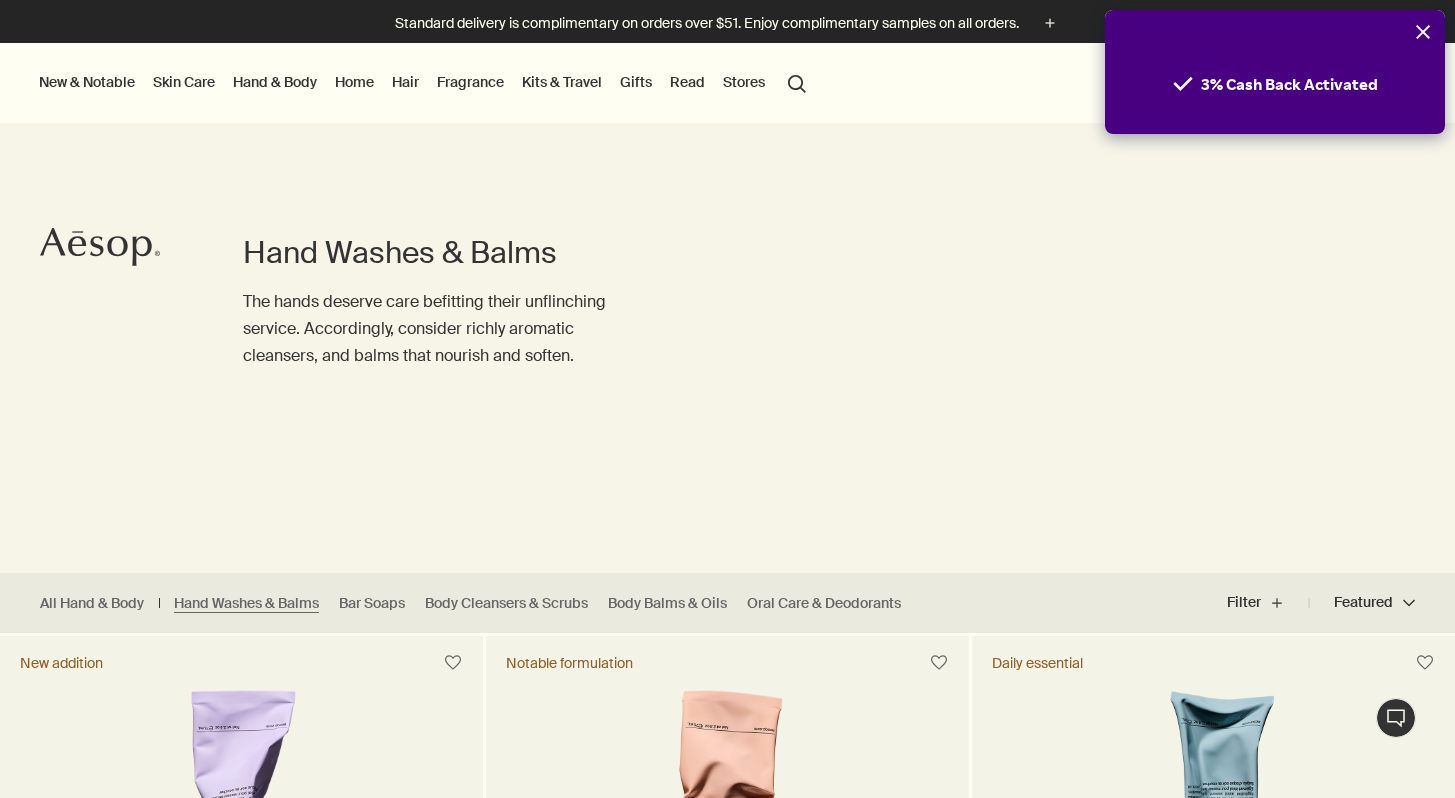 click at bounding box center (727, 798) 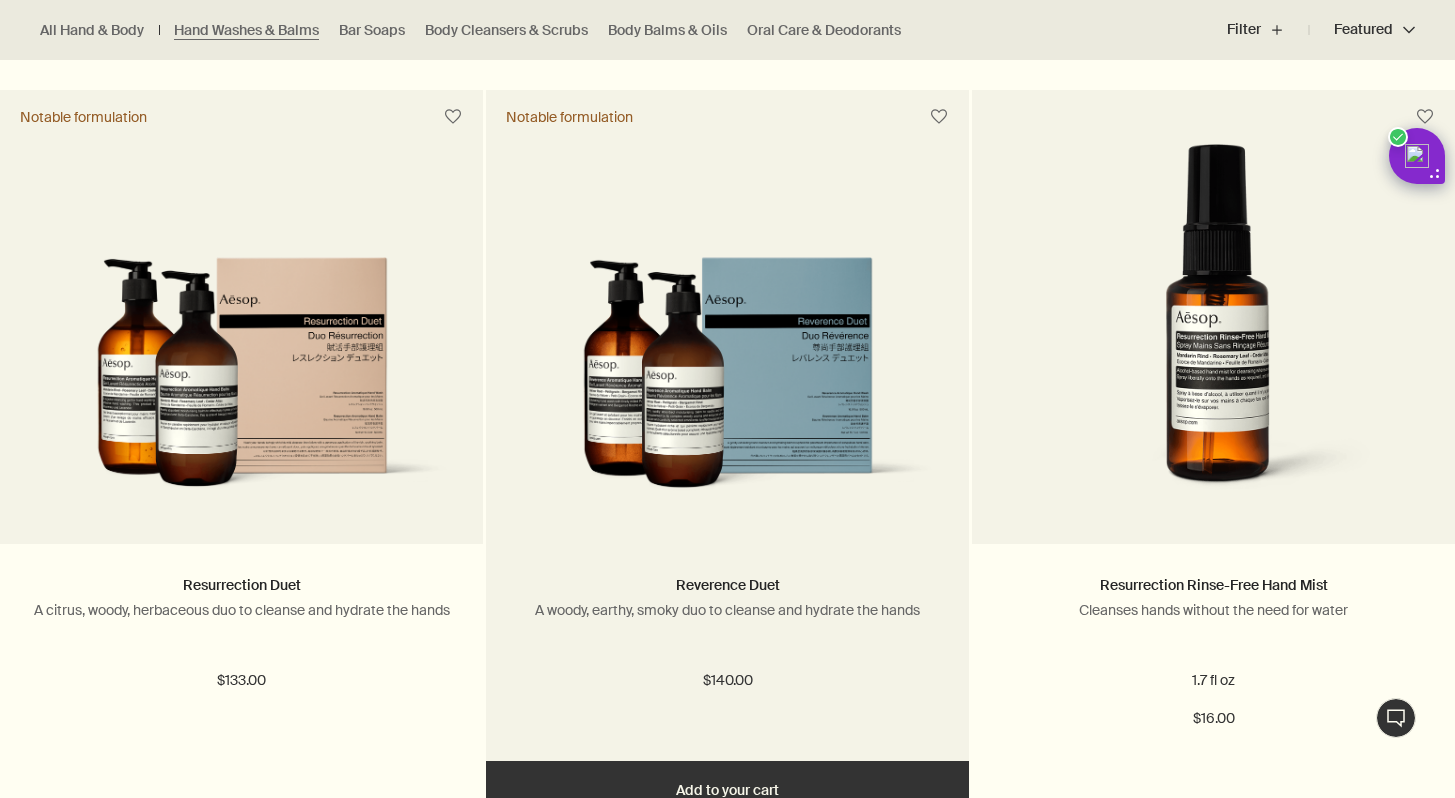 scroll, scrollTop: 2023, scrollLeft: 0, axis: vertical 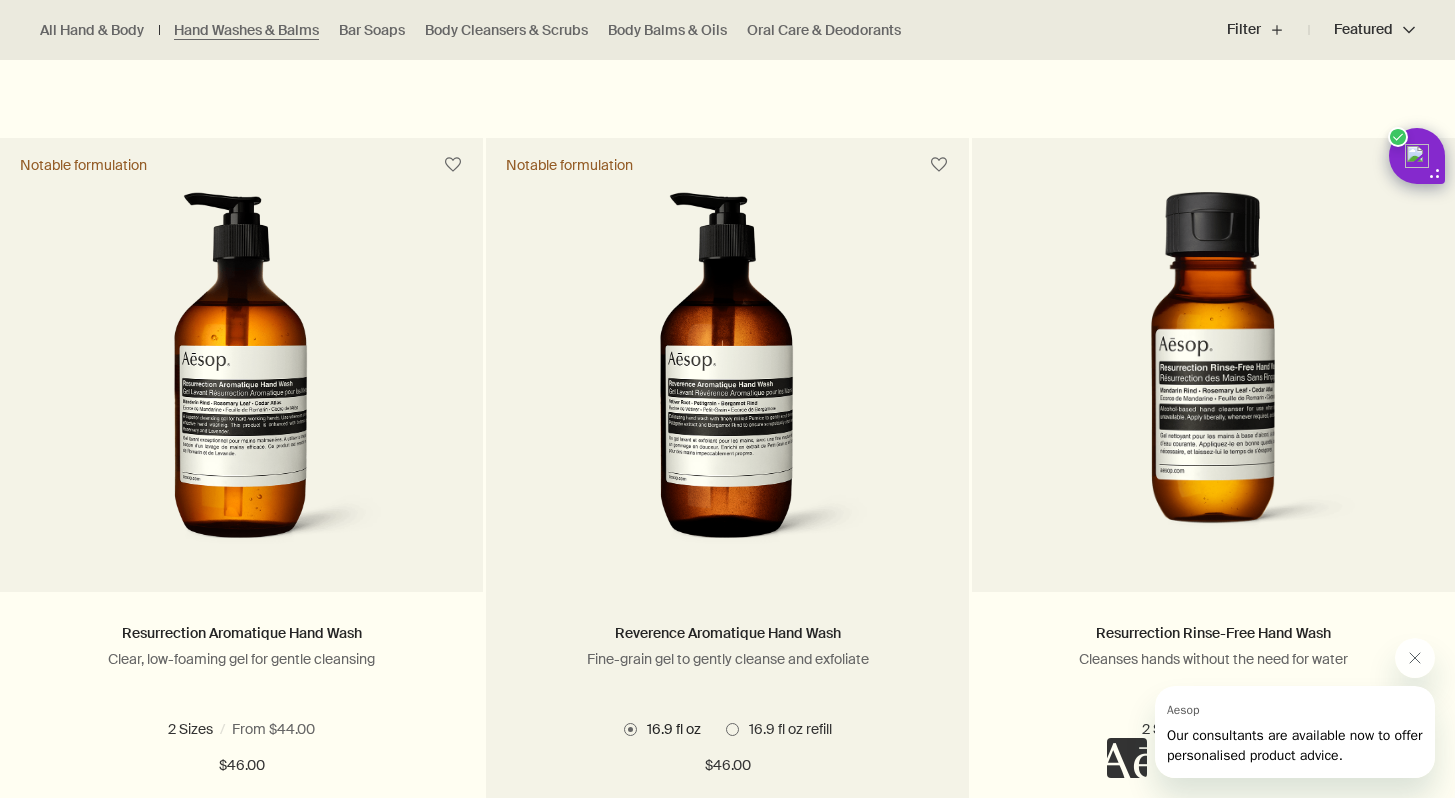 click at bounding box center [727, 377] 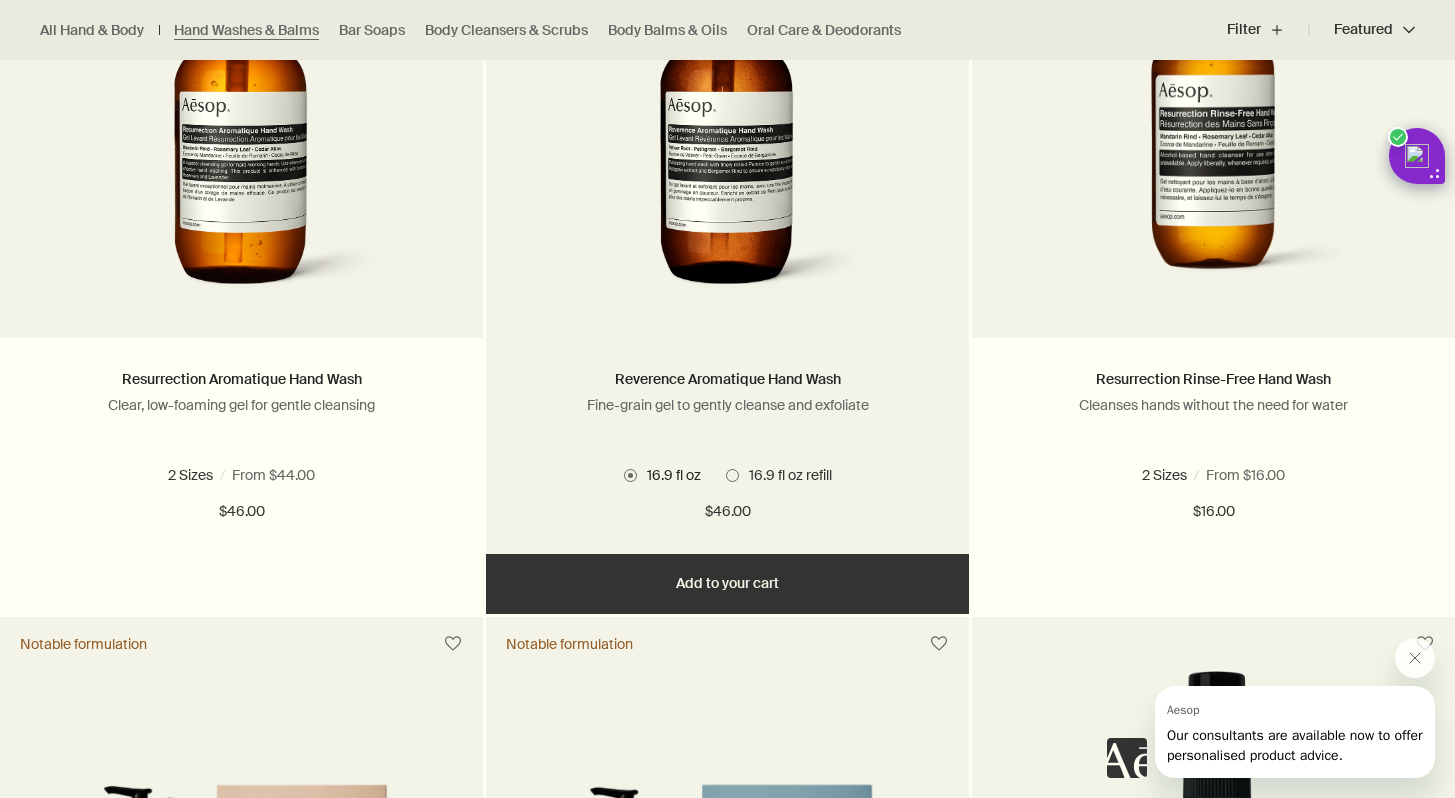 scroll, scrollTop: 1560, scrollLeft: 0, axis: vertical 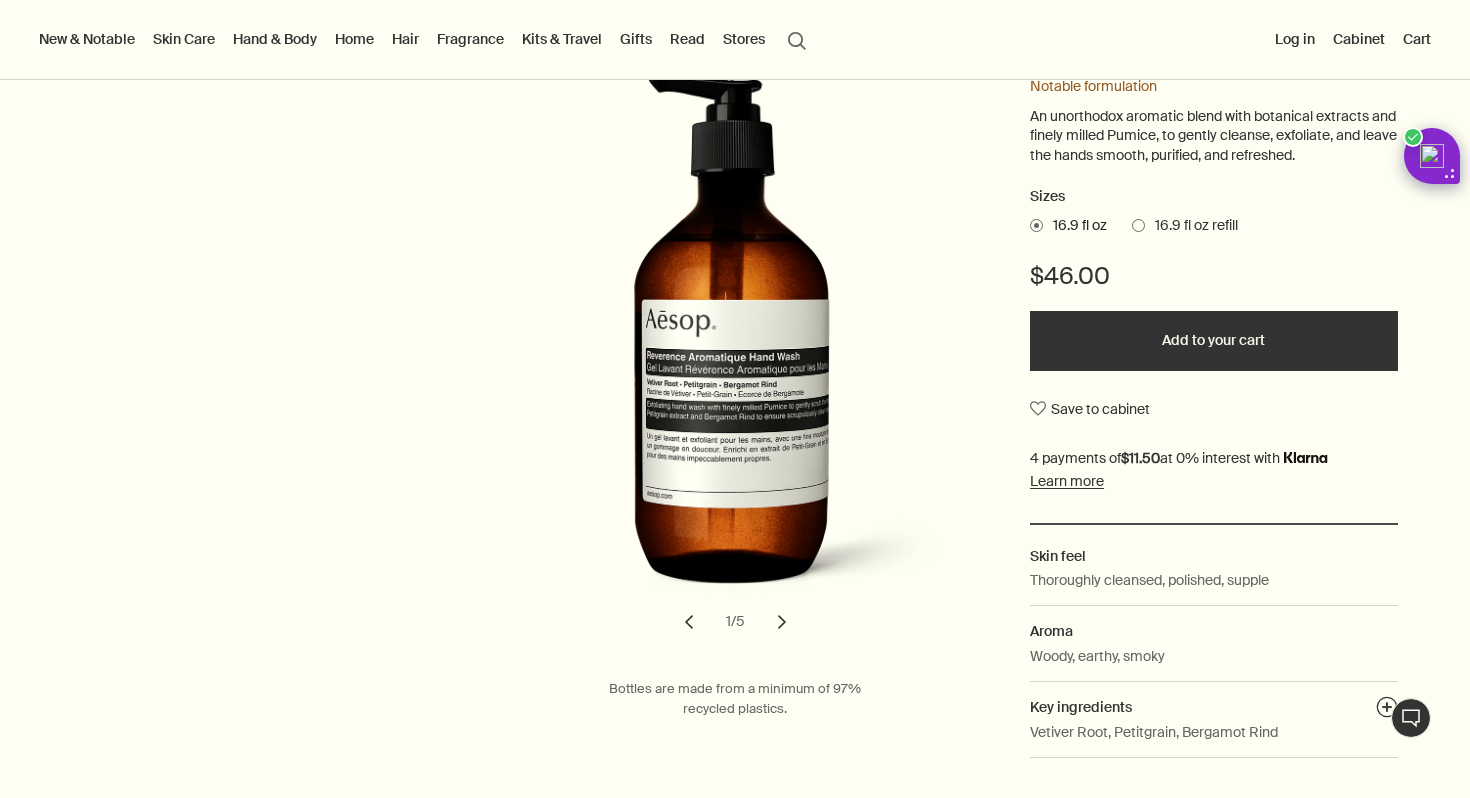 click on "16.9 fl oz refill" at bounding box center [1191, 226] 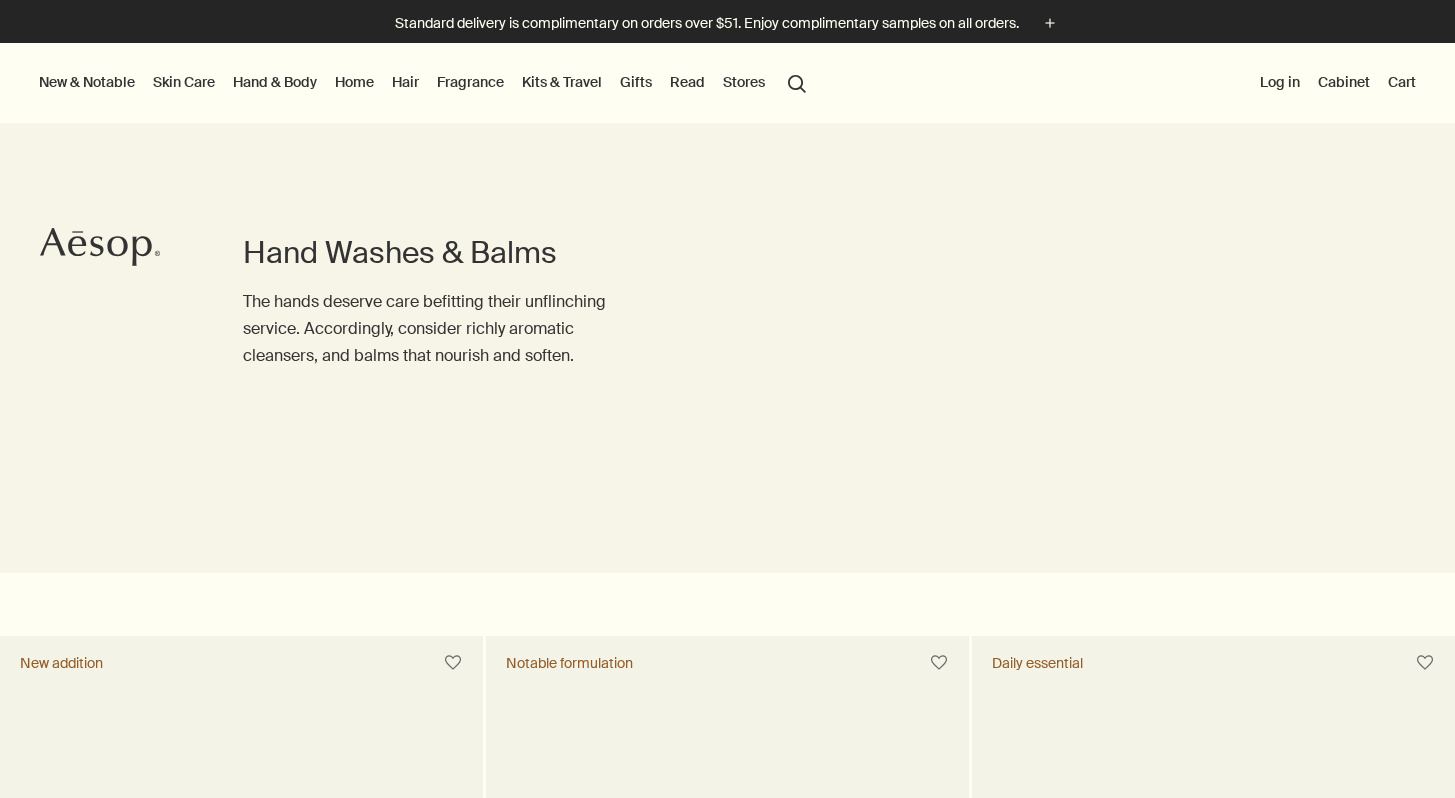 scroll, scrollTop: 216, scrollLeft: 0, axis: vertical 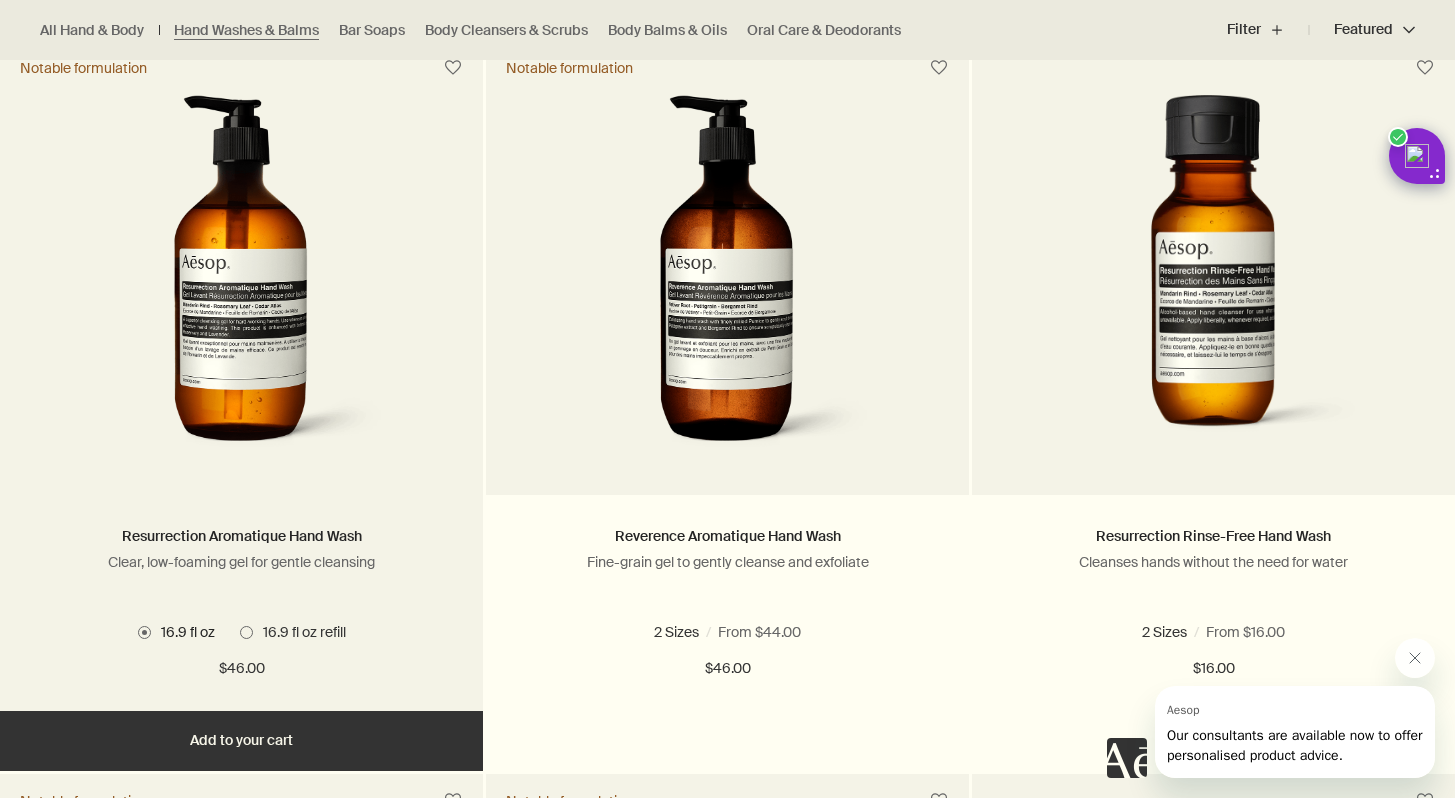 click at bounding box center (241, 280) 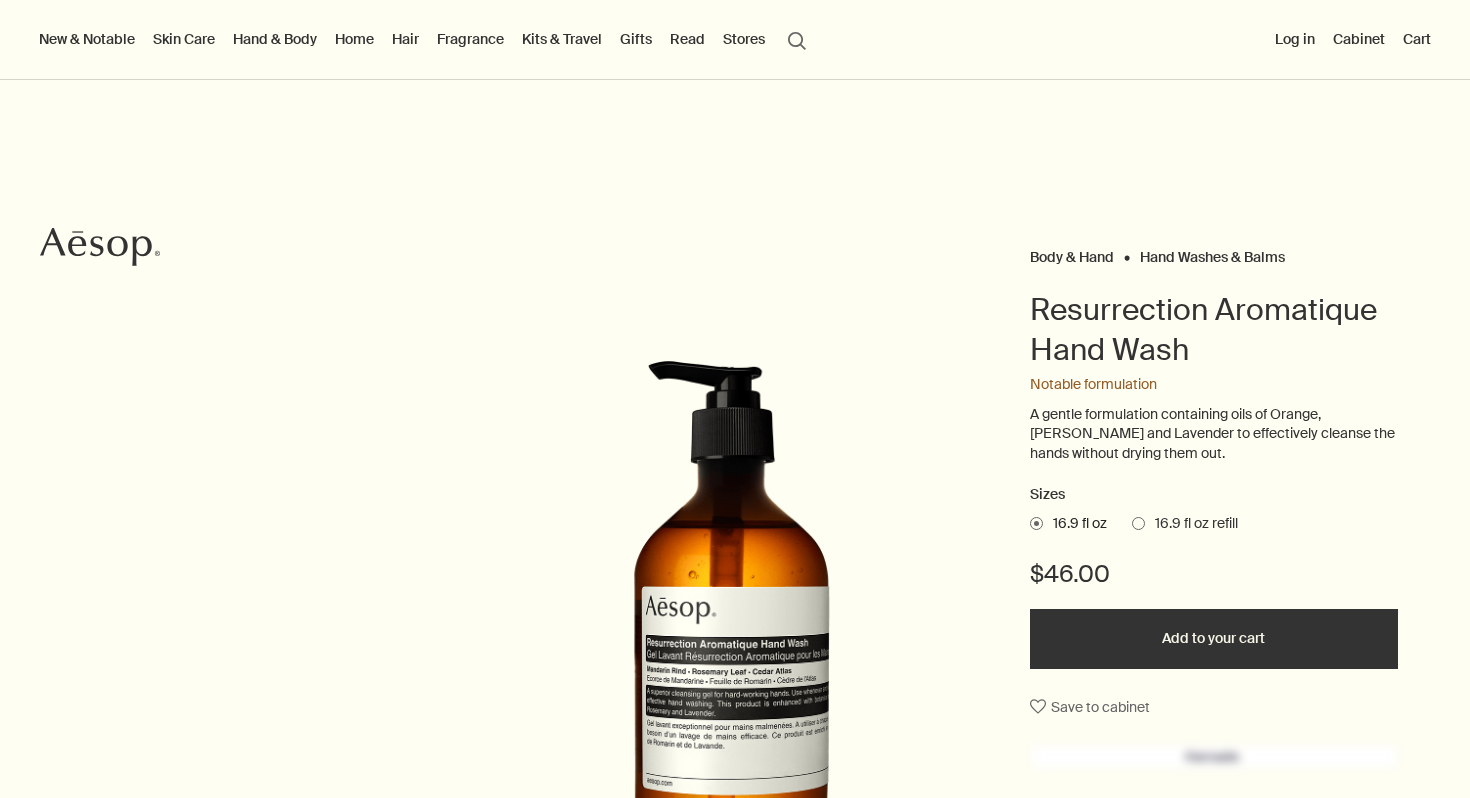 scroll, scrollTop: 0, scrollLeft: 0, axis: both 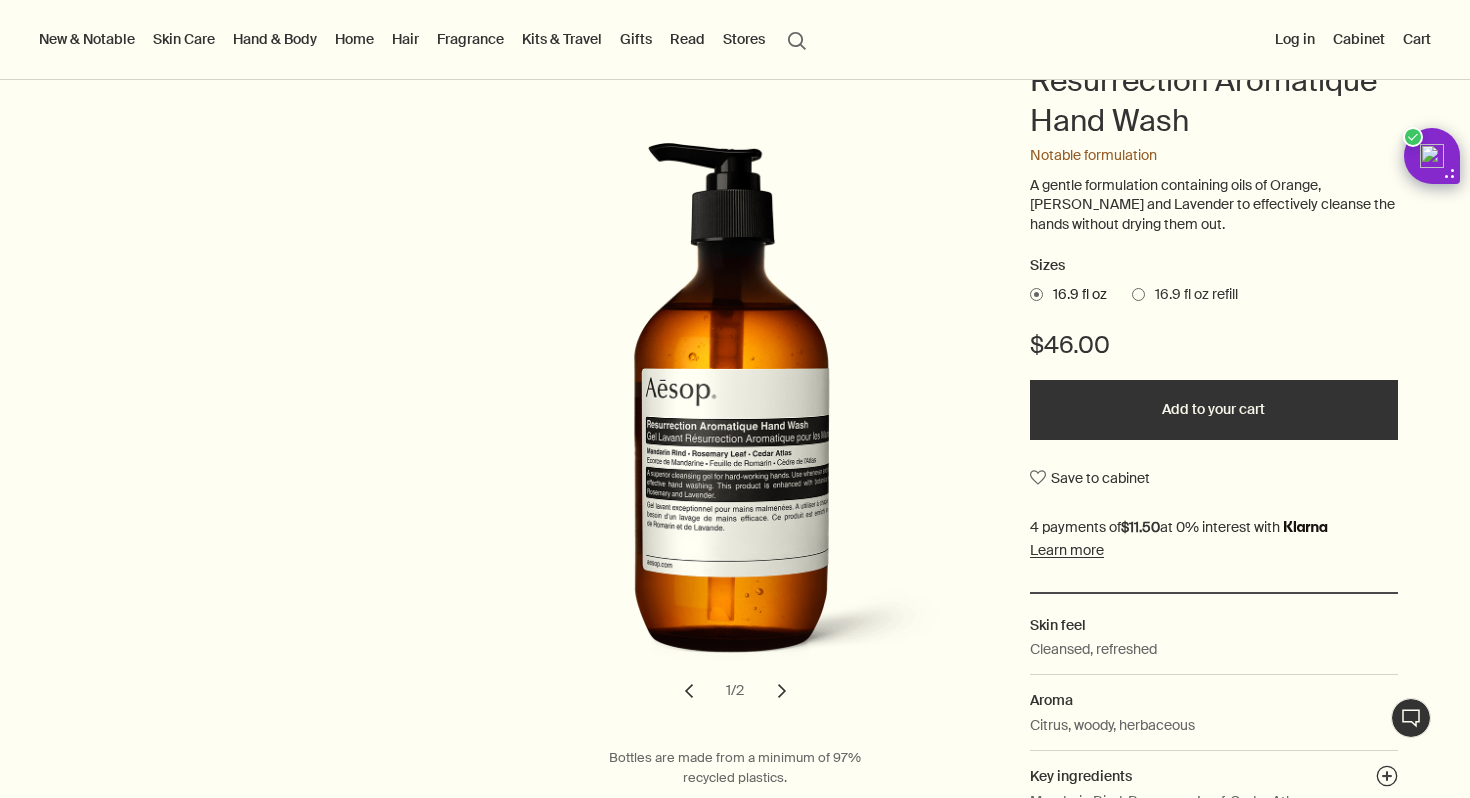 click on "Add to your cart" at bounding box center [1214, 410] 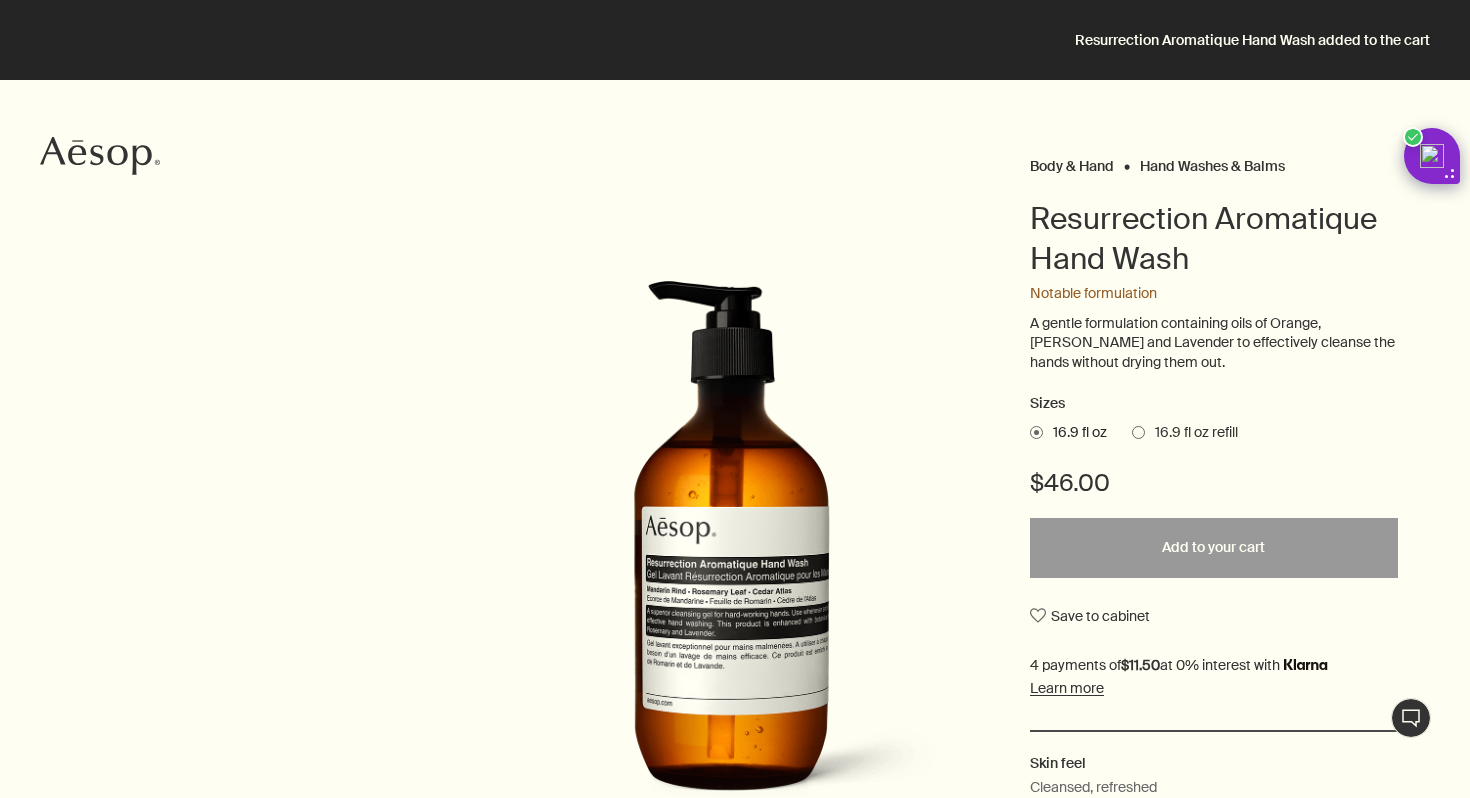 scroll, scrollTop: 0, scrollLeft: 0, axis: both 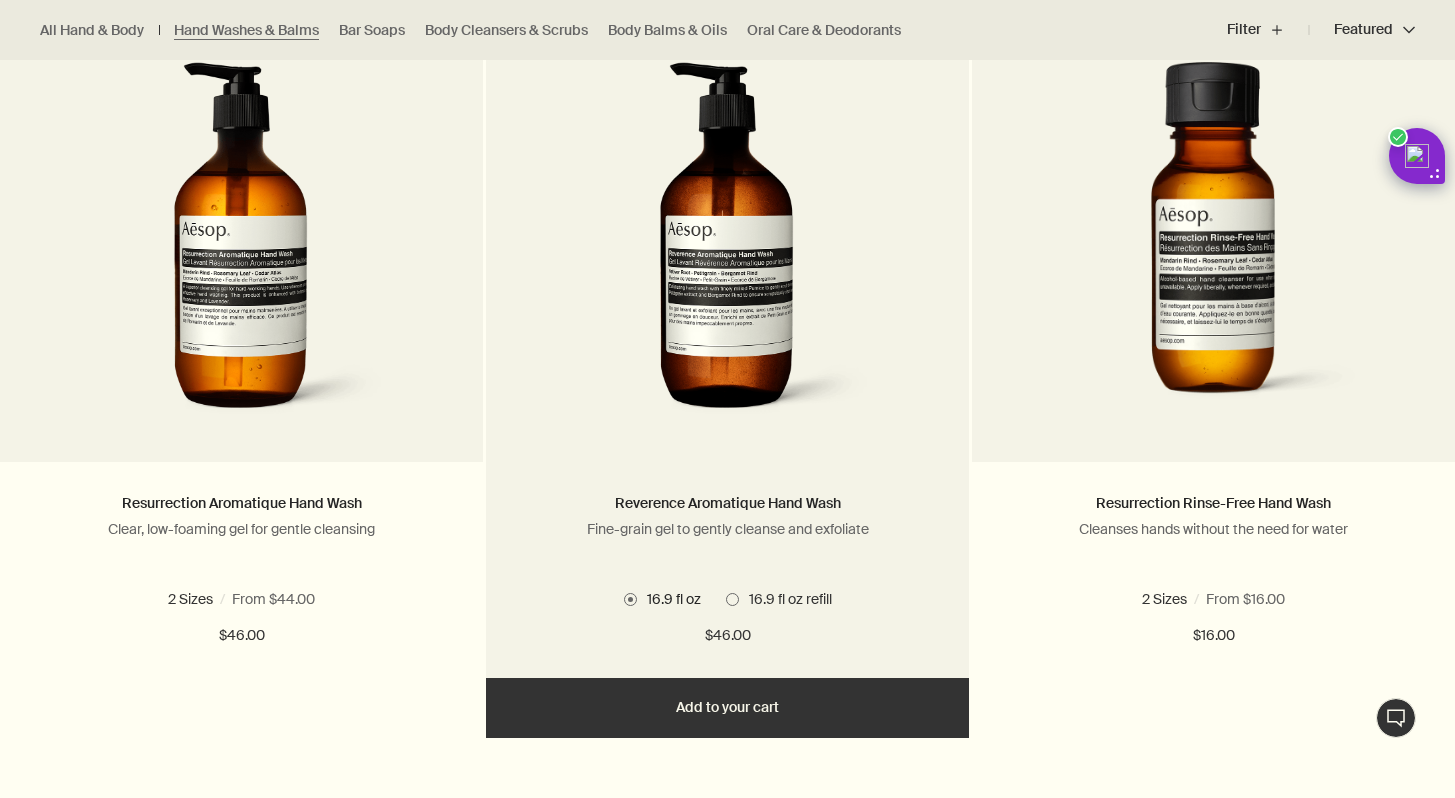 click on "Add Add to your cart" at bounding box center (727, 708) 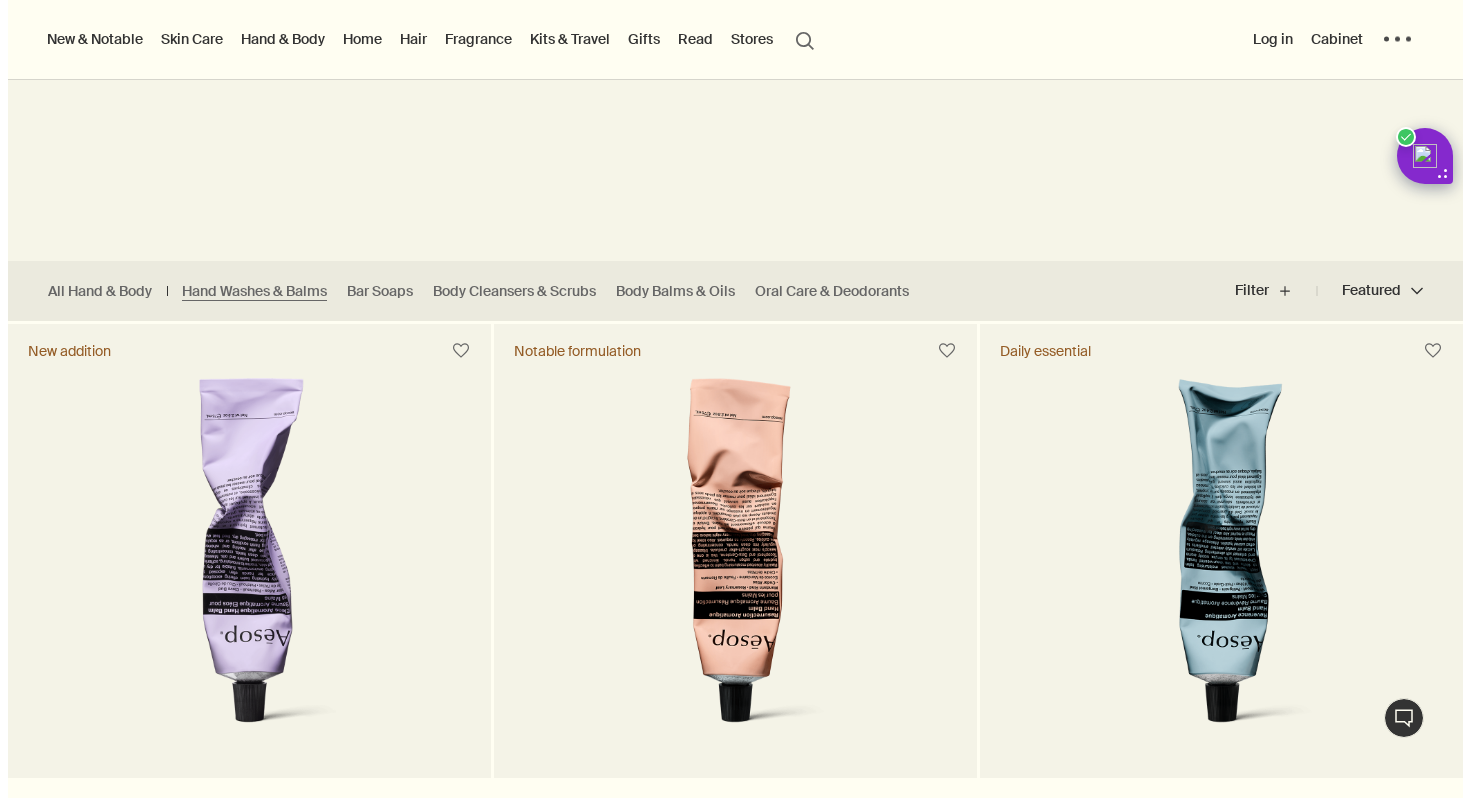 scroll, scrollTop: 0, scrollLeft: 0, axis: both 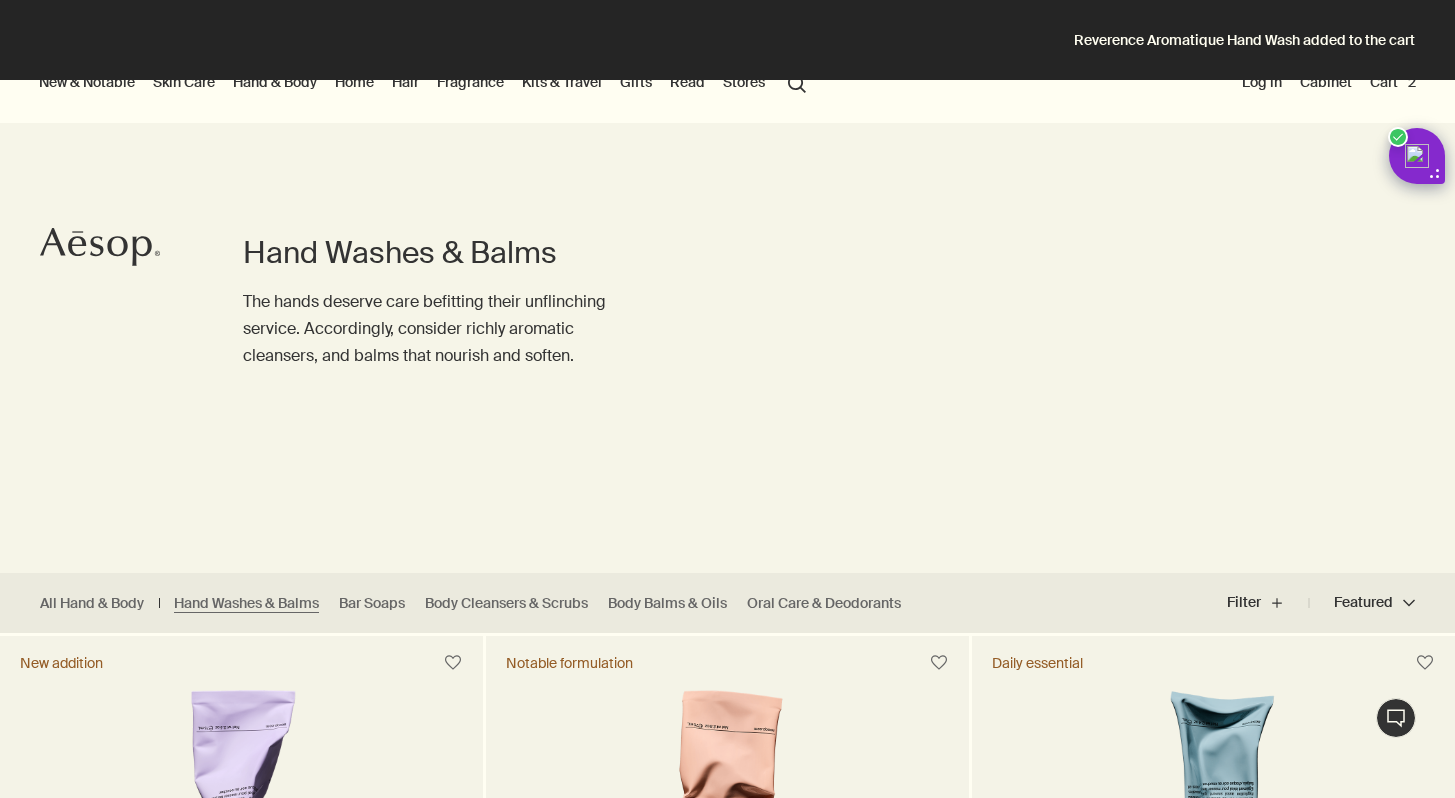 click on "Cart 2" at bounding box center (1393, 82) 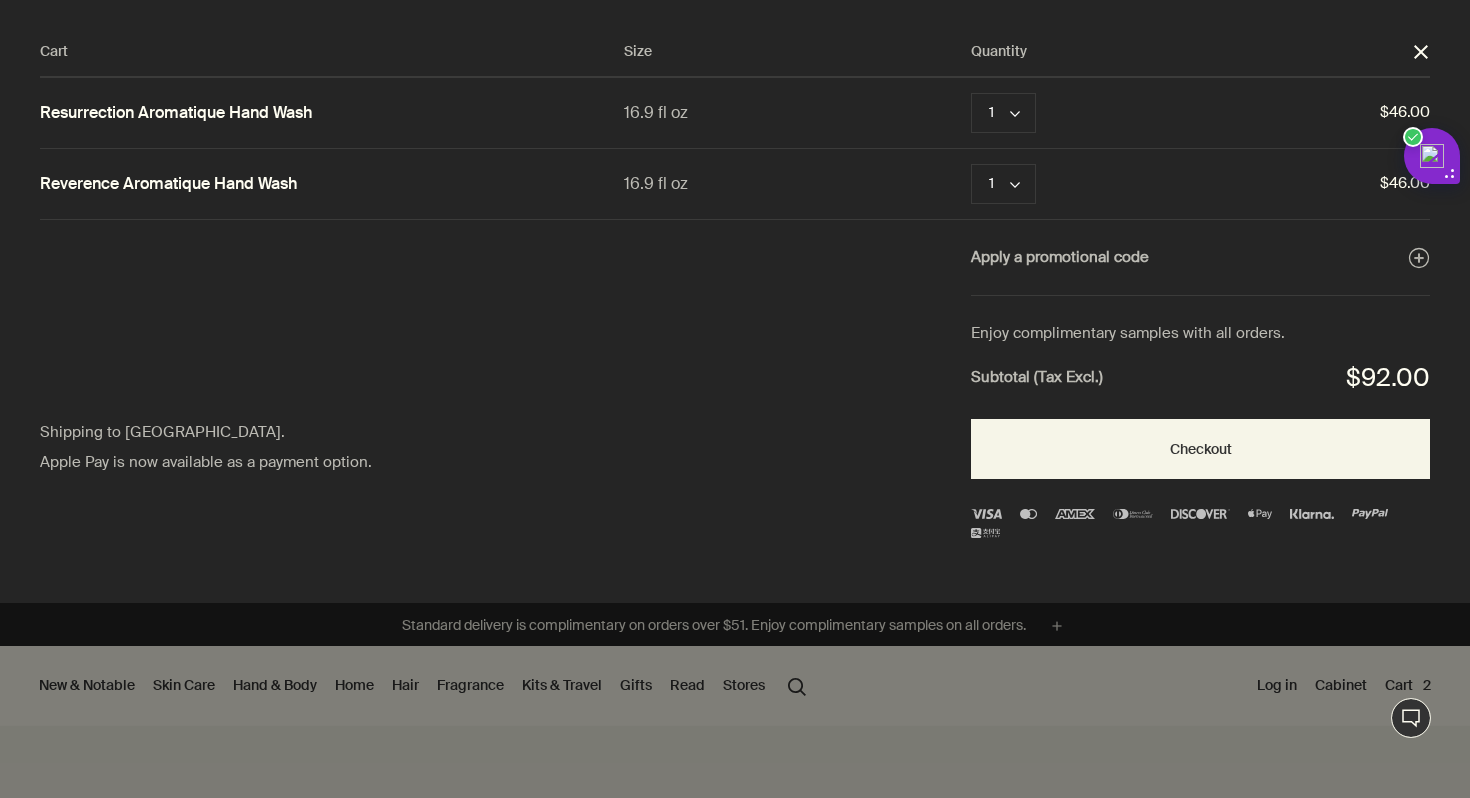 click at bounding box center [735, 0] 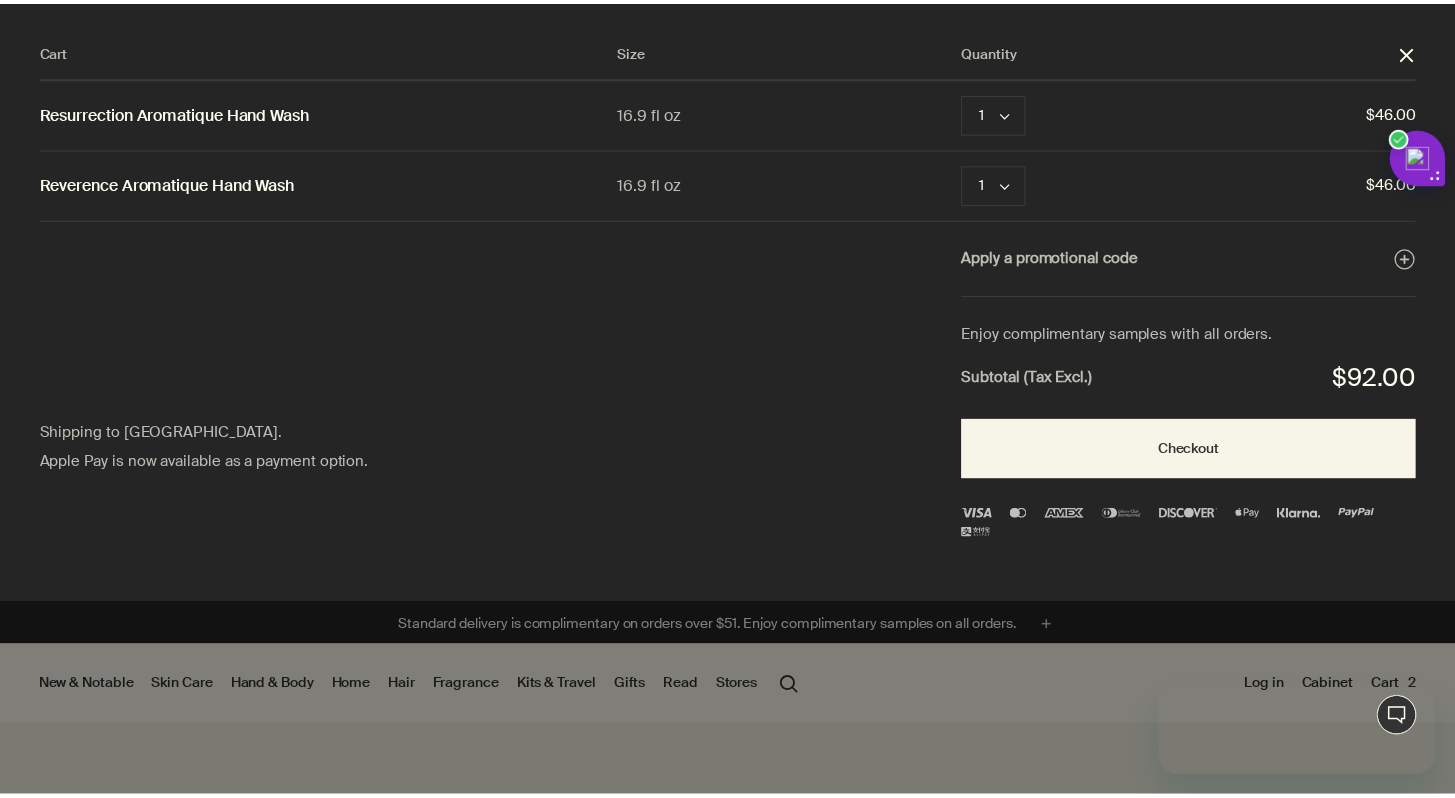 scroll, scrollTop: 0, scrollLeft: 0, axis: both 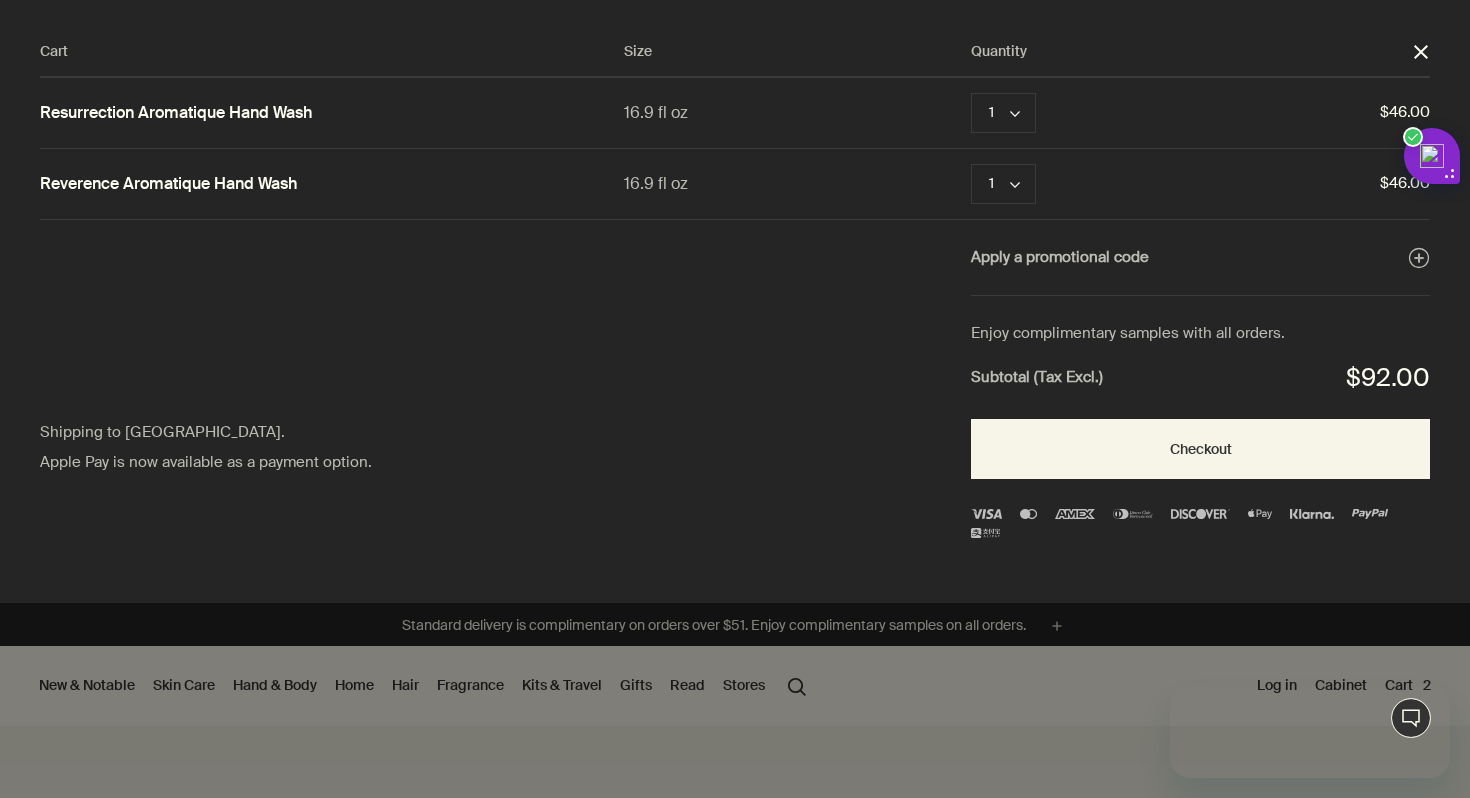 click at bounding box center (735, 0) 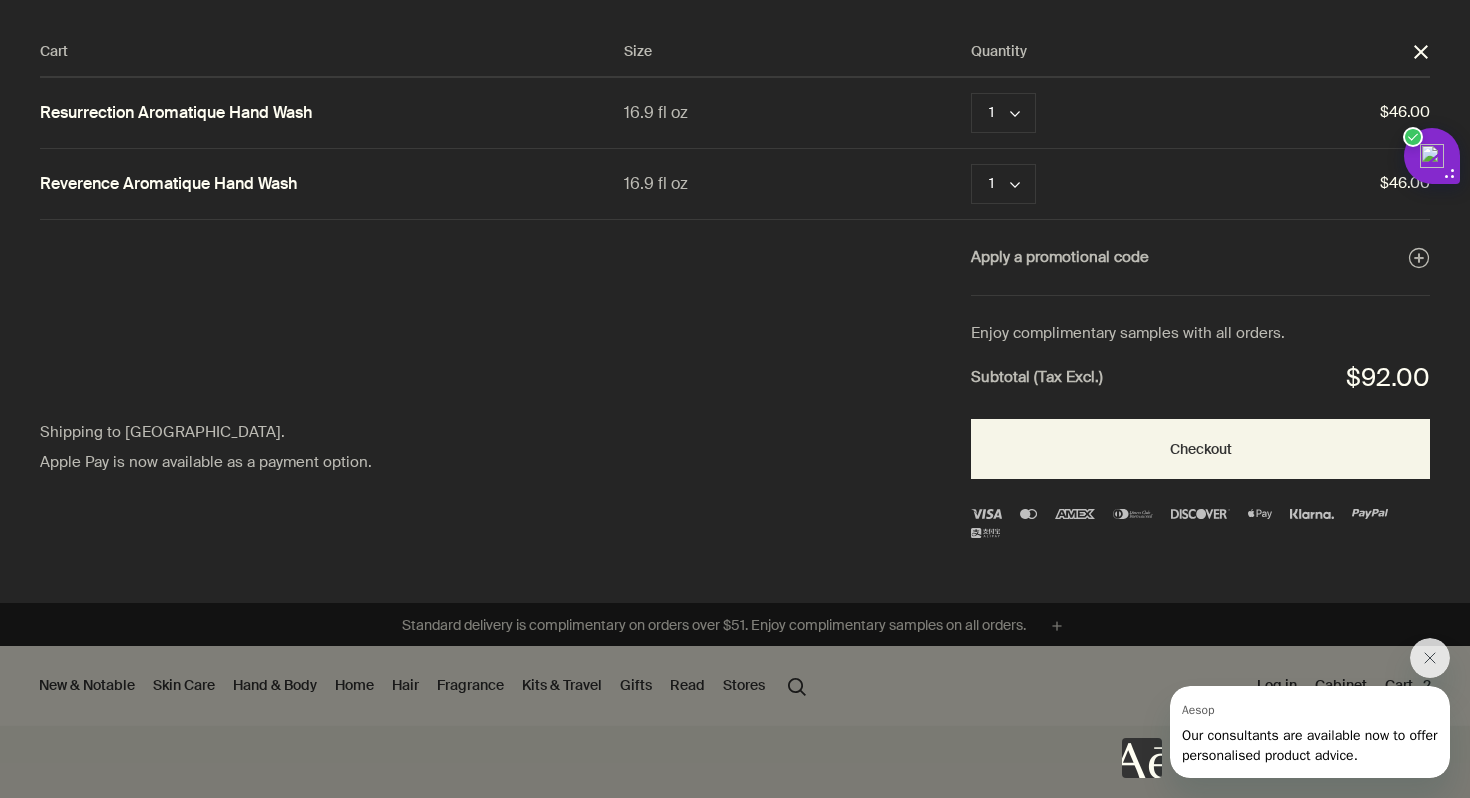 click at bounding box center [735, 0] 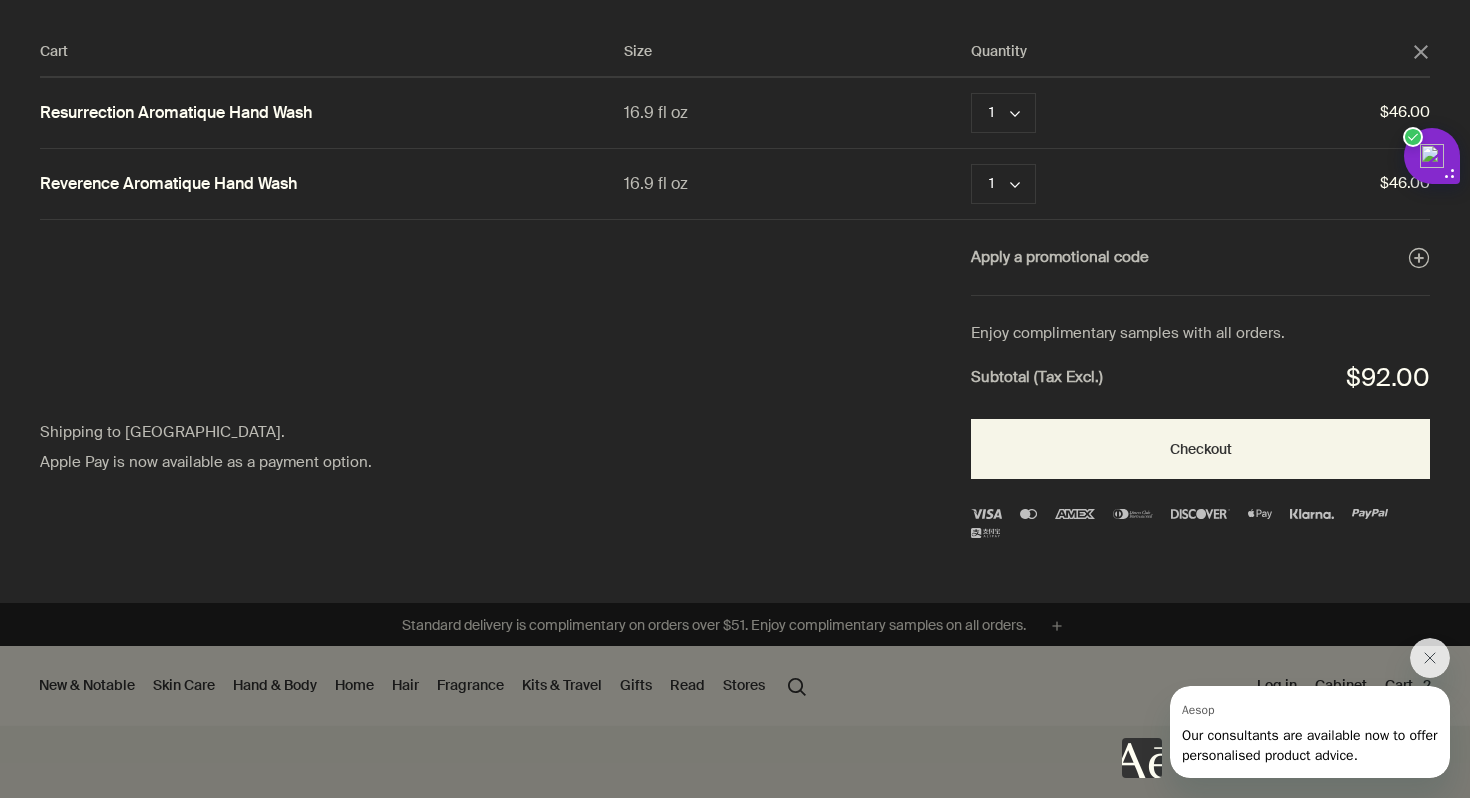 drag, startPoint x: 1388, startPoint y: 46, endPoint x: 1409, endPoint y: 52, distance: 21.84033 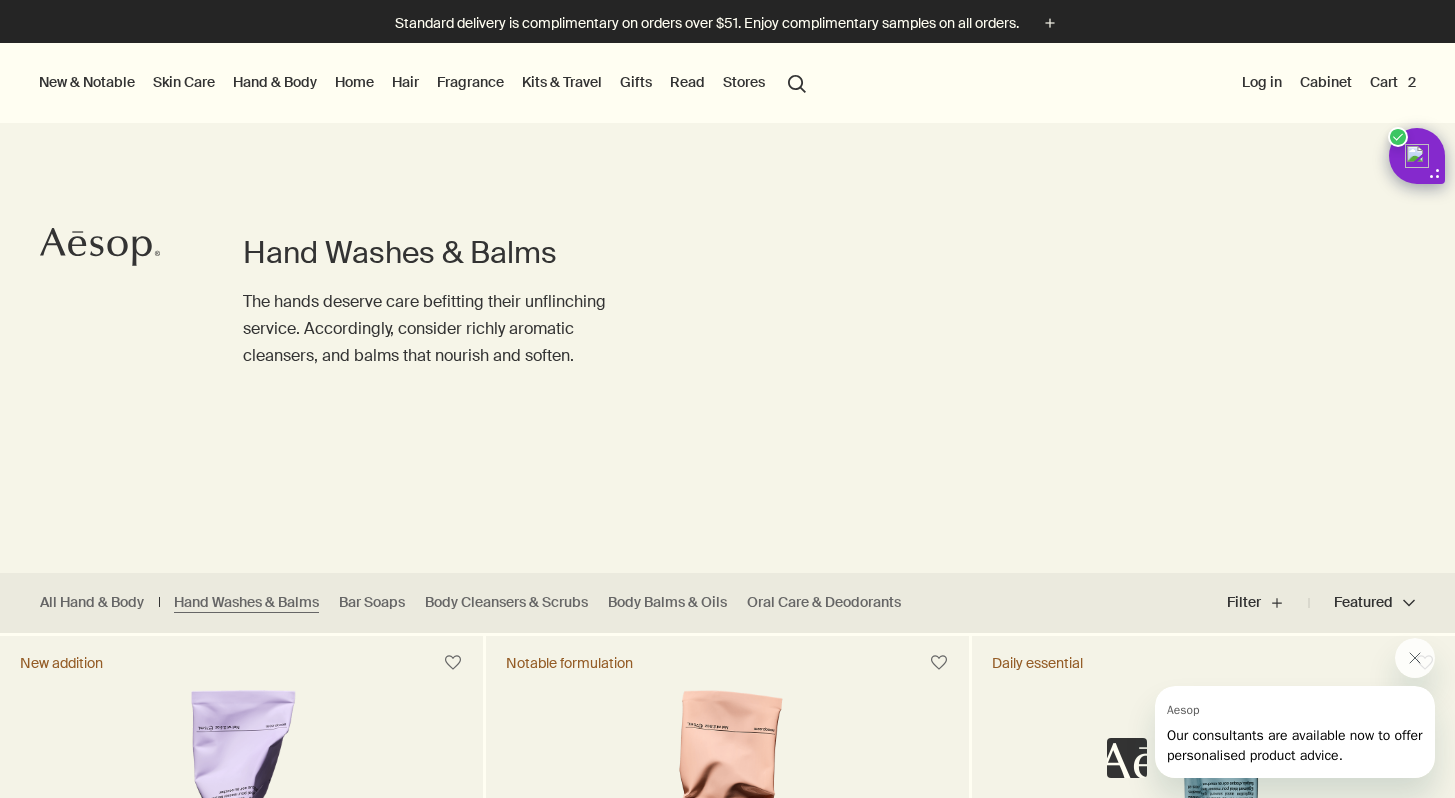 click at bounding box center (727, 798) 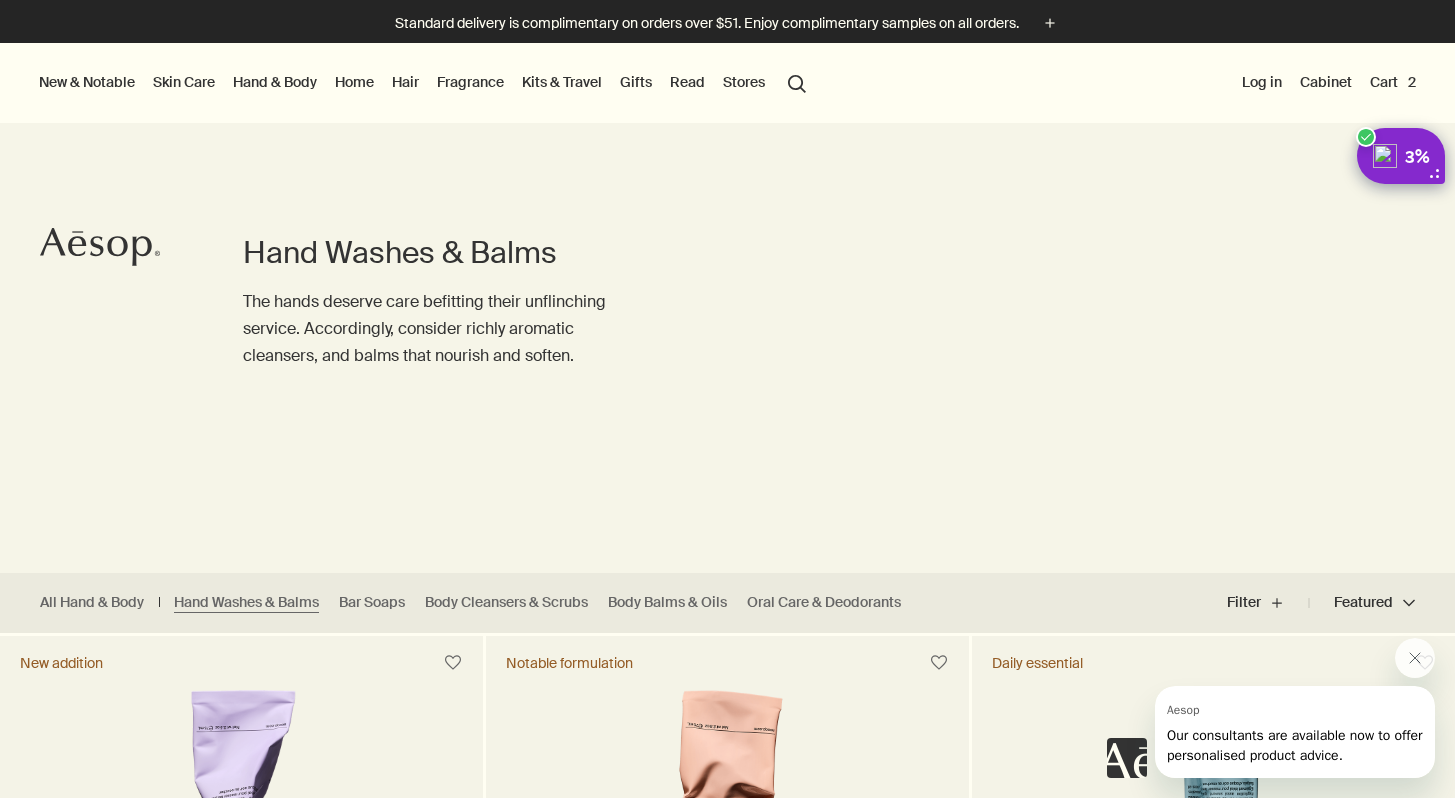 click on "3%" at bounding box center [1421, 156] 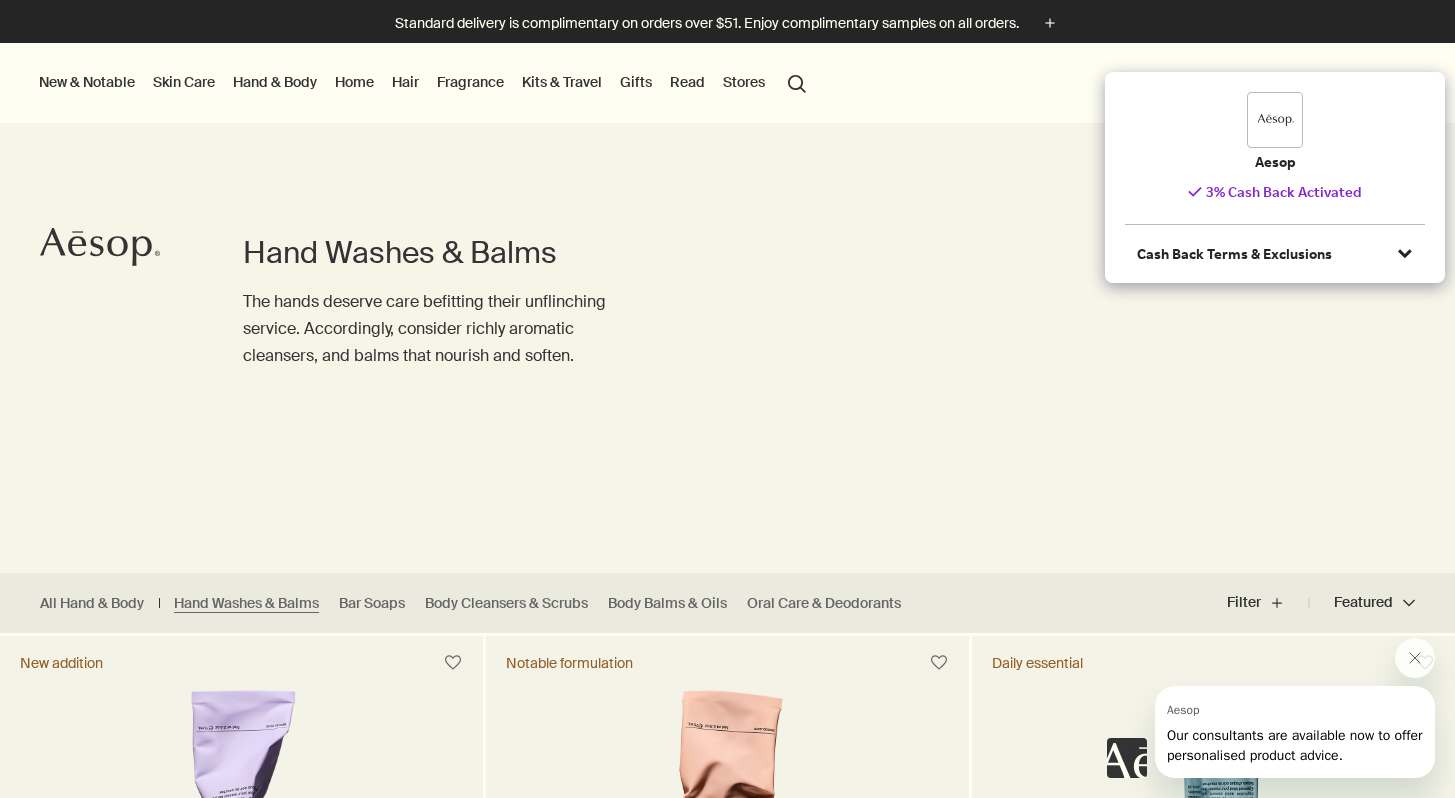 click on "Cash Back Terms & Exclusions" at bounding box center [1234, 254] 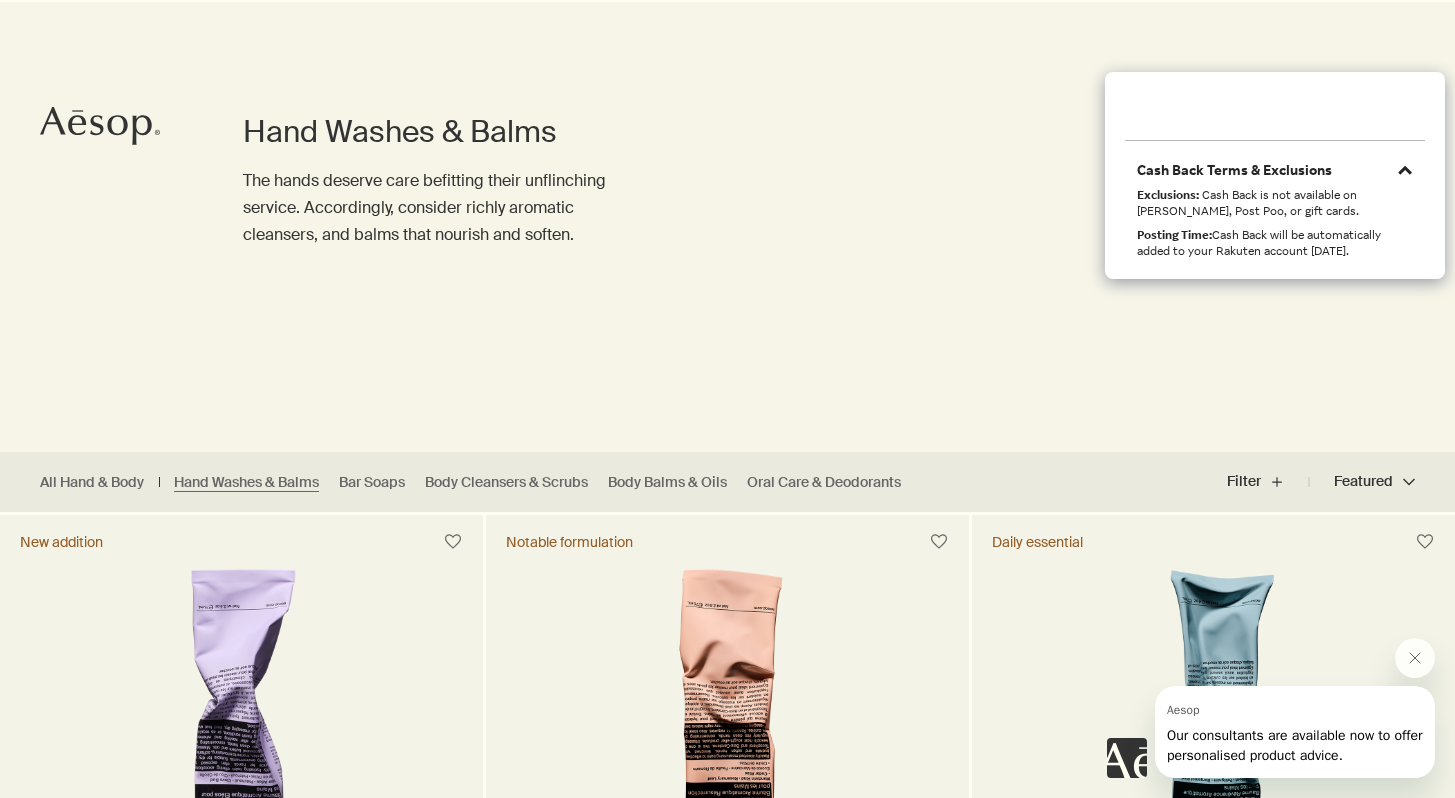 click 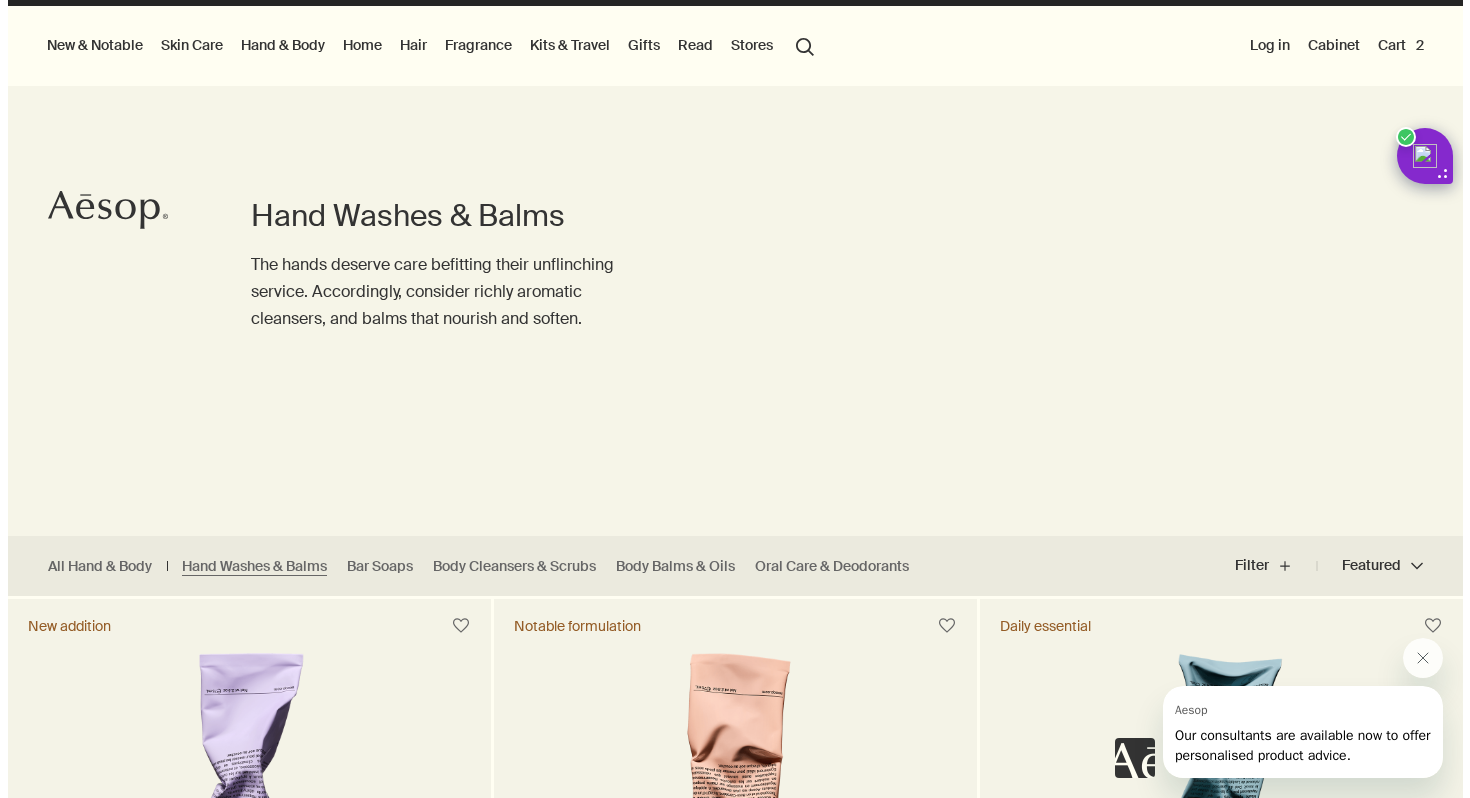 scroll, scrollTop: 0, scrollLeft: 0, axis: both 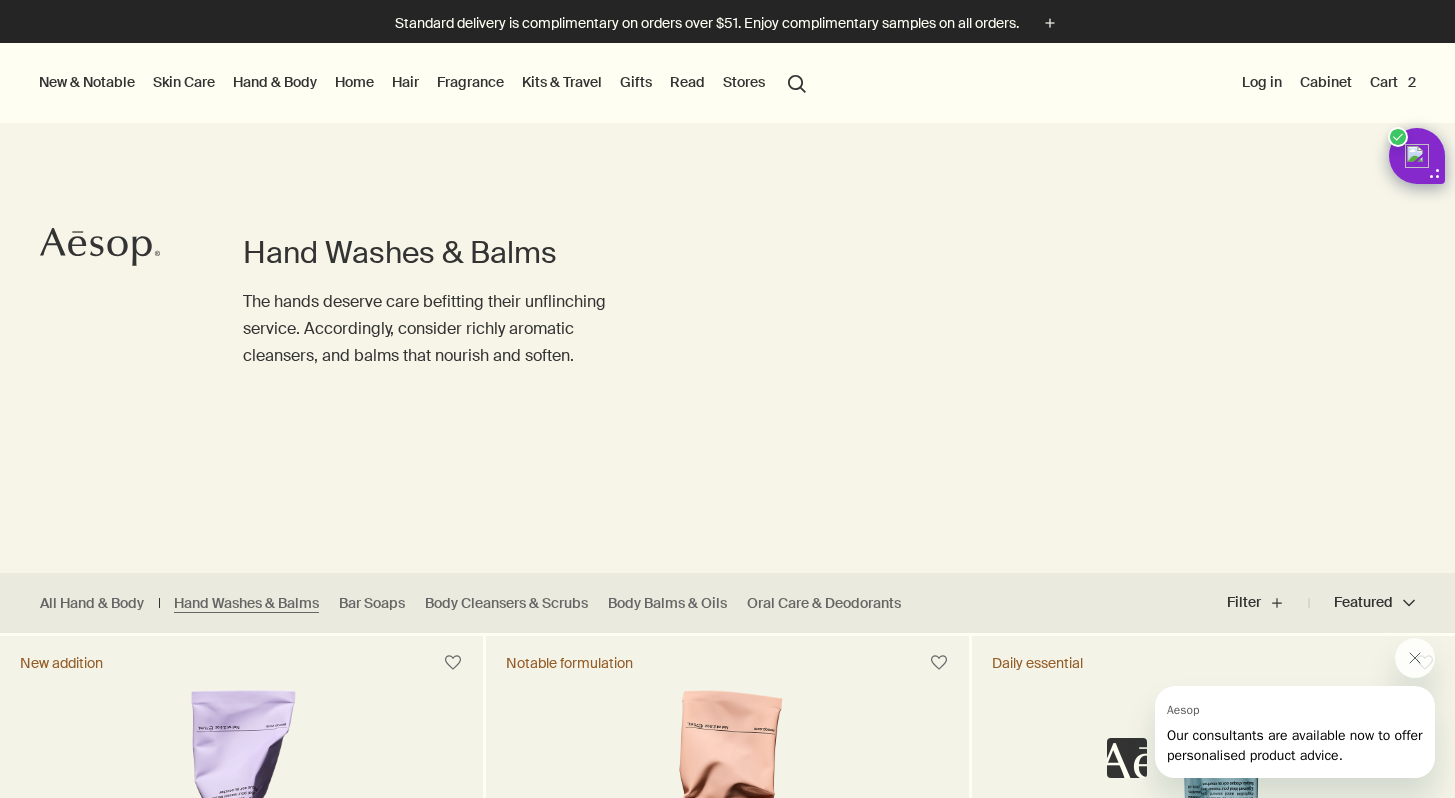 click on "Cart 2" at bounding box center (1393, 82) 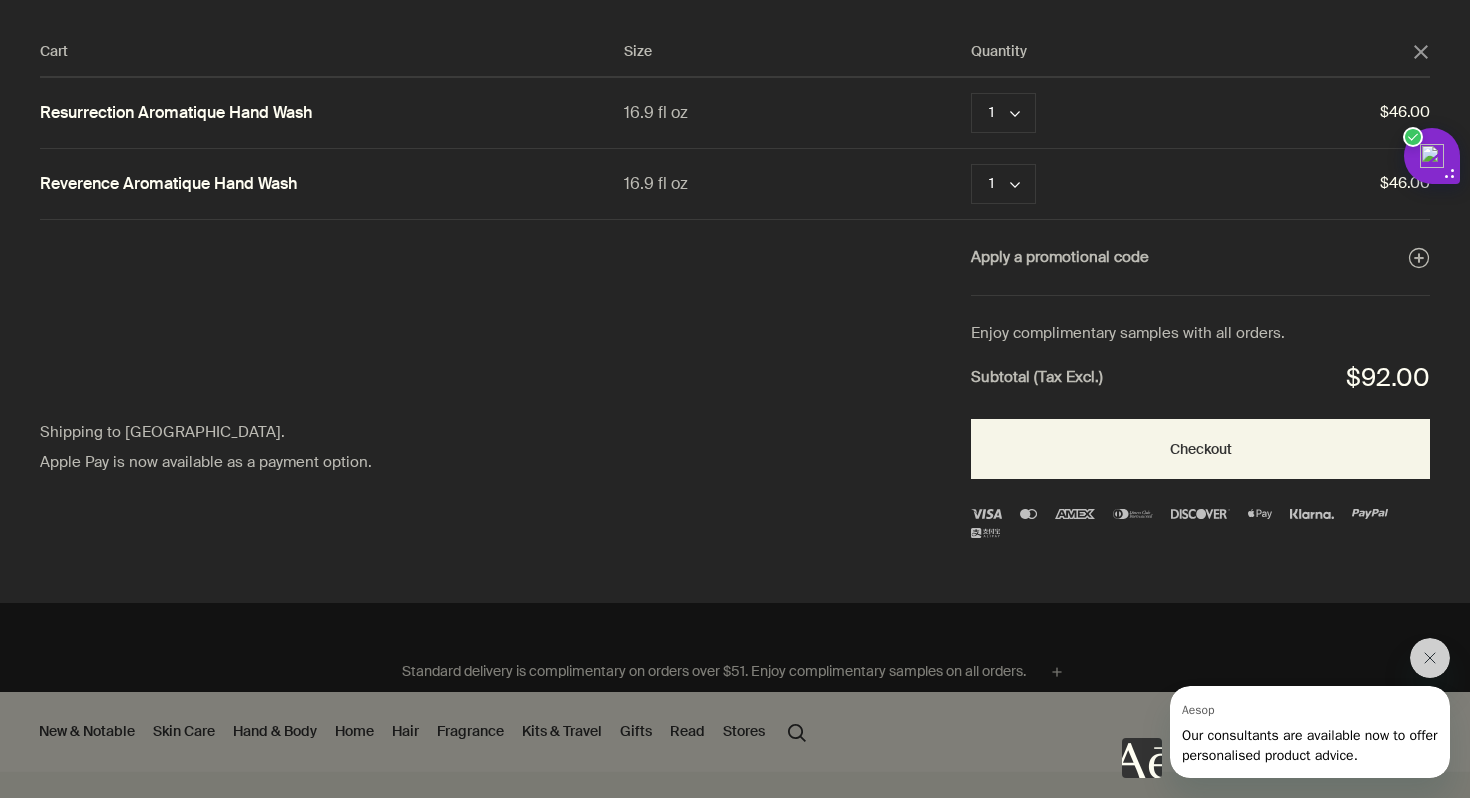 click on "Apply a promotional code plusAndCloseWithCircle" at bounding box center [1200, 258] 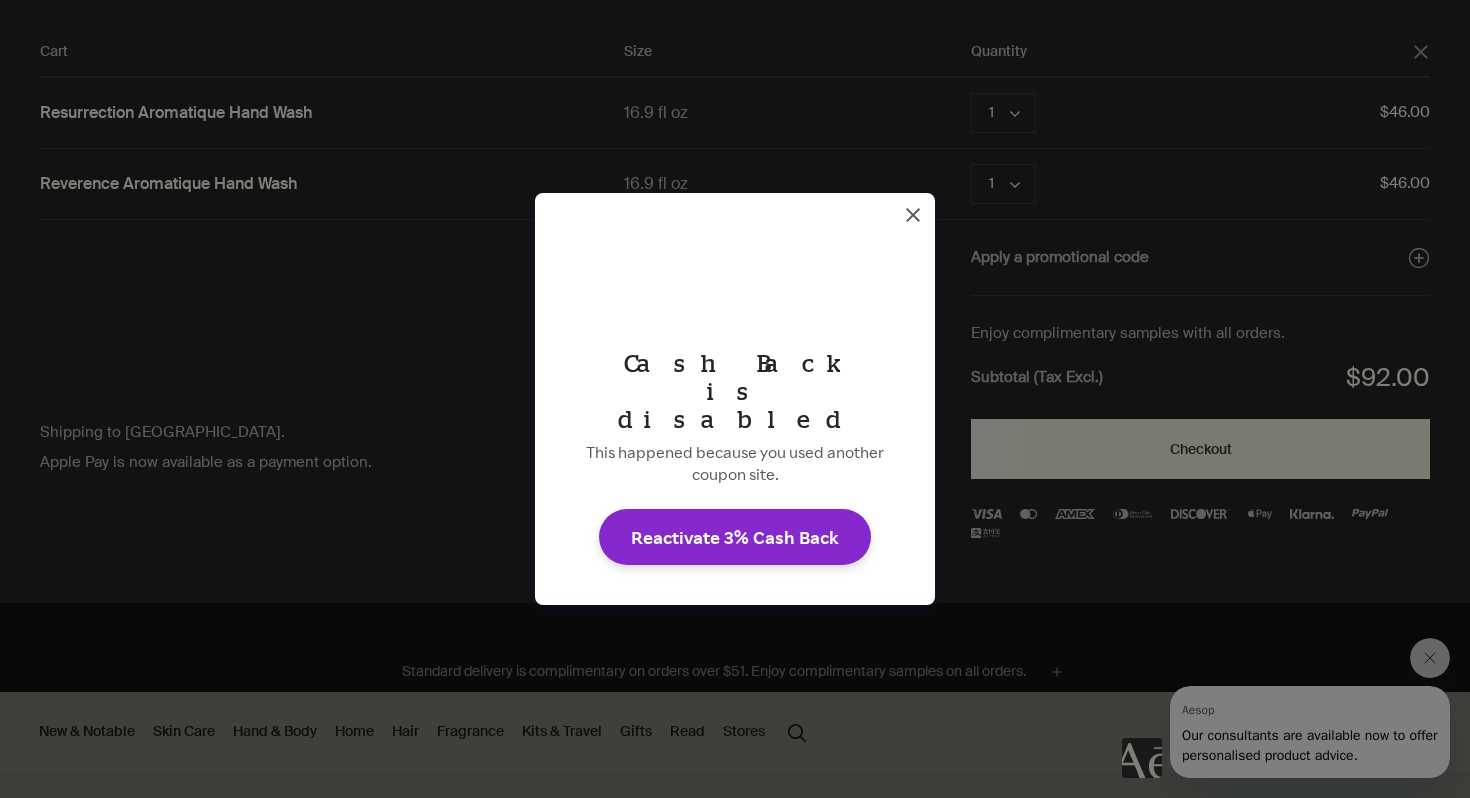 click at bounding box center [913, 215] 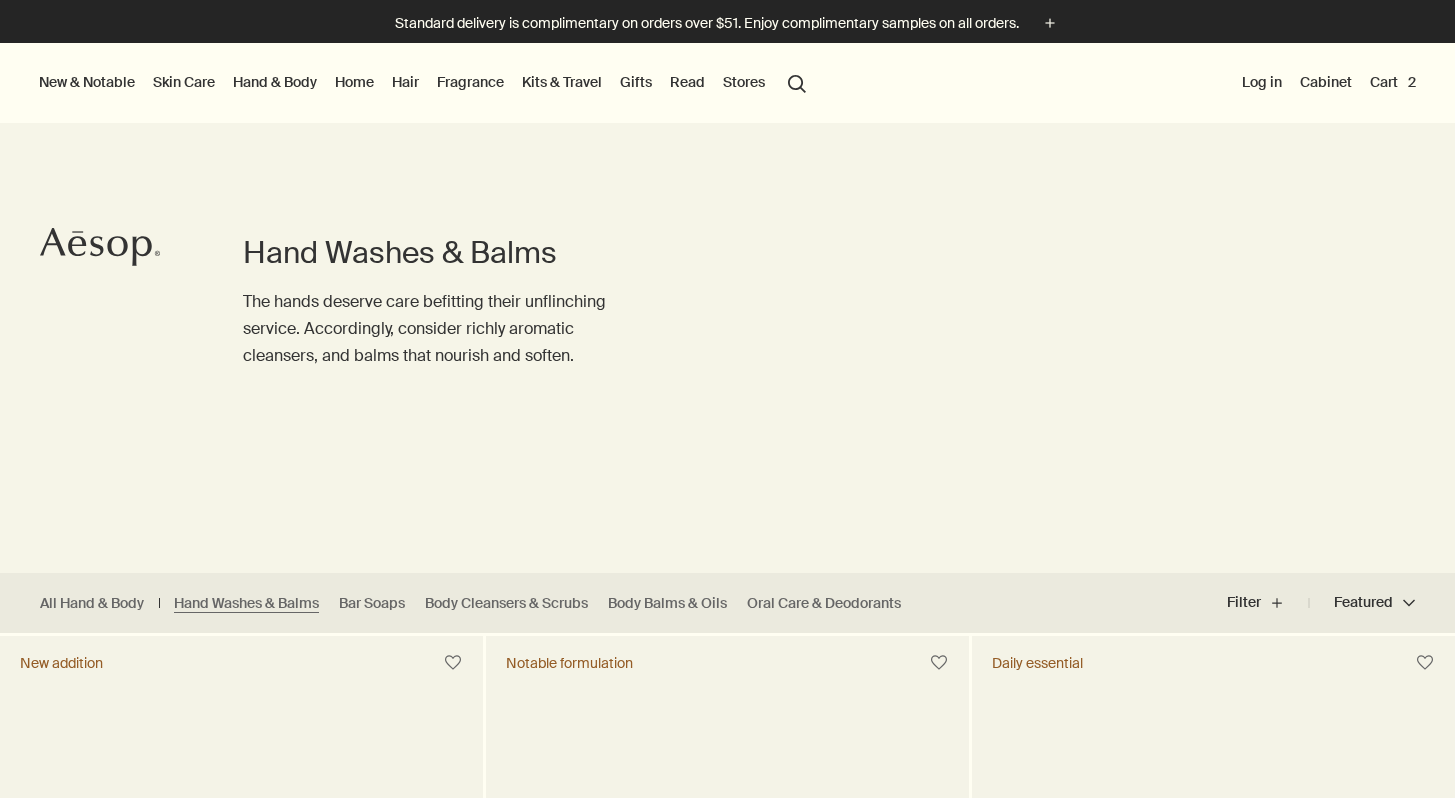 scroll, scrollTop: 0, scrollLeft: 0, axis: both 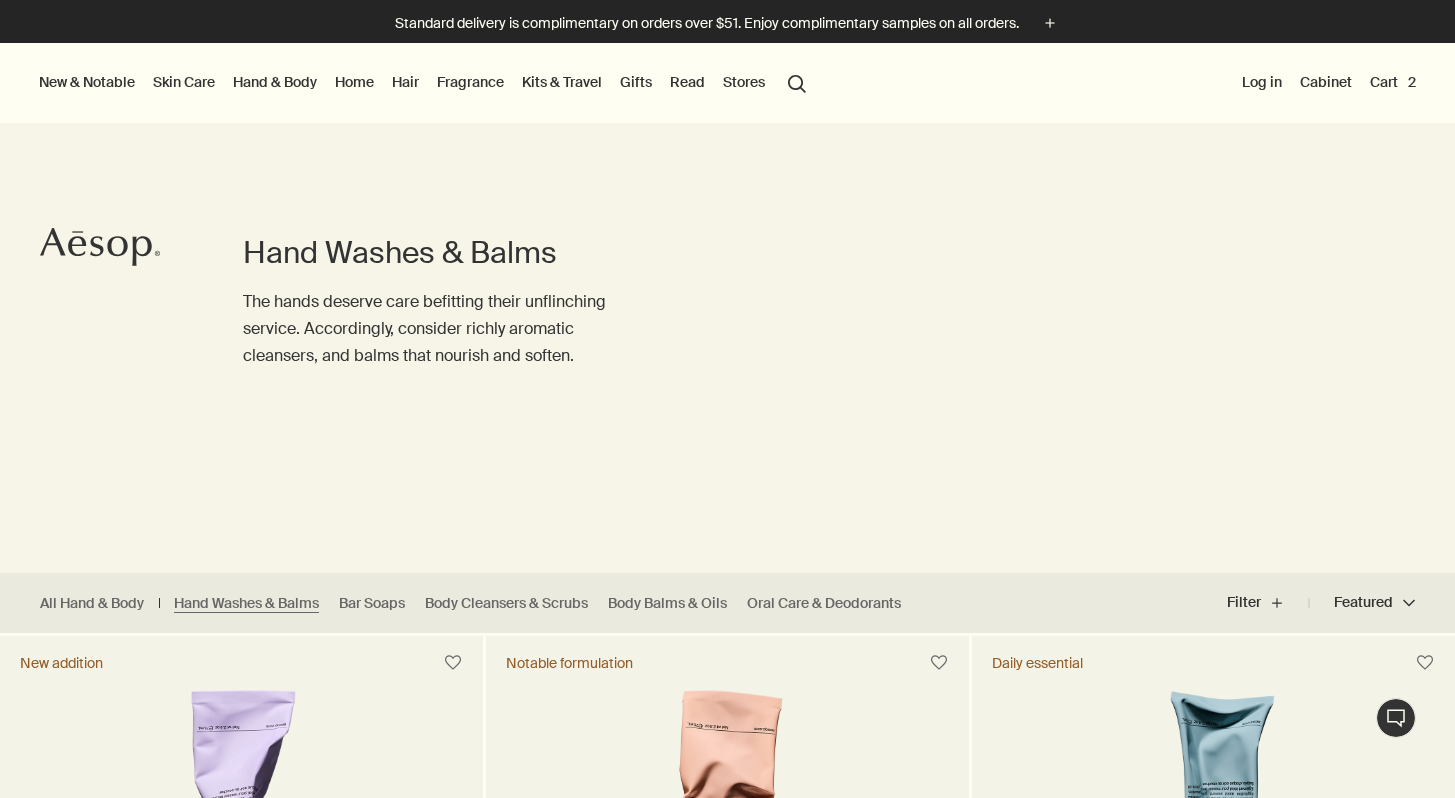 click on "Cart 2" at bounding box center [1393, 82] 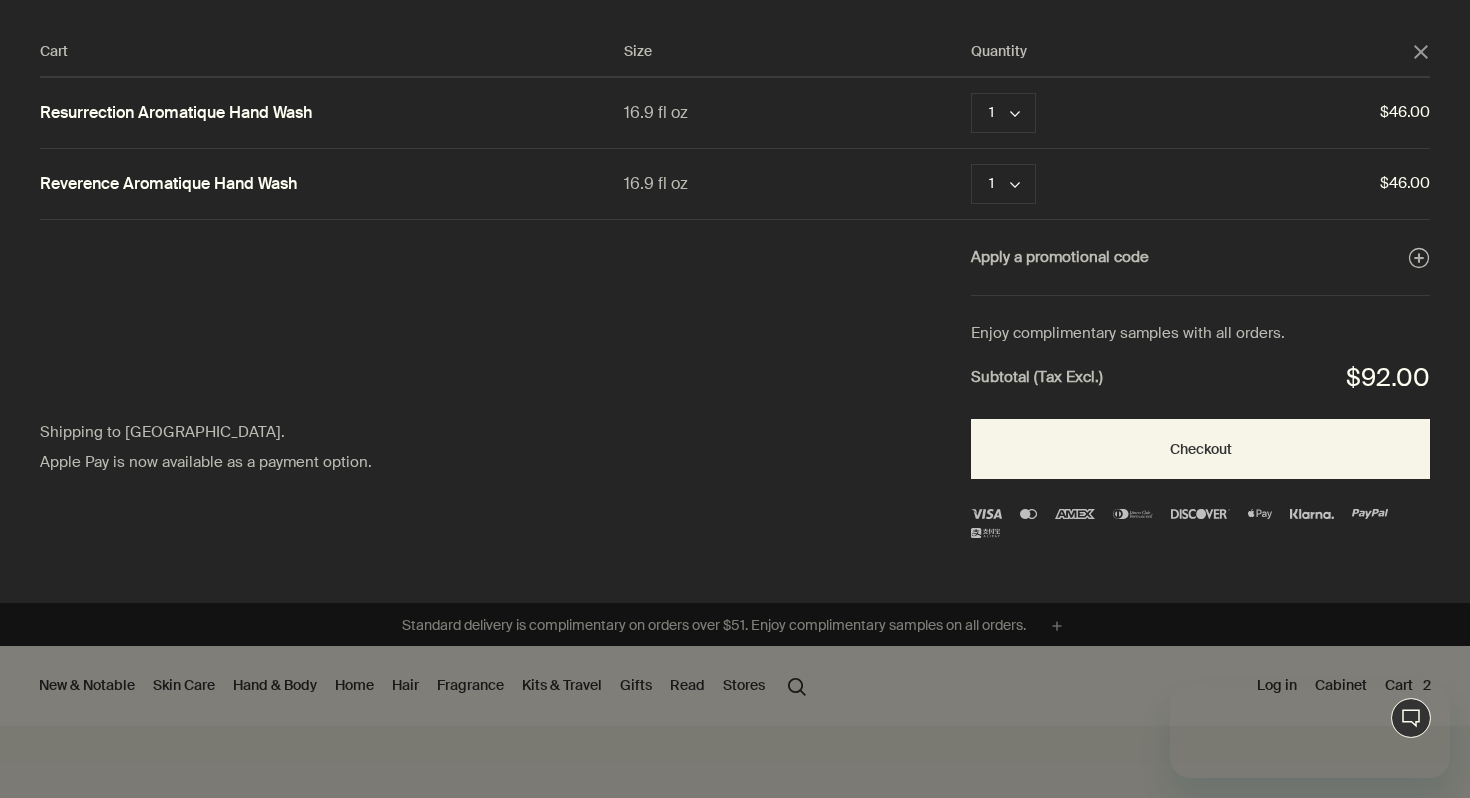scroll, scrollTop: 0, scrollLeft: 0, axis: both 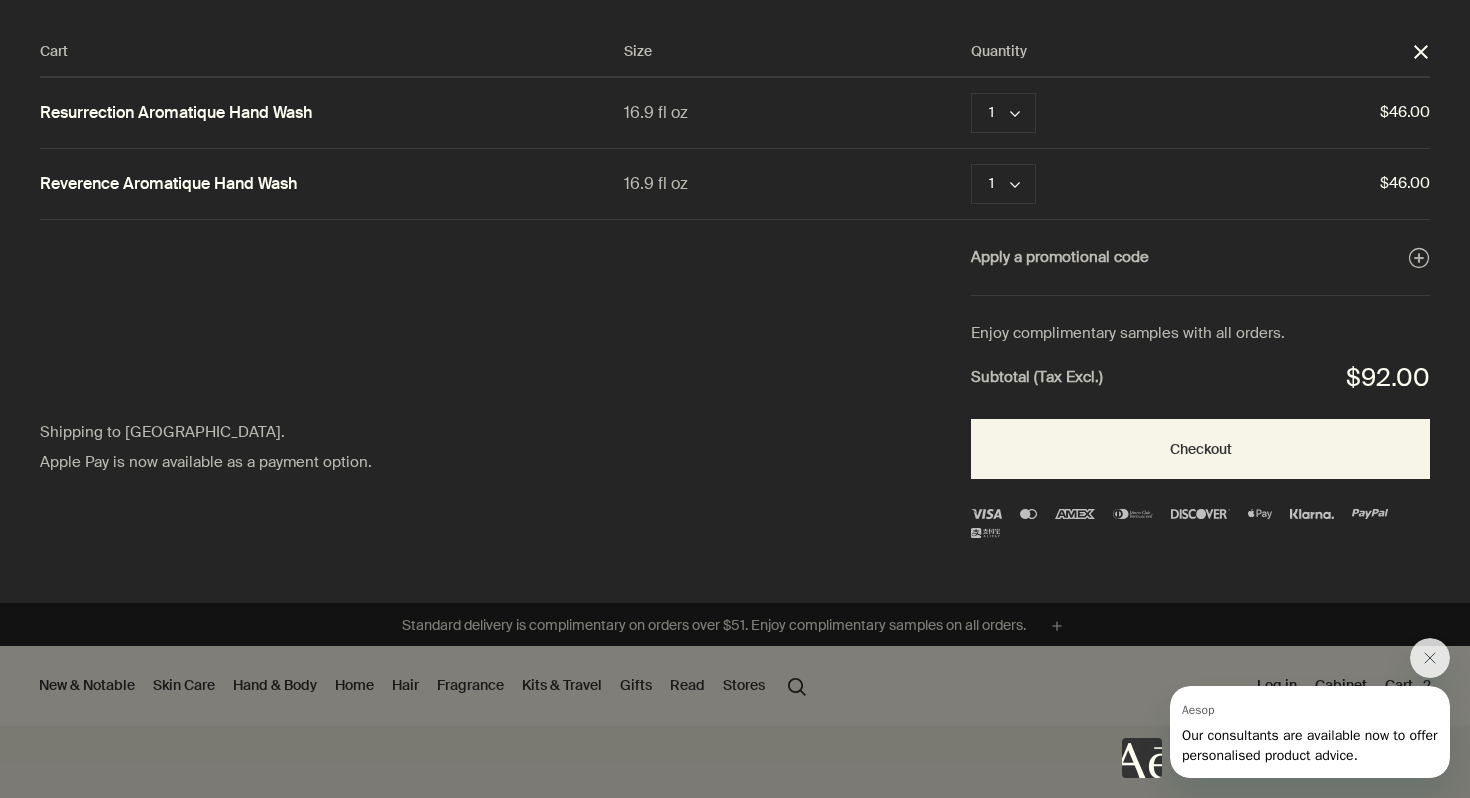 click at bounding box center [735, 0] 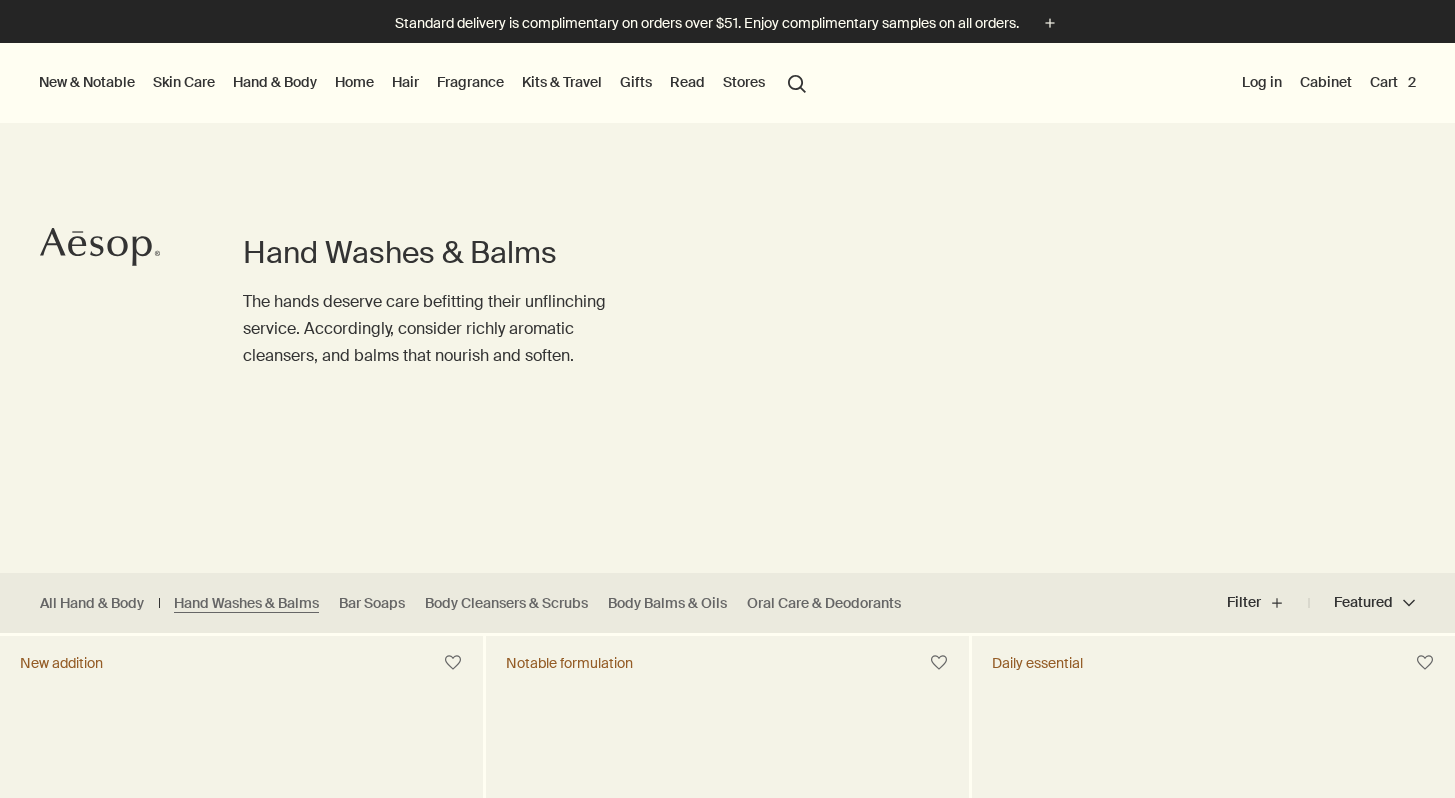 scroll, scrollTop: 0, scrollLeft: 0, axis: both 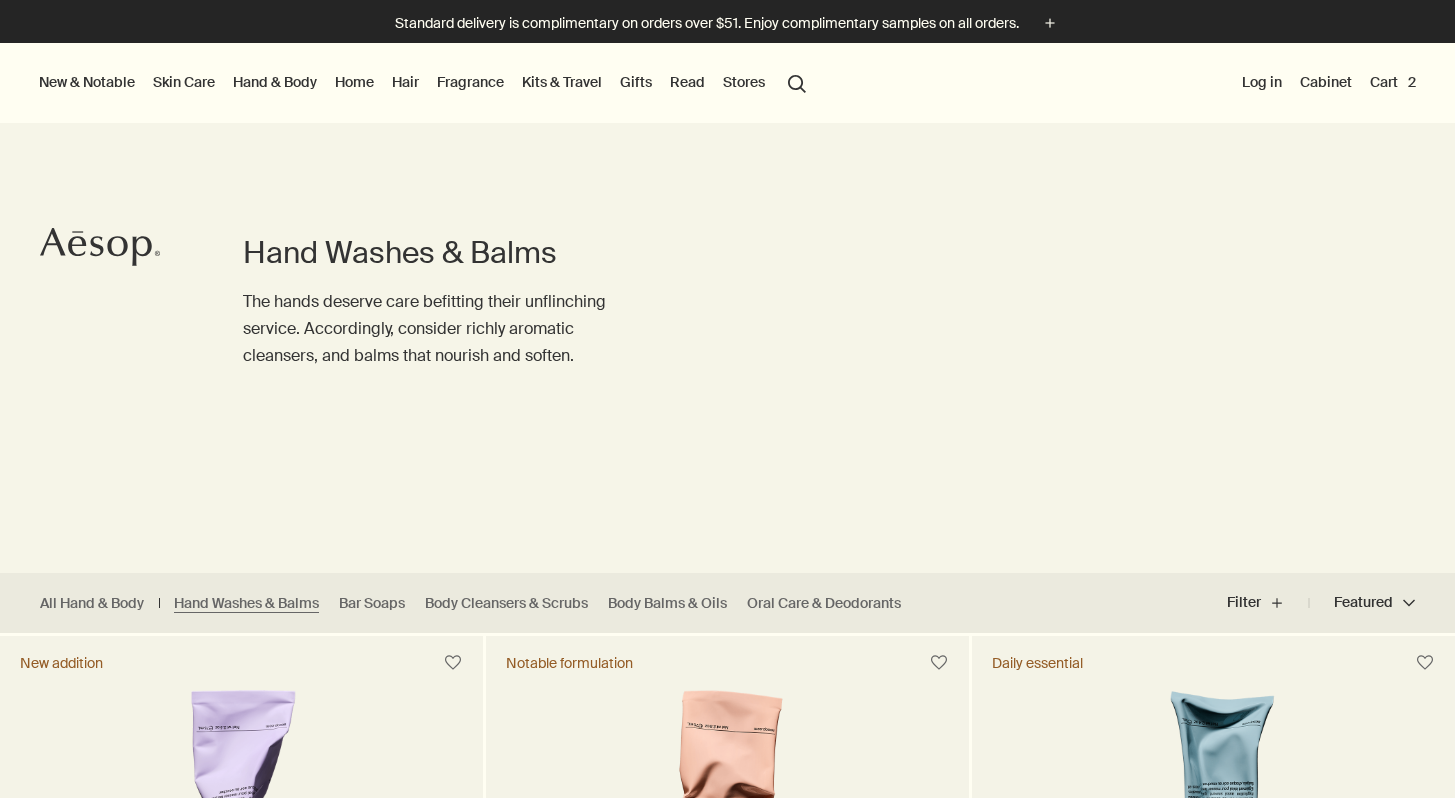 click on "Cart 2" at bounding box center [1393, 82] 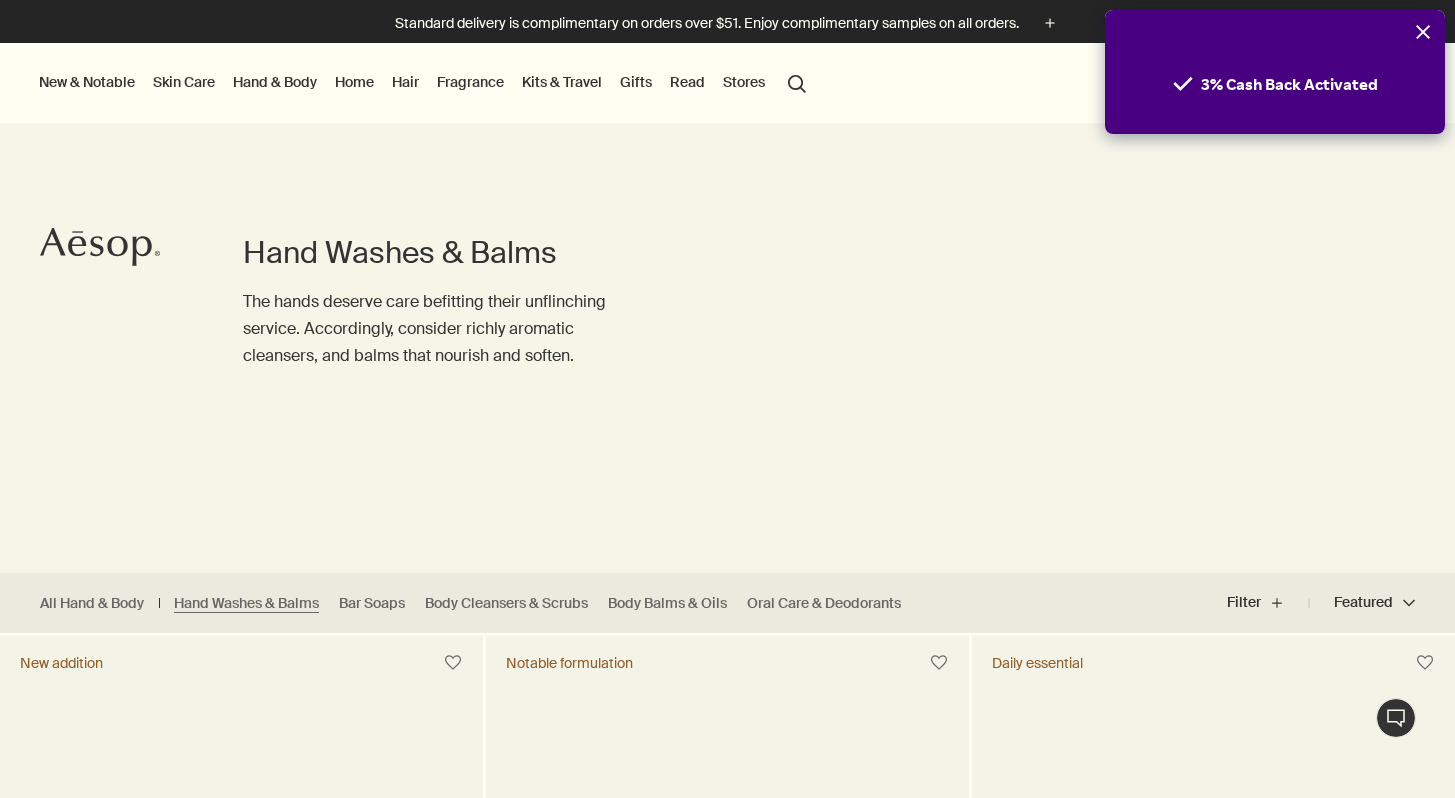 scroll, scrollTop: 0, scrollLeft: 0, axis: both 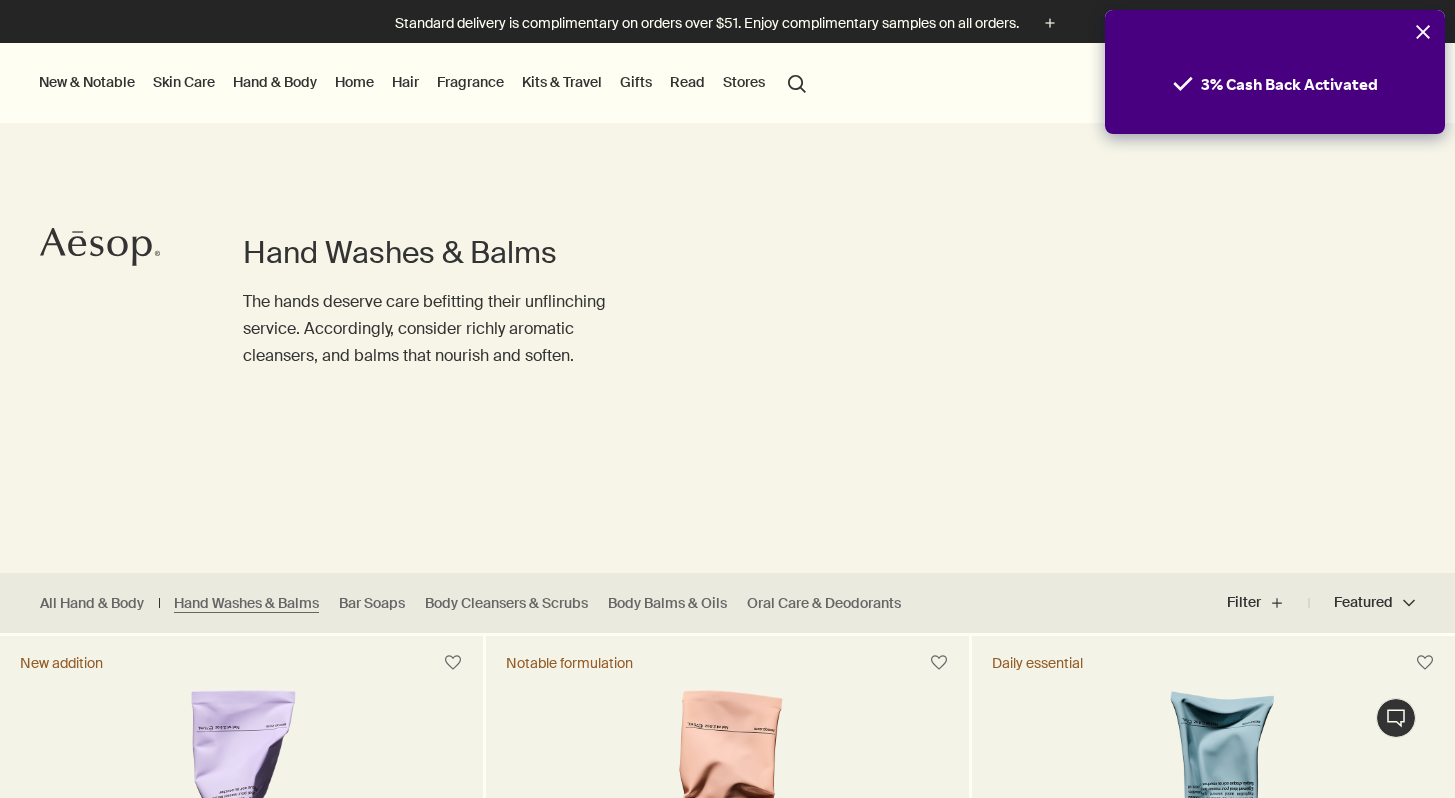 click at bounding box center (727, 798) 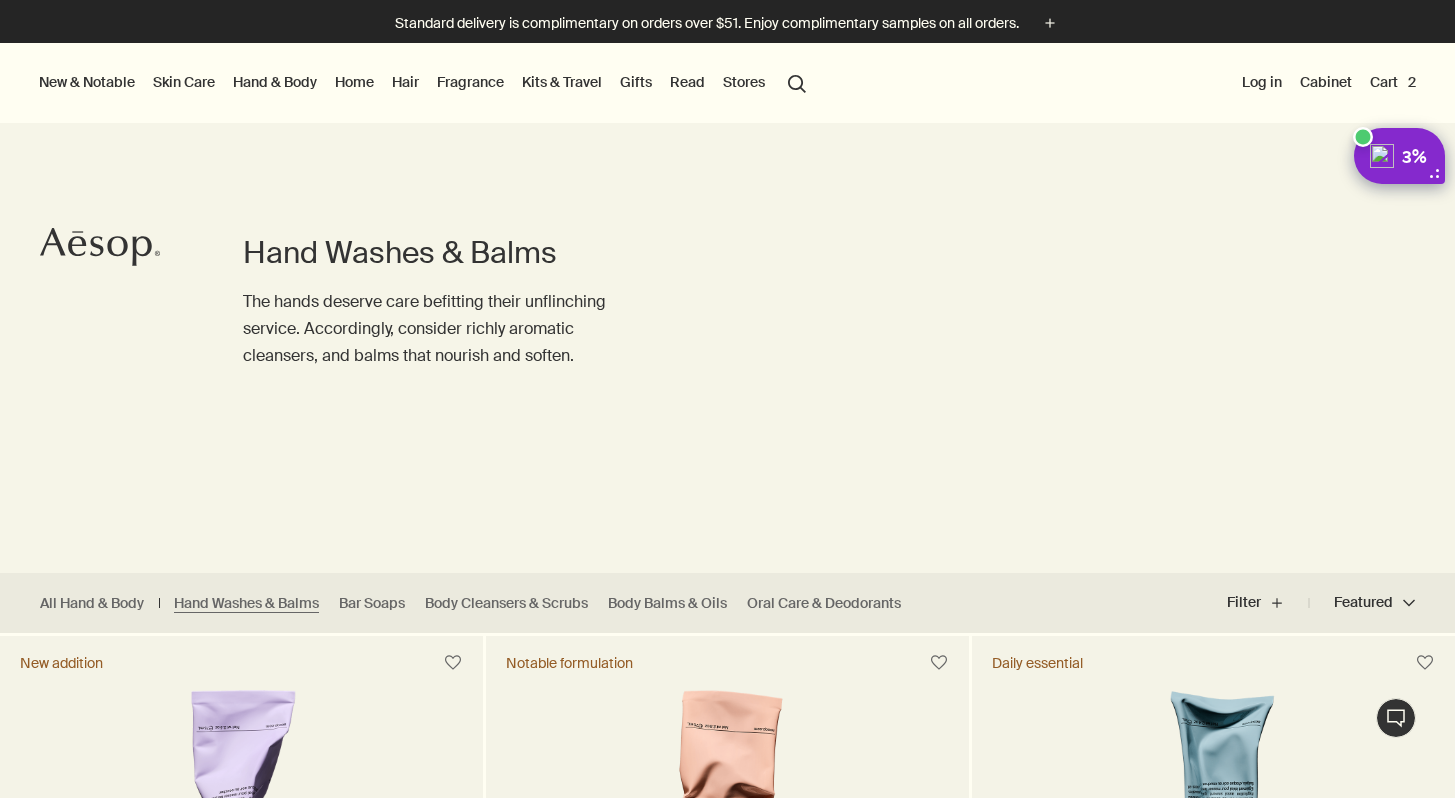 click on "Cart 2" at bounding box center (1393, 82) 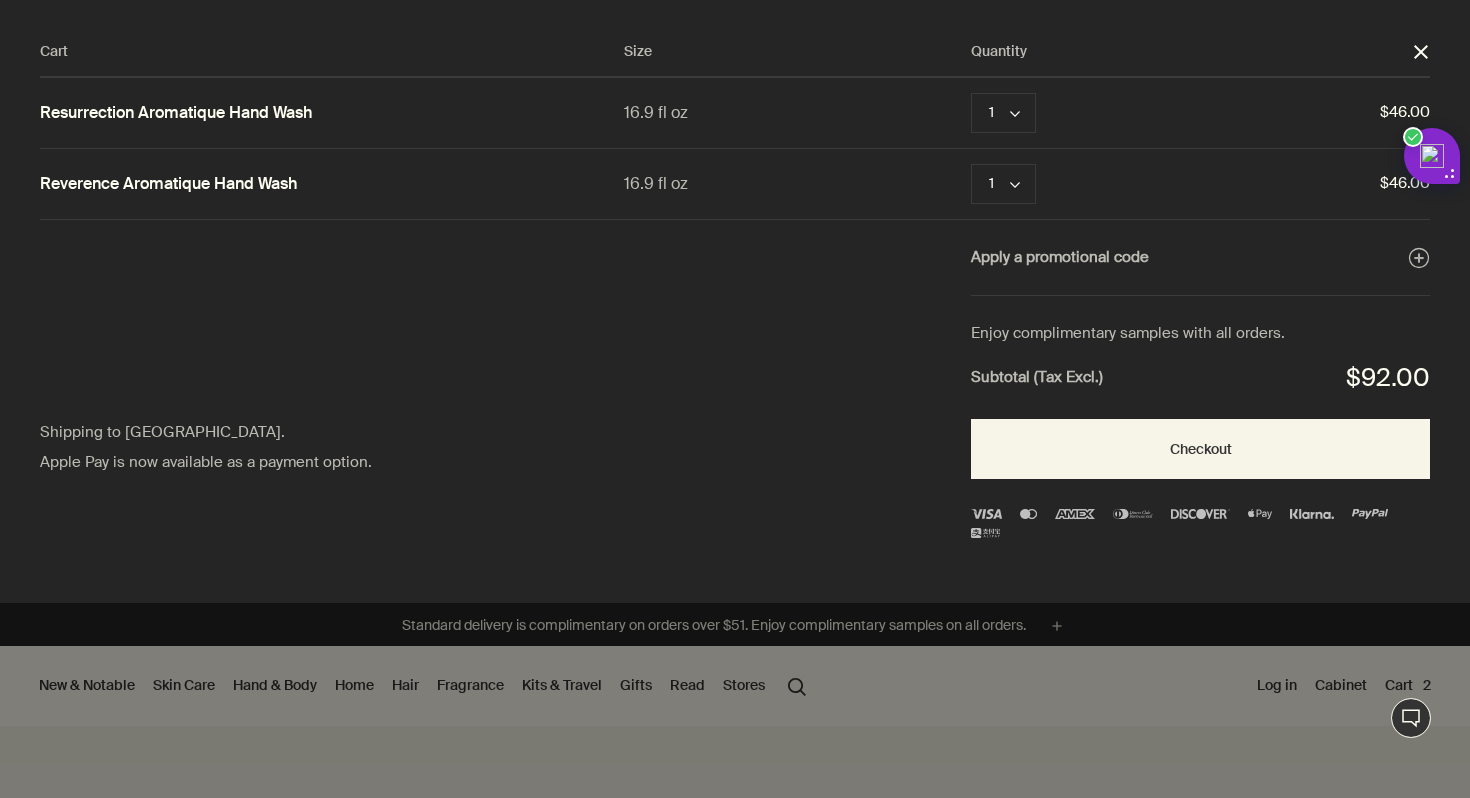 click at bounding box center [735, 0] 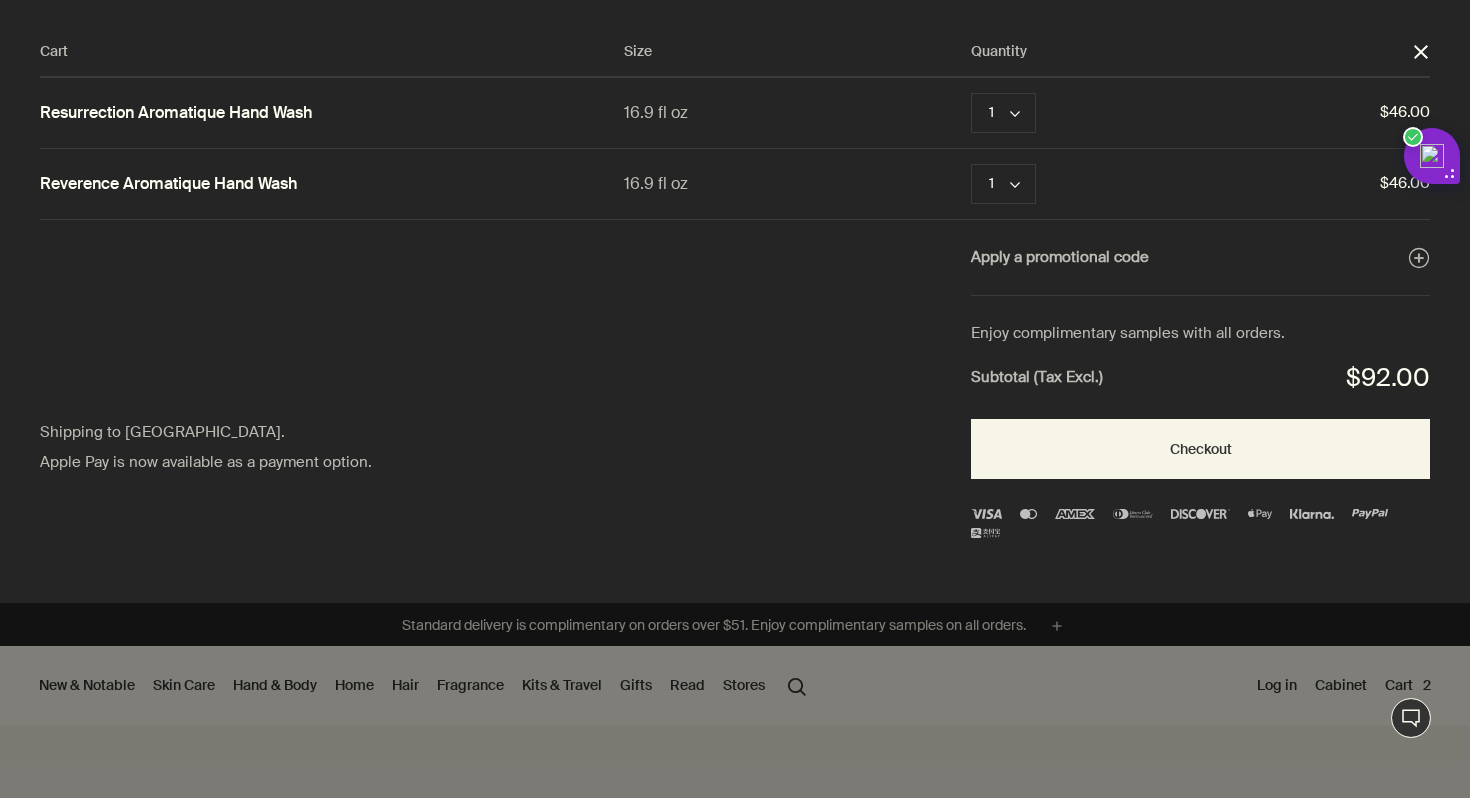 click at bounding box center [735, 0] 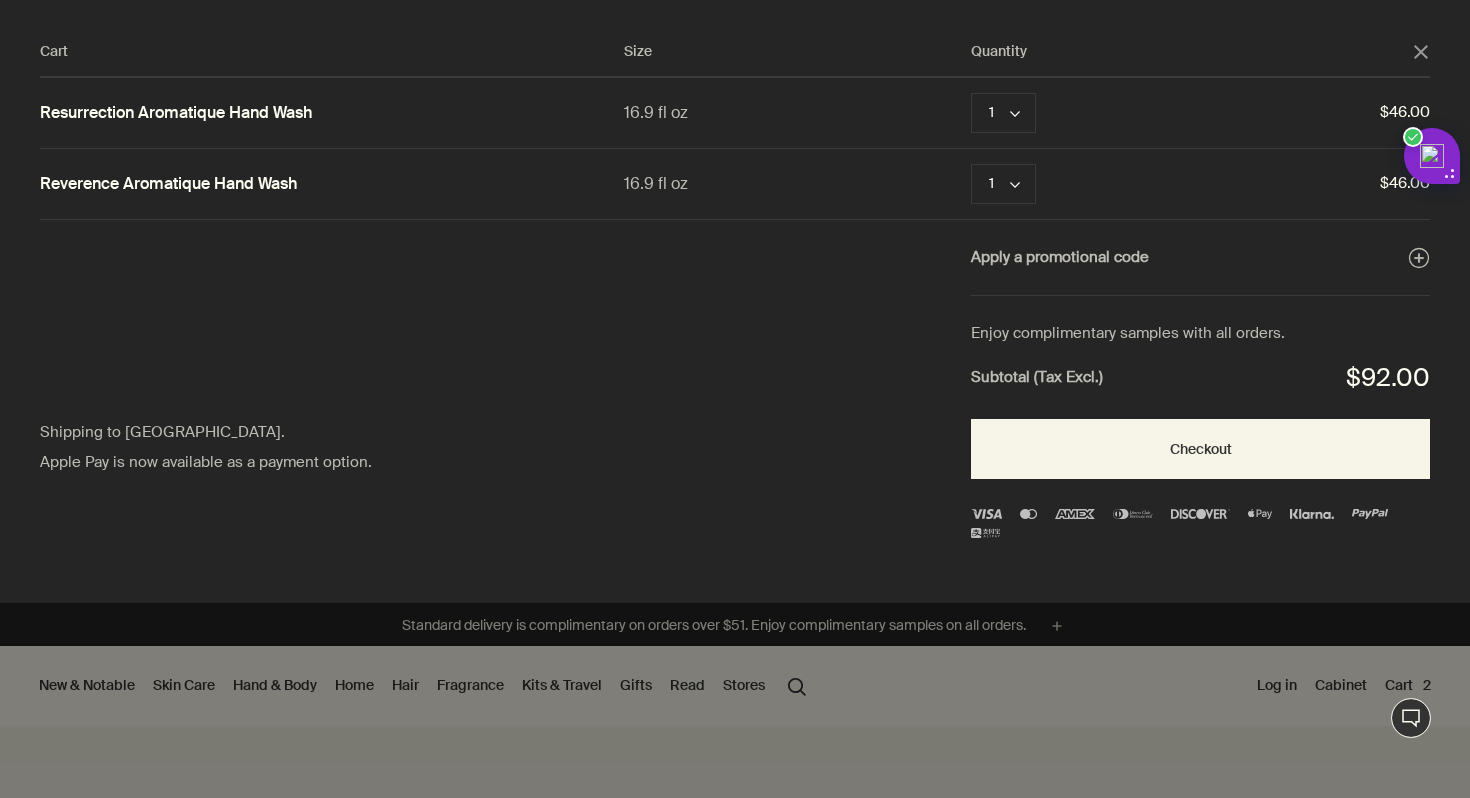 click on "Cart Size Quantity close Resurrection Aromatique Hand Wash  16.9 fl oz 1 chevron Remove $46.00 Reverence Aromatique Hand Wash  16.9 fl oz 1 chevron Remove $46.00 Apply a promotional code plusAndCloseWithCircle Shipping to the United States. Apple Pay is now available as a payment option. Enjoy complimentary samples with all orders. Subtotal (Tax Excl.) $92.00 Checkout" at bounding box center (755, 301) 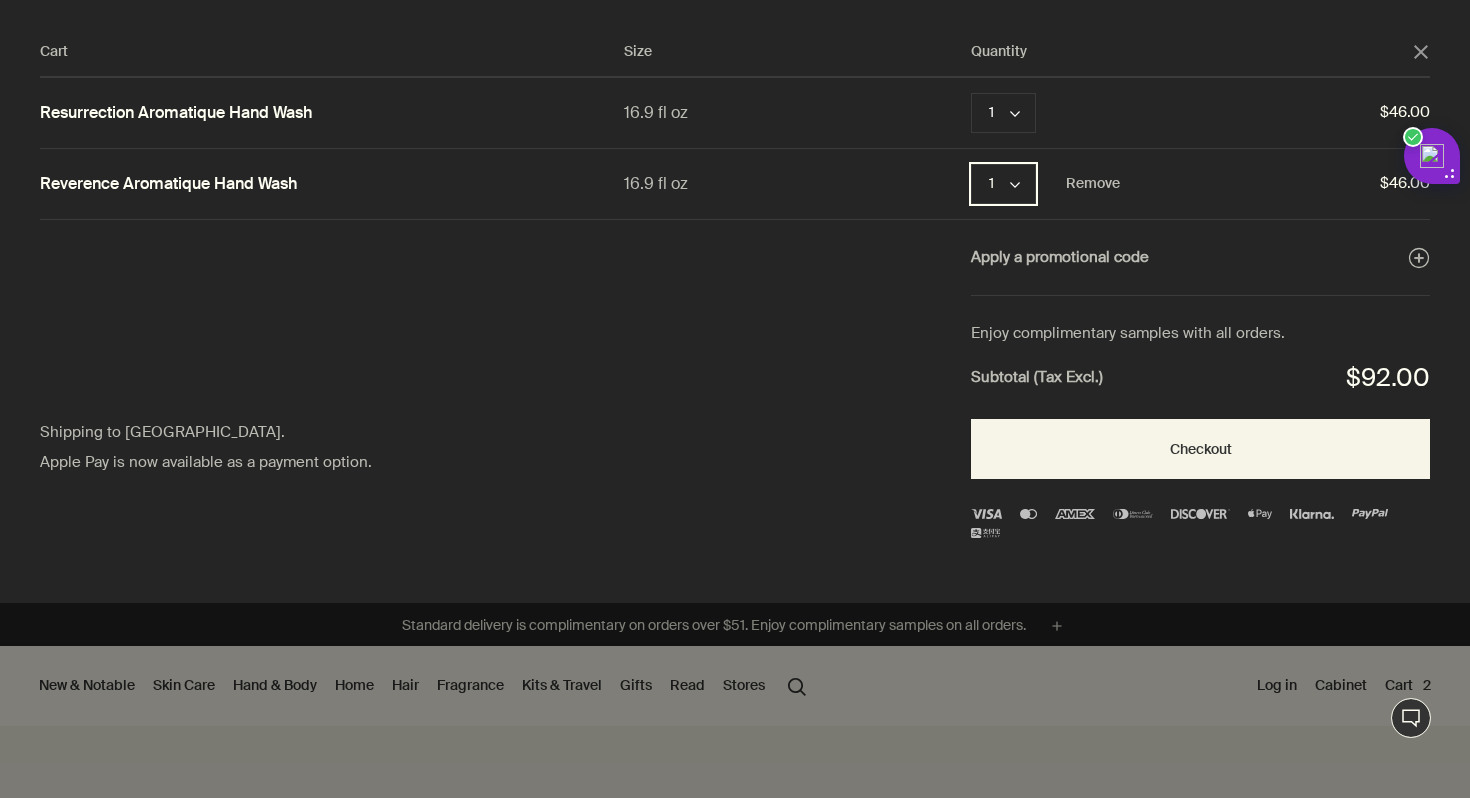 click on "chevron" 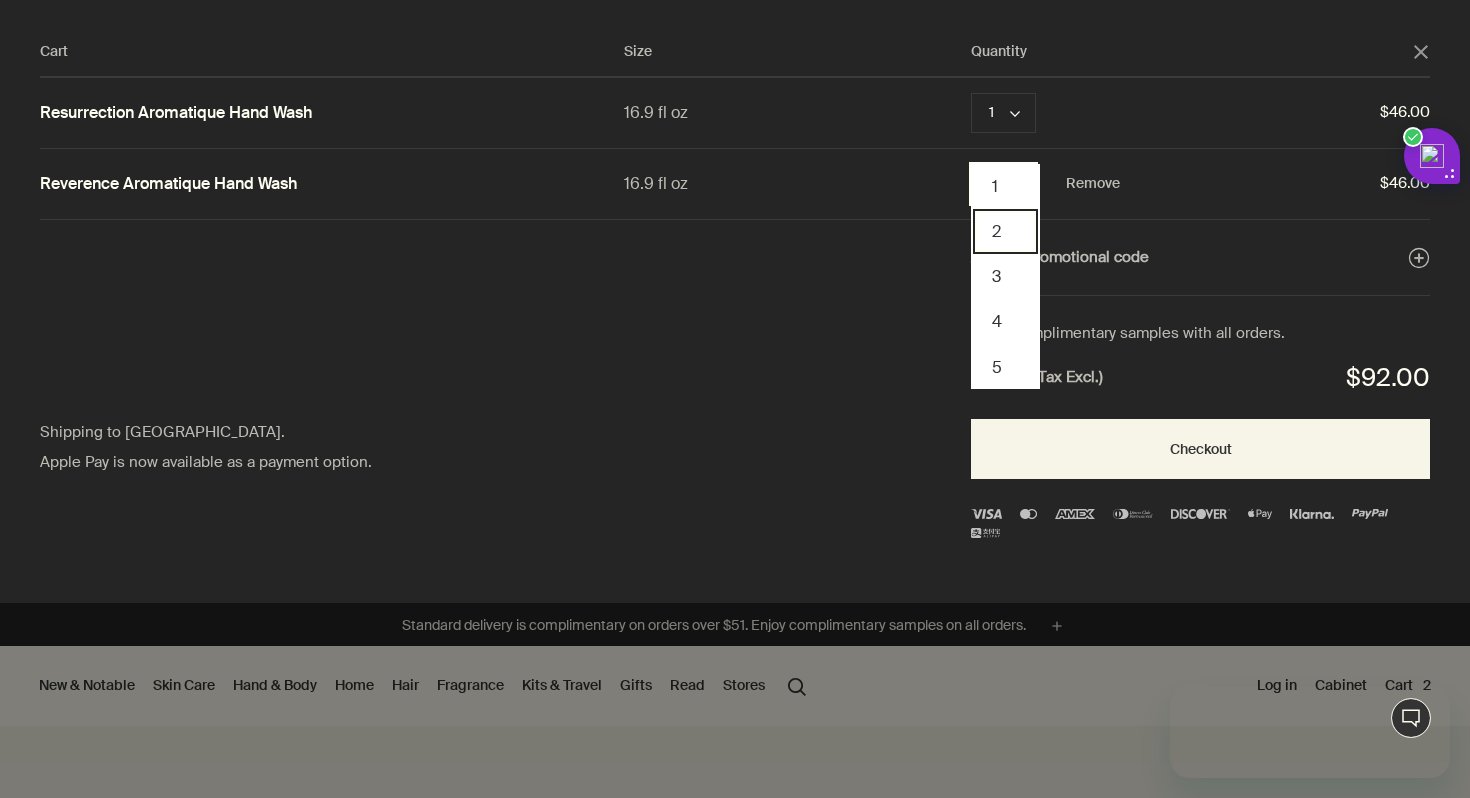 scroll, scrollTop: 0, scrollLeft: 0, axis: both 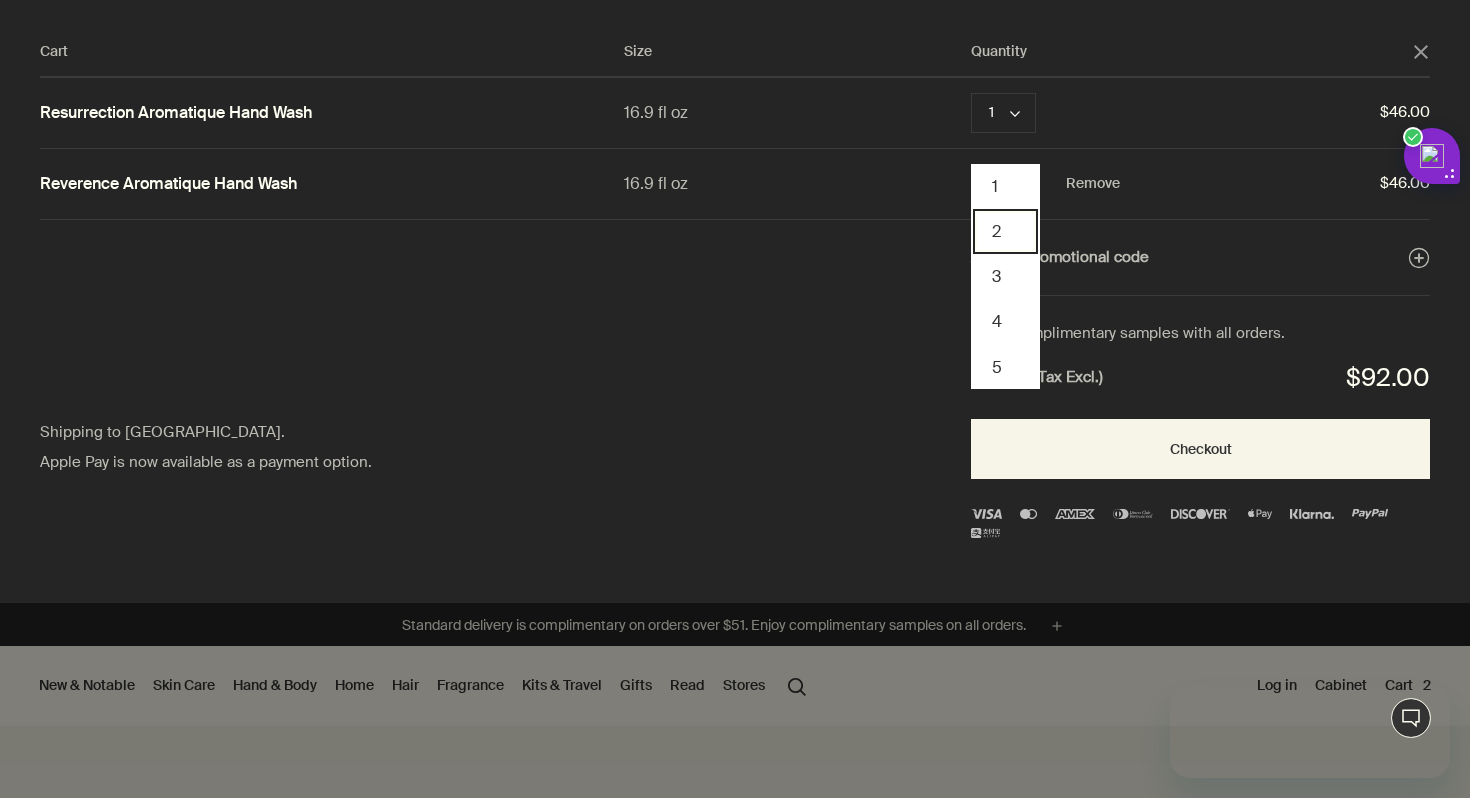 click on "2" at bounding box center (1005, 231) 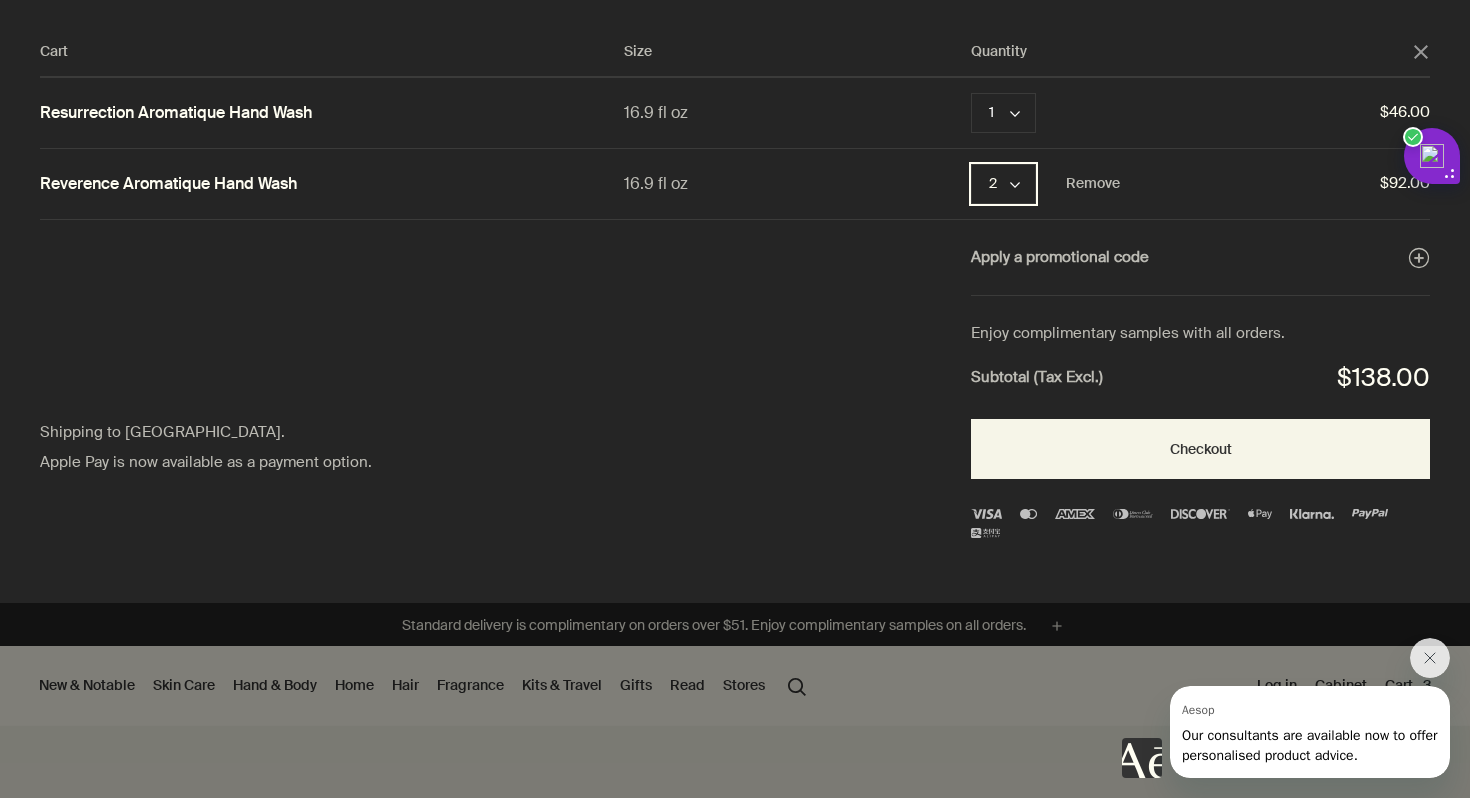 click on "2 chevron" at bounding box center [1003, 184] 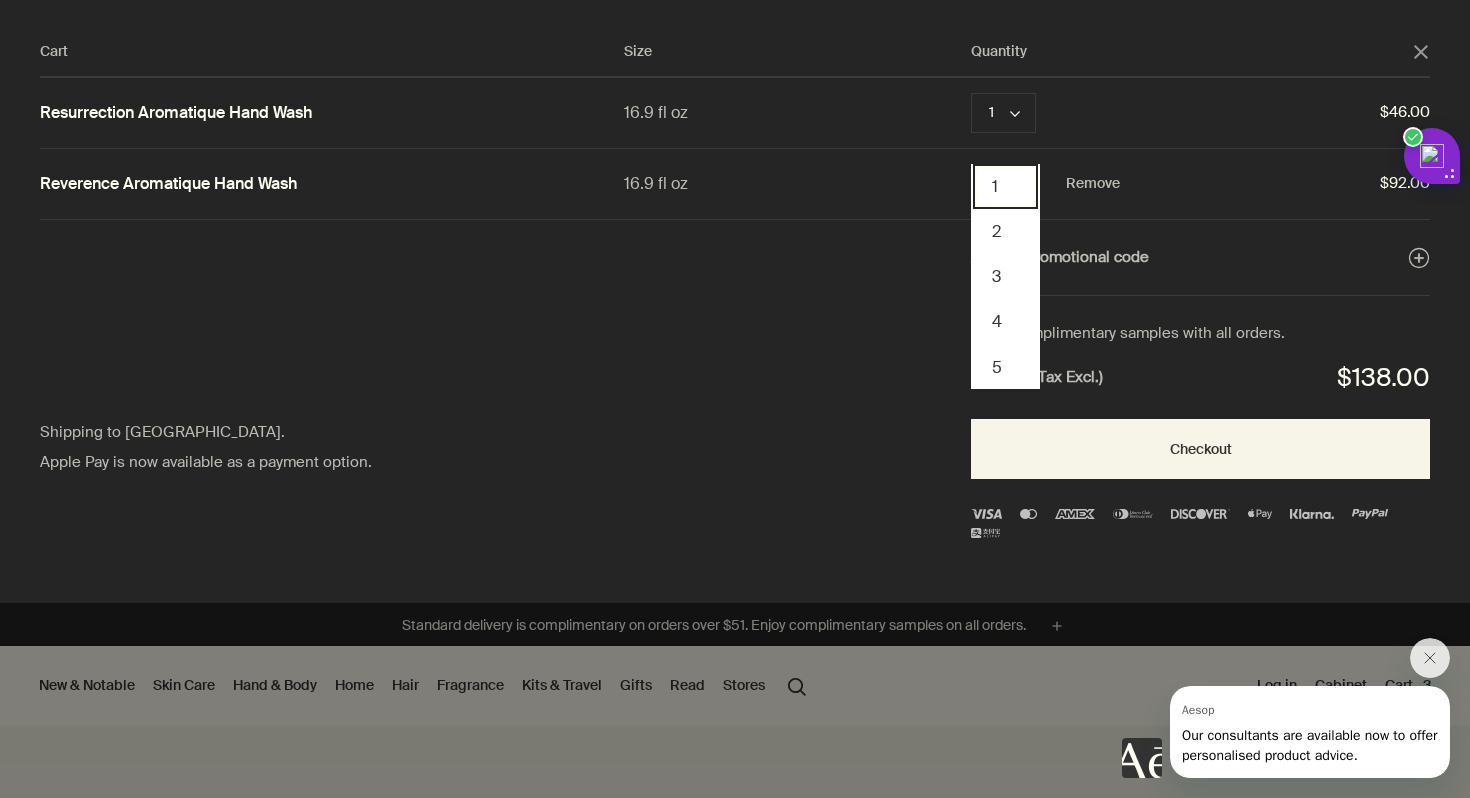 click on "1" at bounding box center (1005, 186) 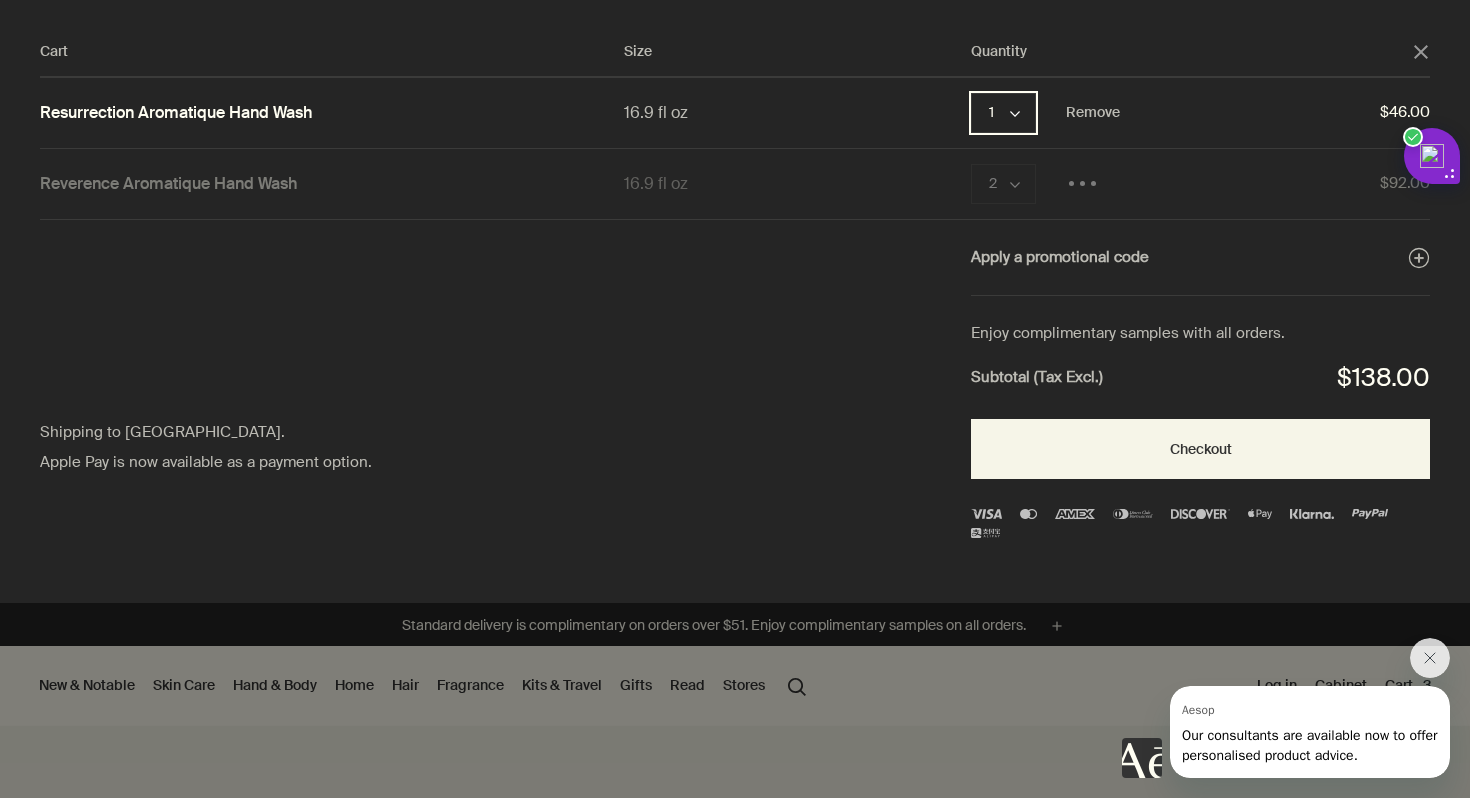 click on "1 chevron" at bounding box center (1003, 113) 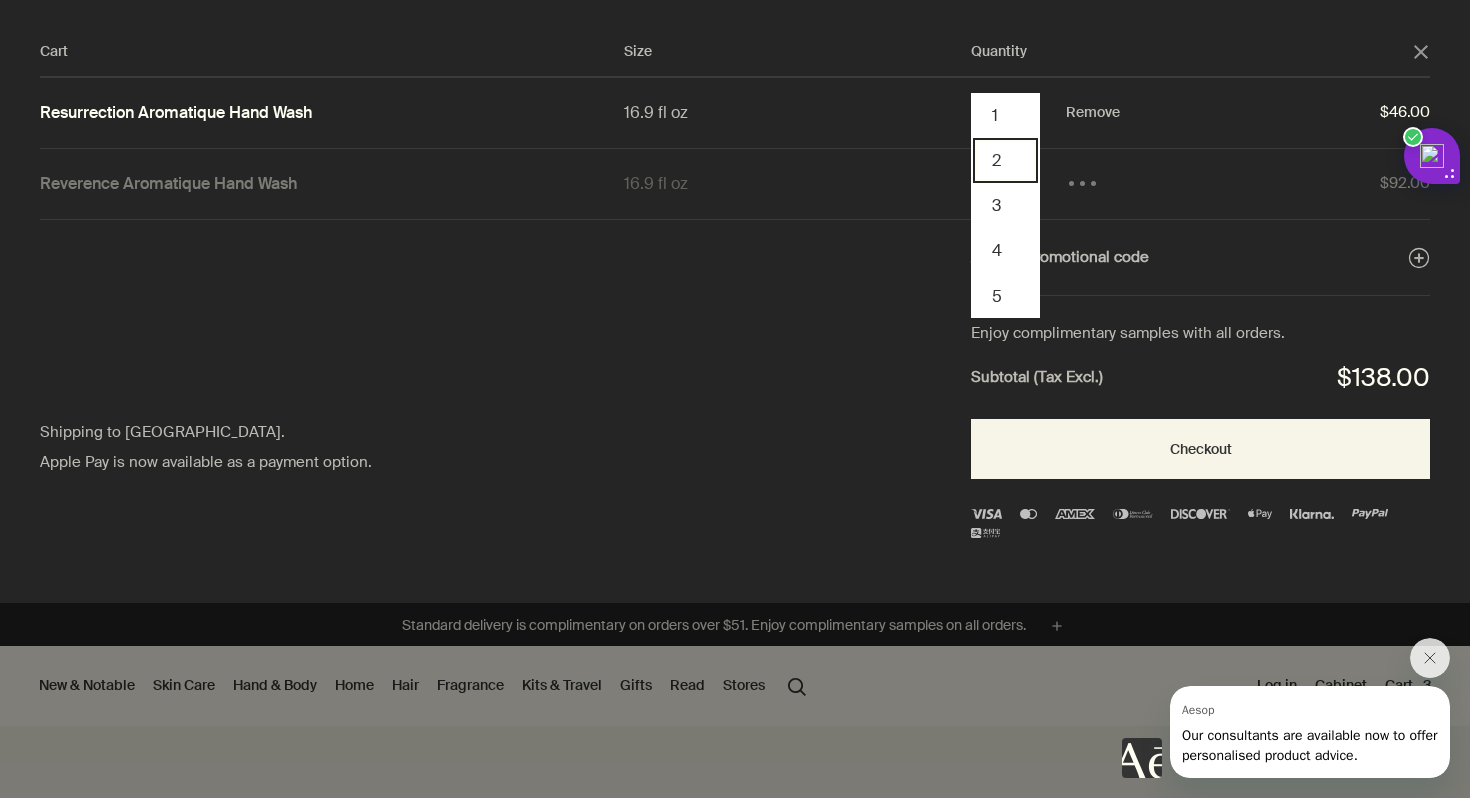 click on "2" at bounding box center (1005, 160) 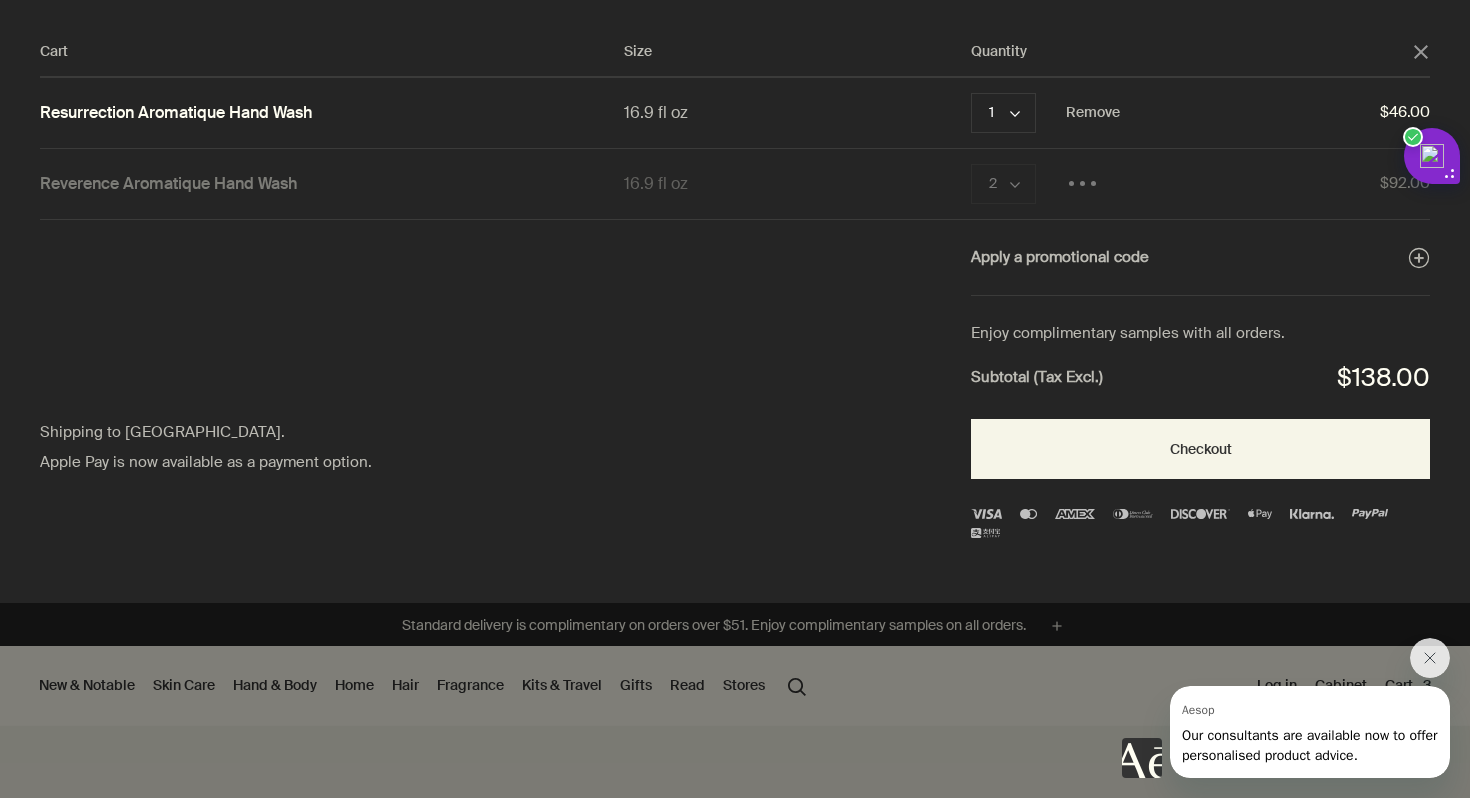 click at bounding box center [735, 0] 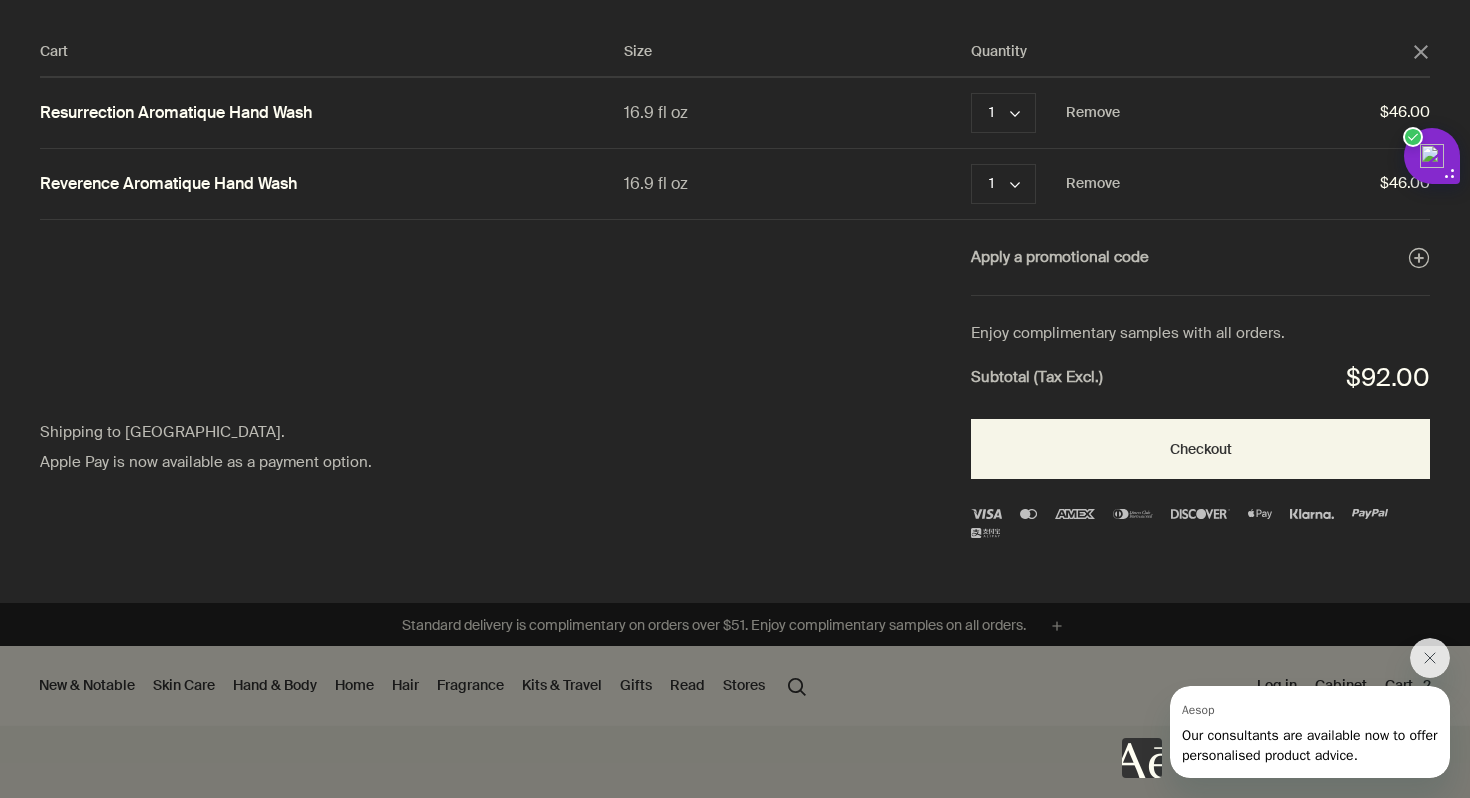 click at bounding box center [735, 0] 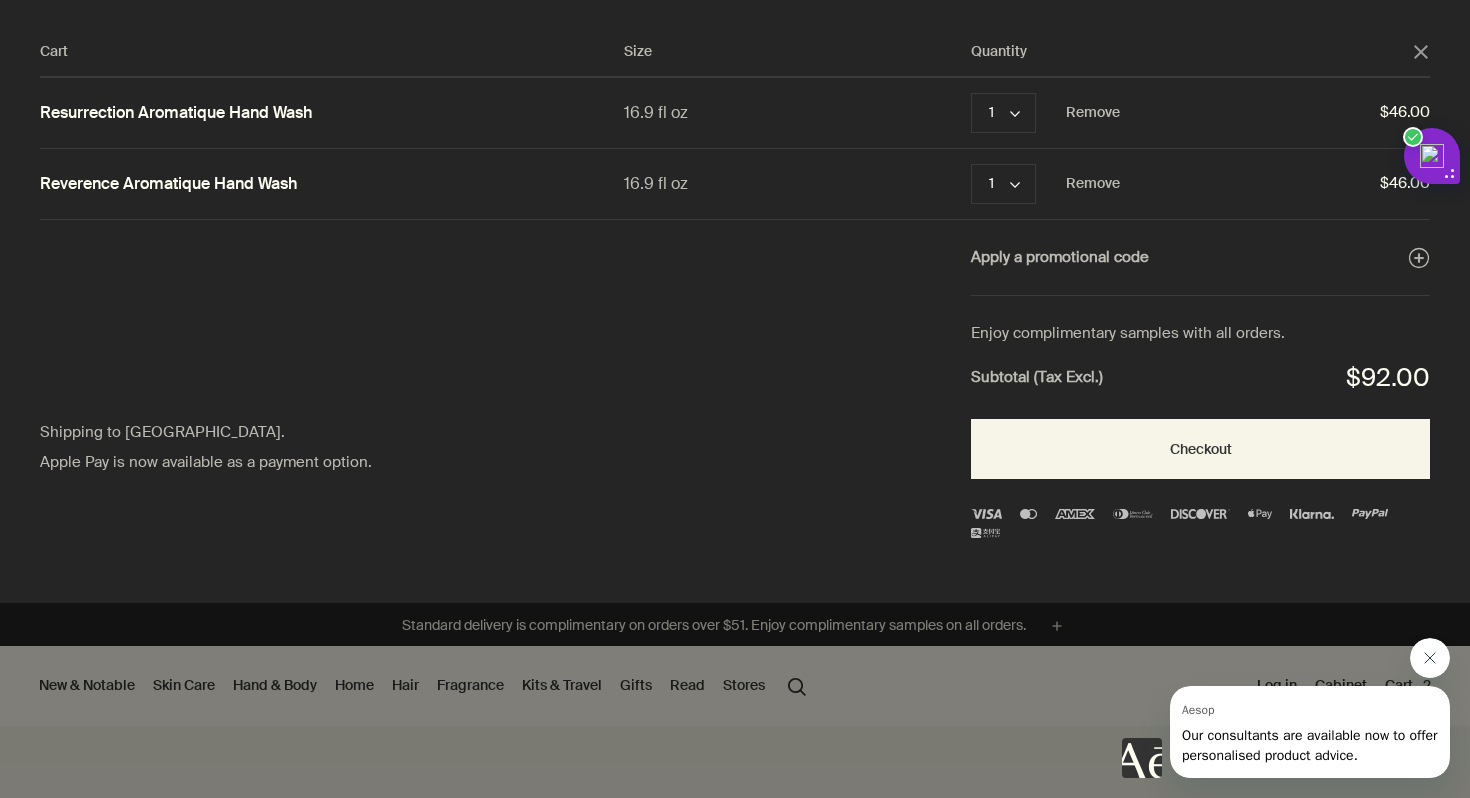 click at bounding box center [1430, 658] 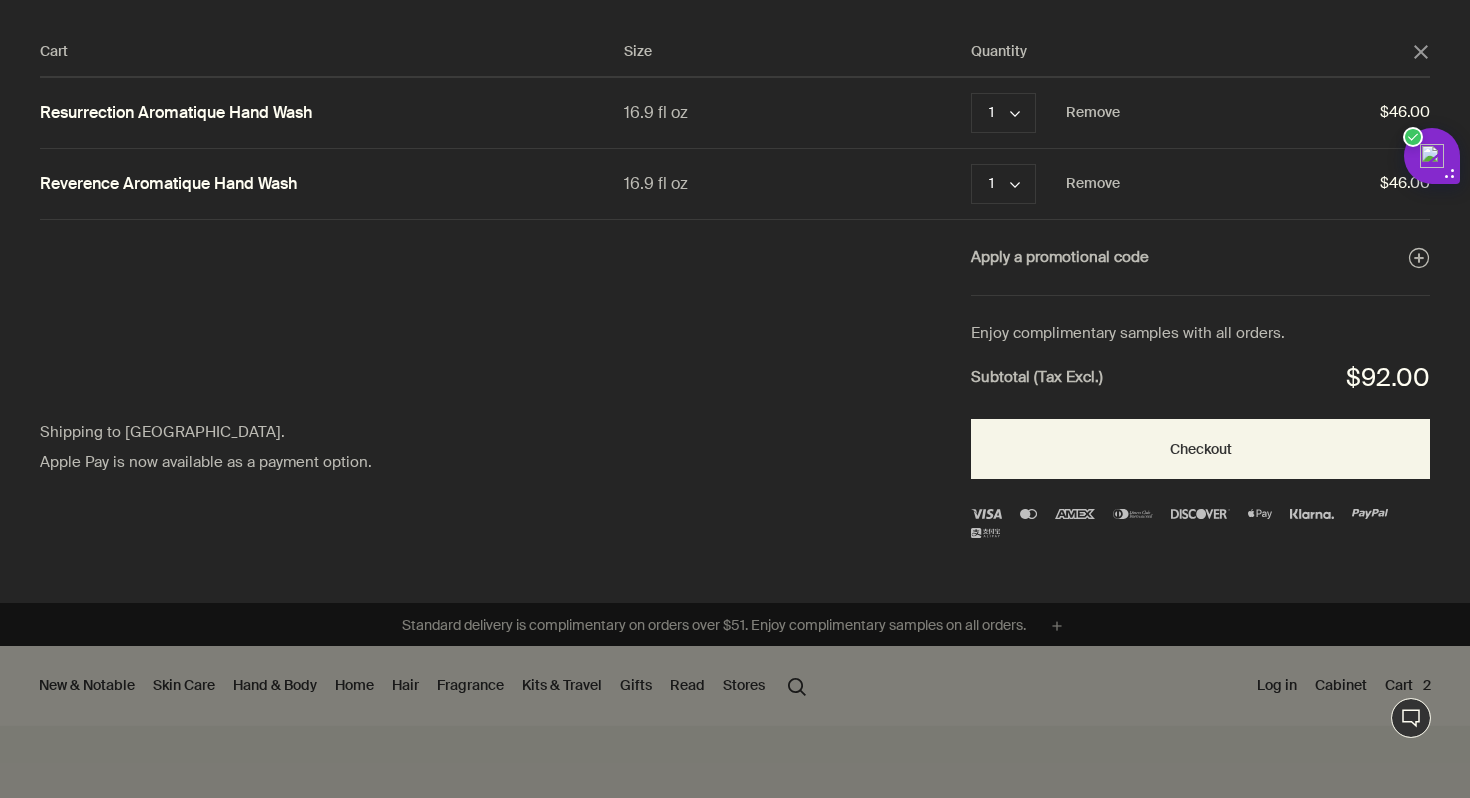click at bounding box center [735, 0] 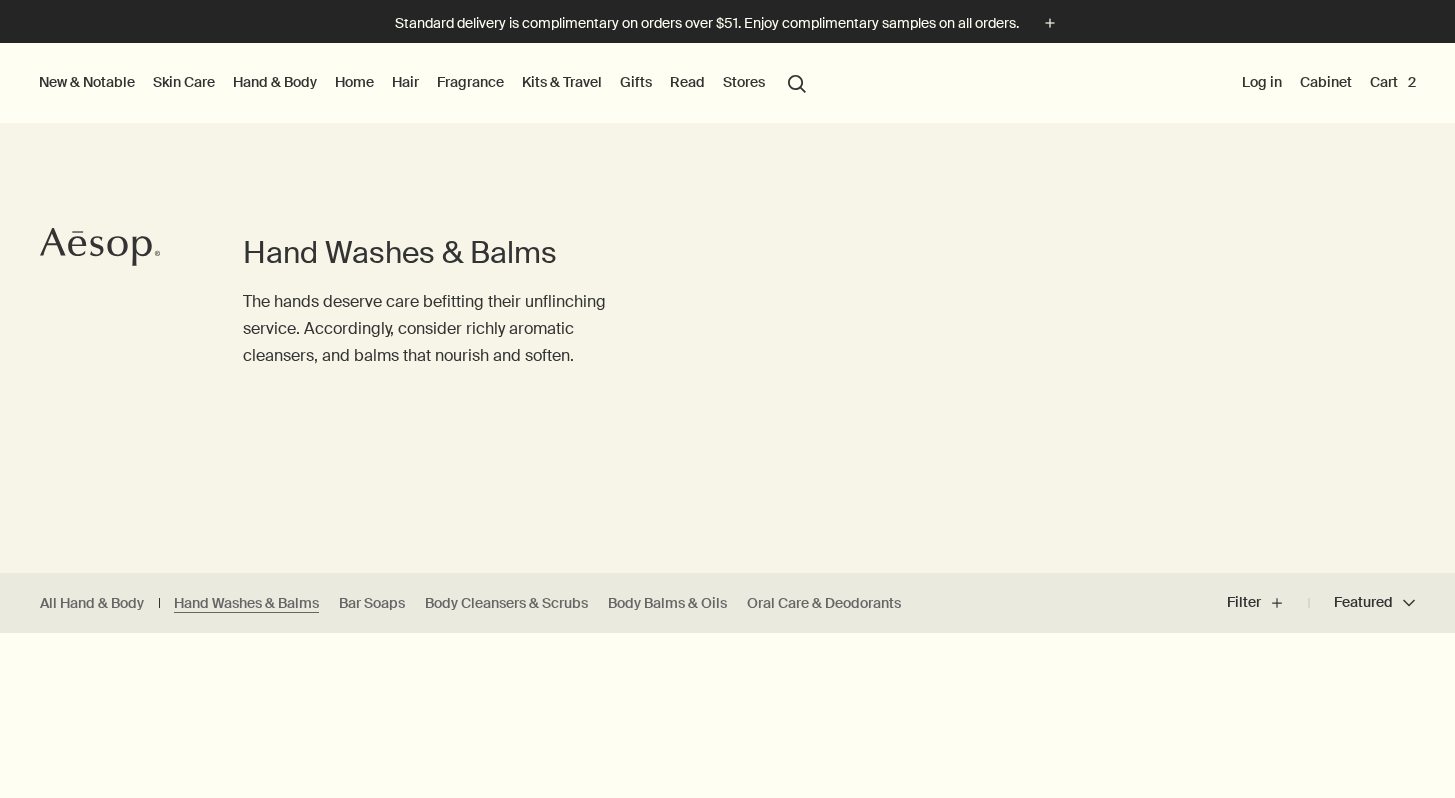 scroll, scrollTop: 0, scrollLeft: 0, axis: both 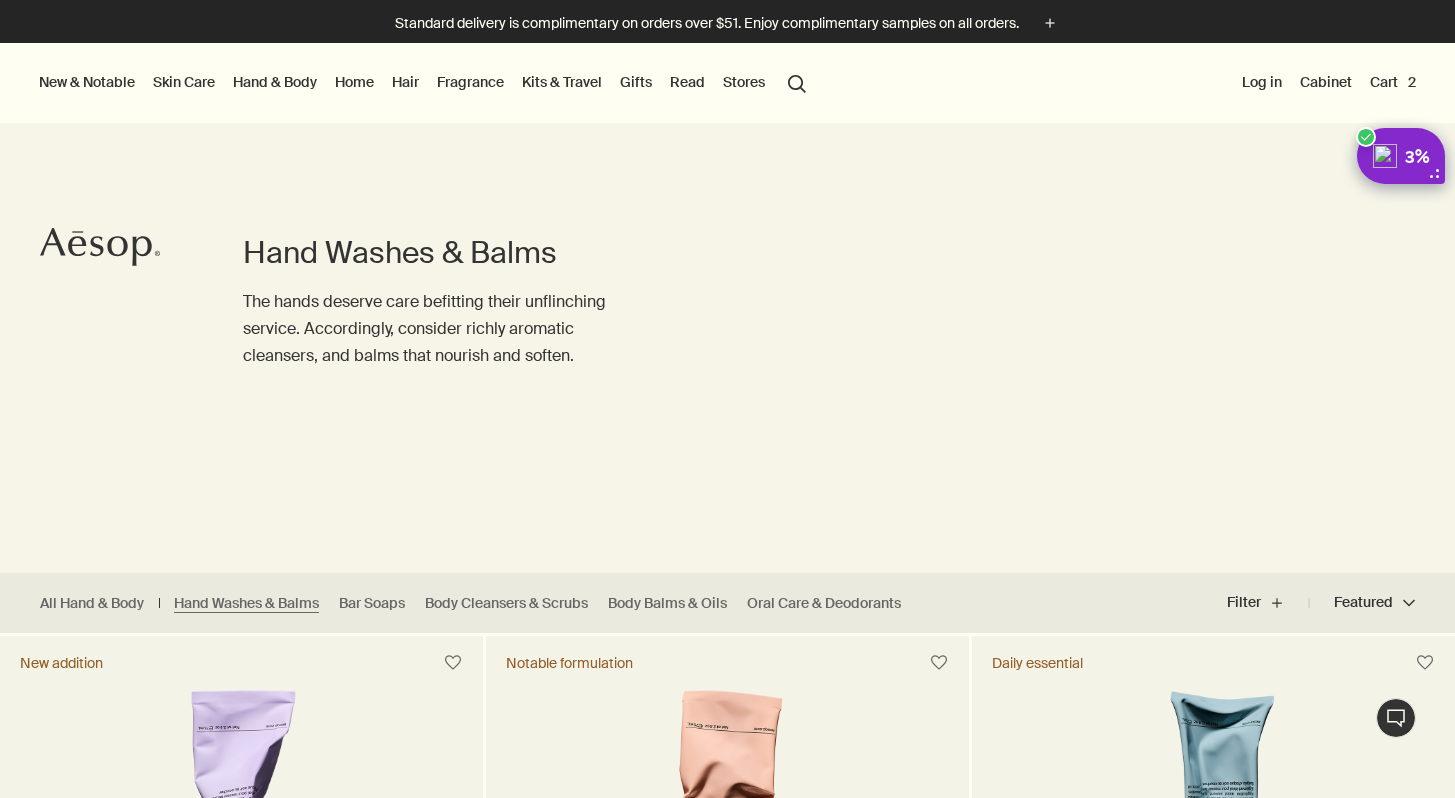 click at bounding box center [1385, 156] 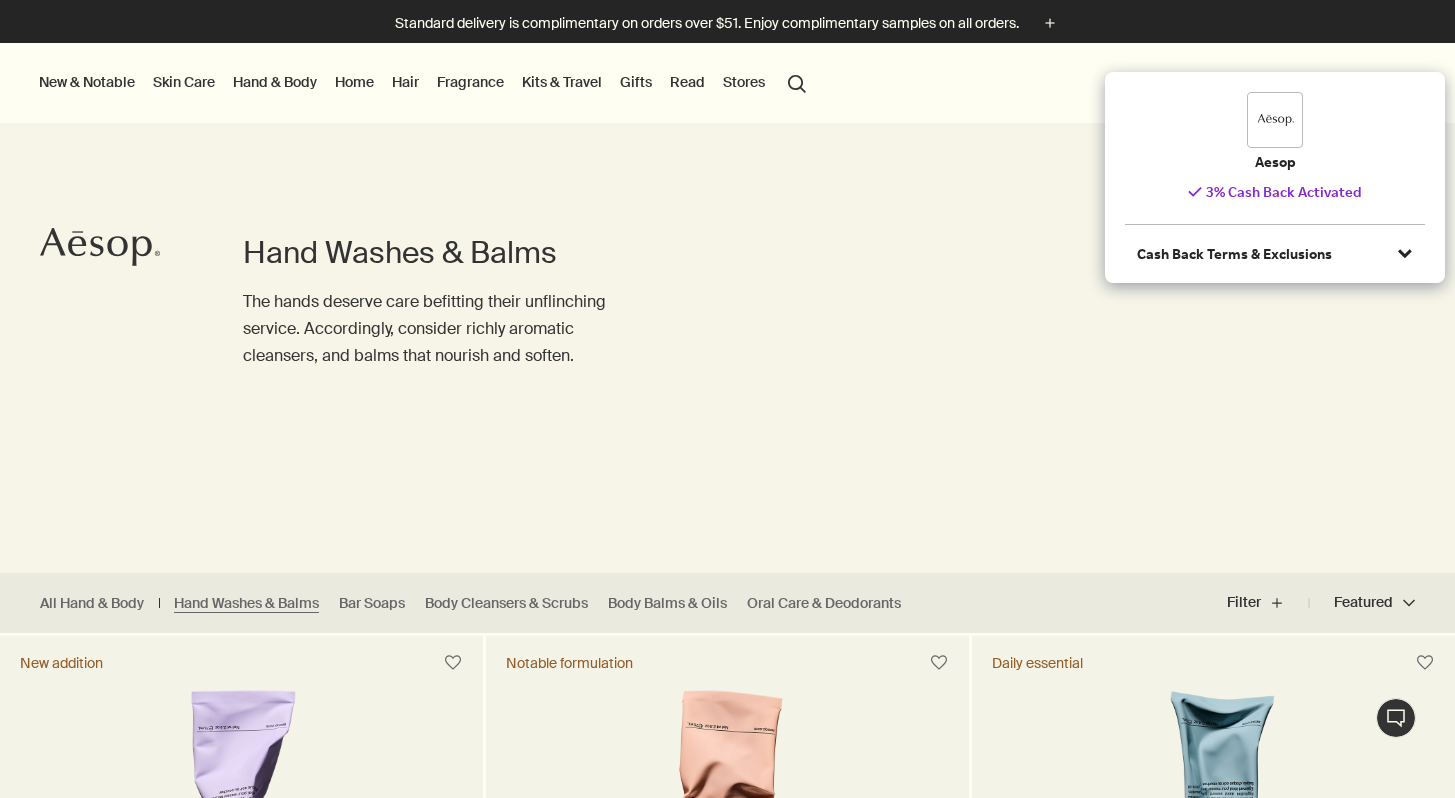 click 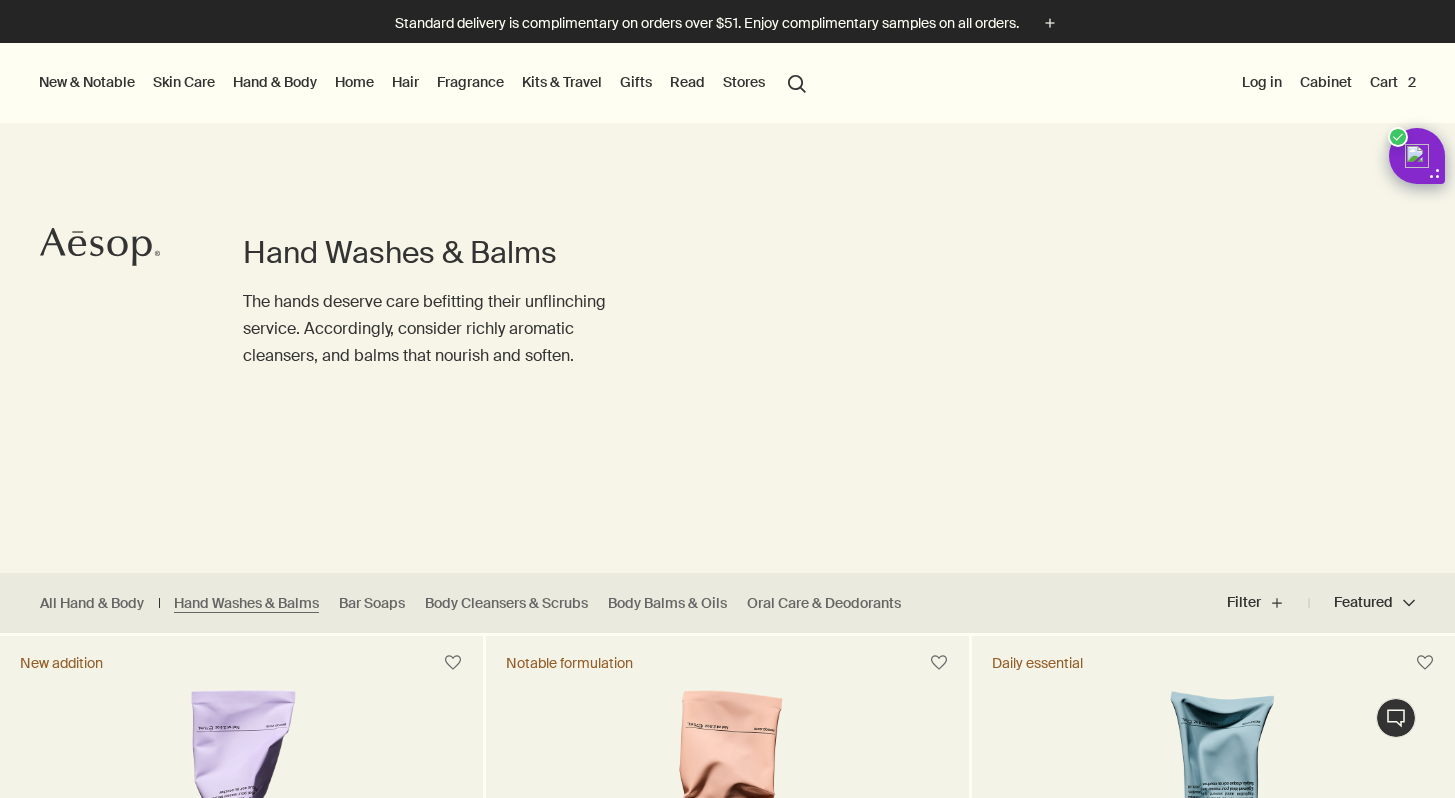 click on "Cart 2" at bounding box center [1393, 82] 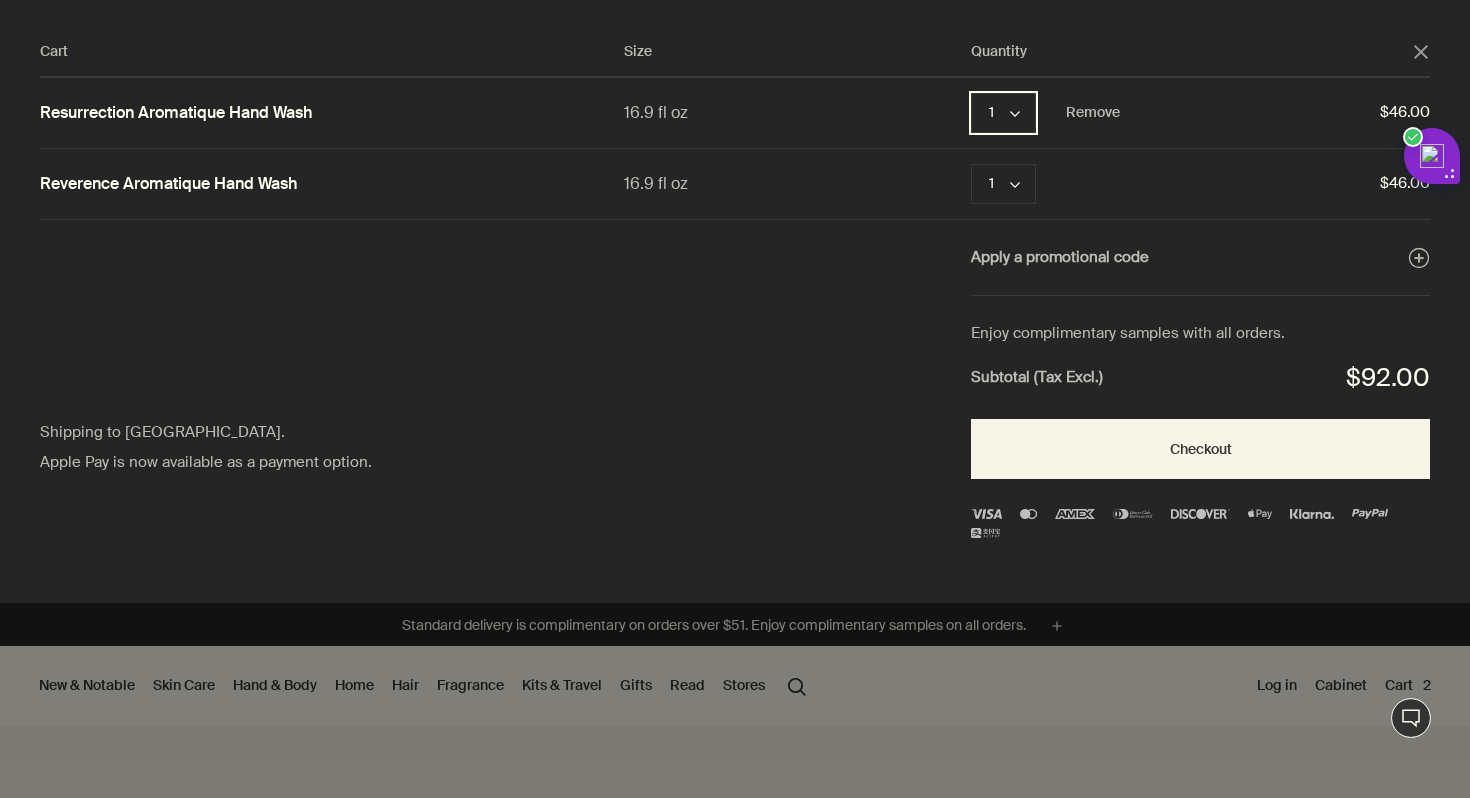 click on "1 chevron" at bounding box center [1003, 113] 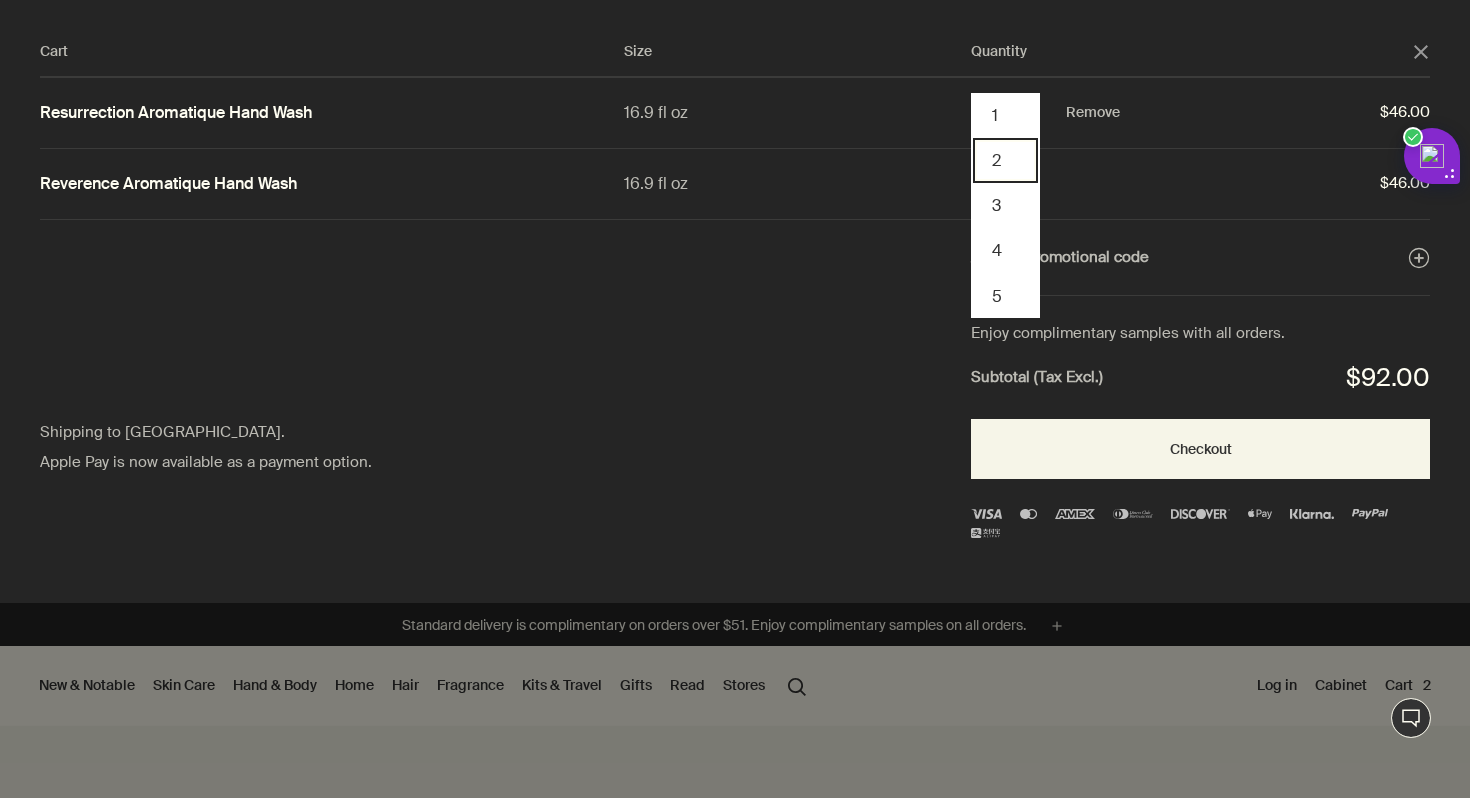 click on "Skip to main content Standard delivery is complimentary on orders over $51. Enjoy complimentary samples on all orders. plus New & Notable New additions Lucent Facial Refiner Eleos Nourishing Body Cleanser Aurner Eau de Parfum Virēre Eau de Parfum Notable formulations Reverence Aromatique Hand Wash Geranium Leaf Body Cleanser Resurrection Aromatique Hand Balm Immaculate Facial Tonic Skin Care Discover Skin Care   rightArrow Cleansers & Exfoliants Treat & Masque Toners Hydrators & Moisturisers Eye & Lip Care Shaving Sun Care Skin Care Kits See all Skin Care Skin type or concern Normal Dry Oily Combination Sensitive Mature Seasonal Skin Care Summer Winter New additions Lucent Facial Refiner Immaculate Facial Tonic An introduction to skin types   rightArrow Lessons from the lab Hand & Body Discover Hand & Body   rightArrow Hand Washes & Balms Bar Soaps Body Cleansers & Scrubs Body Balms & Oils Oral Care & Deodorants See all Hand & Body New additions Eleos Nourishing Body Cleanser Eleos Aromatique Hand Balm" at bounding box center [735, 399] 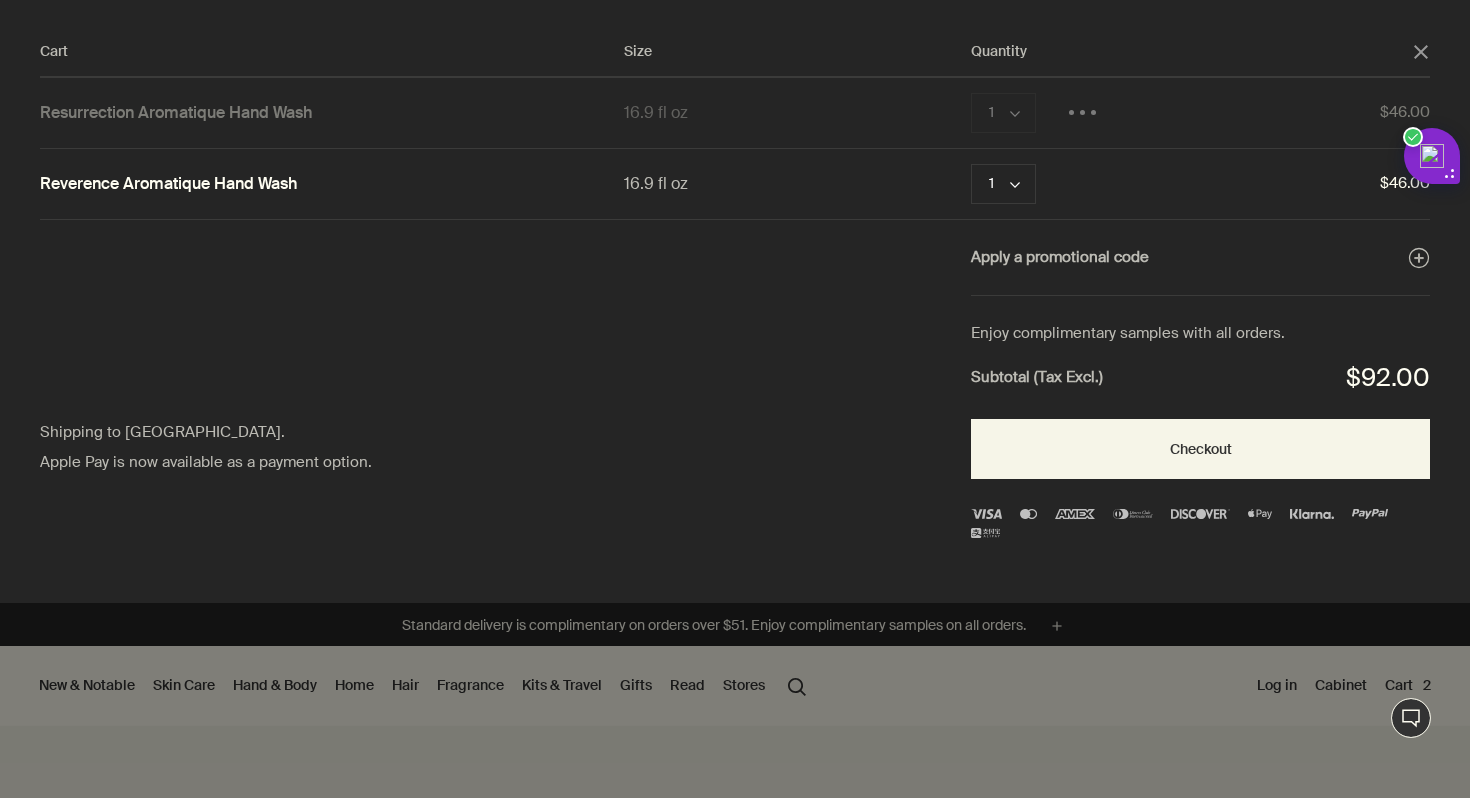 click at bounding box center (735, 0) 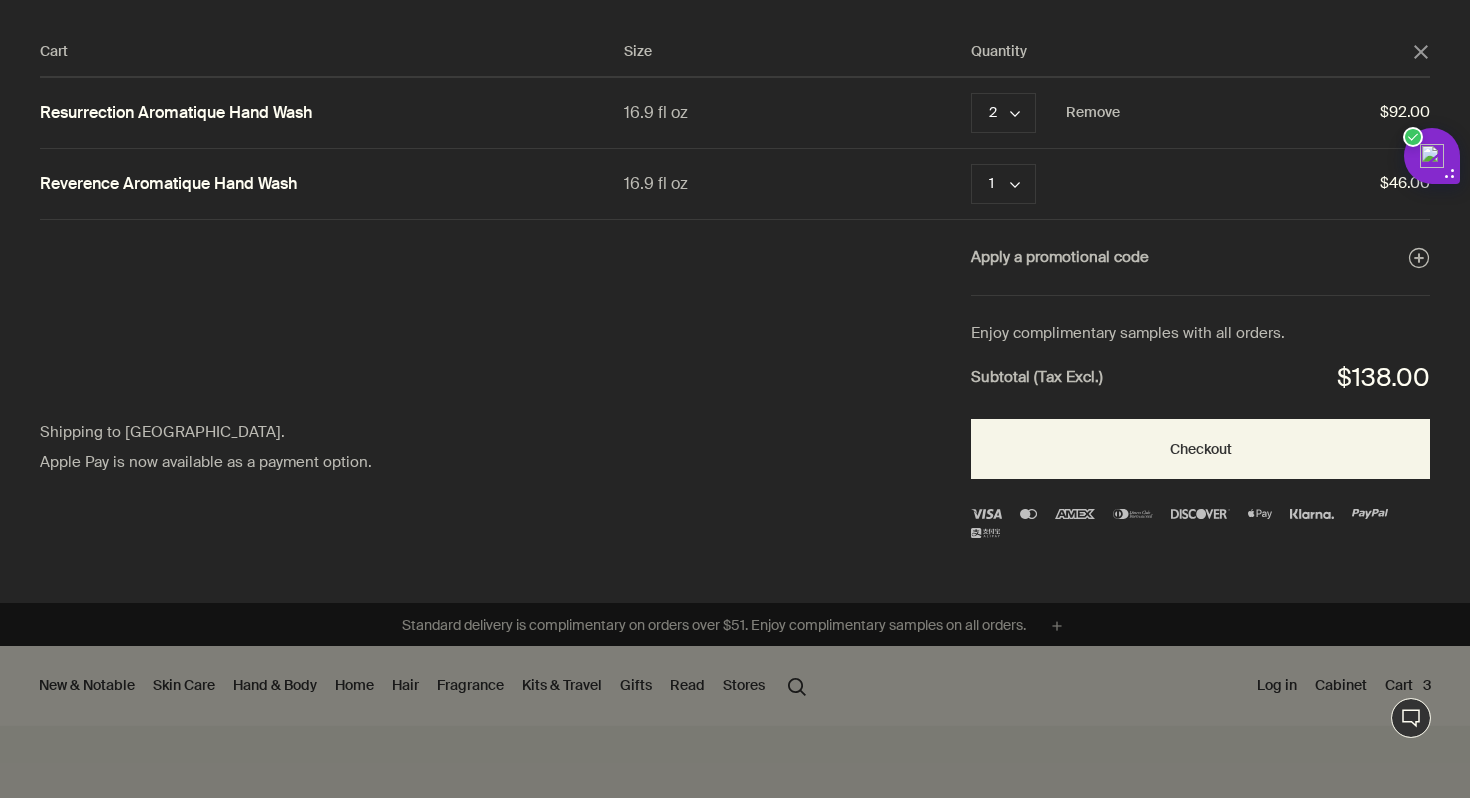 click at bounding box center [0, 0] 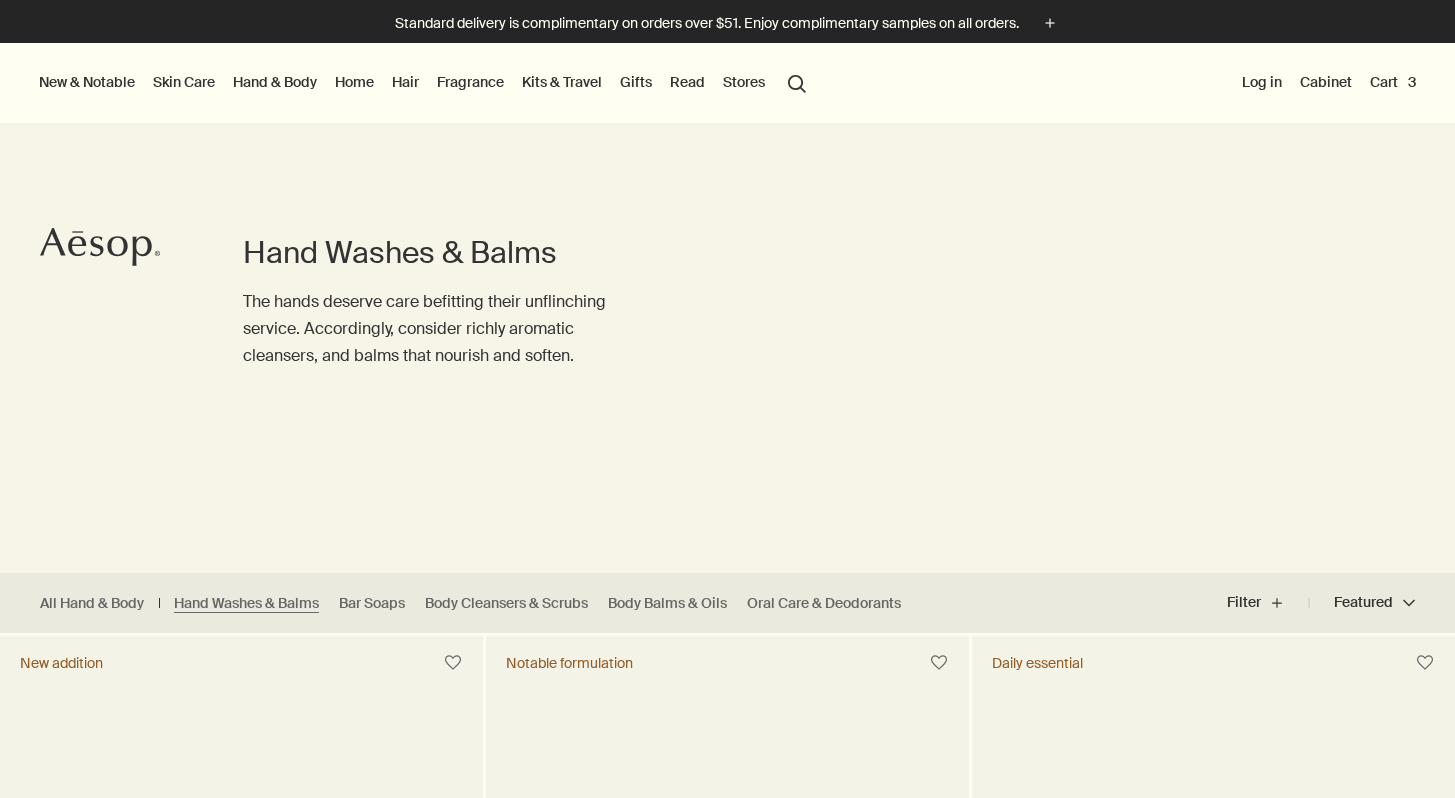 scroll, scrollTop: 0, scrollLeft: 0, axis: both 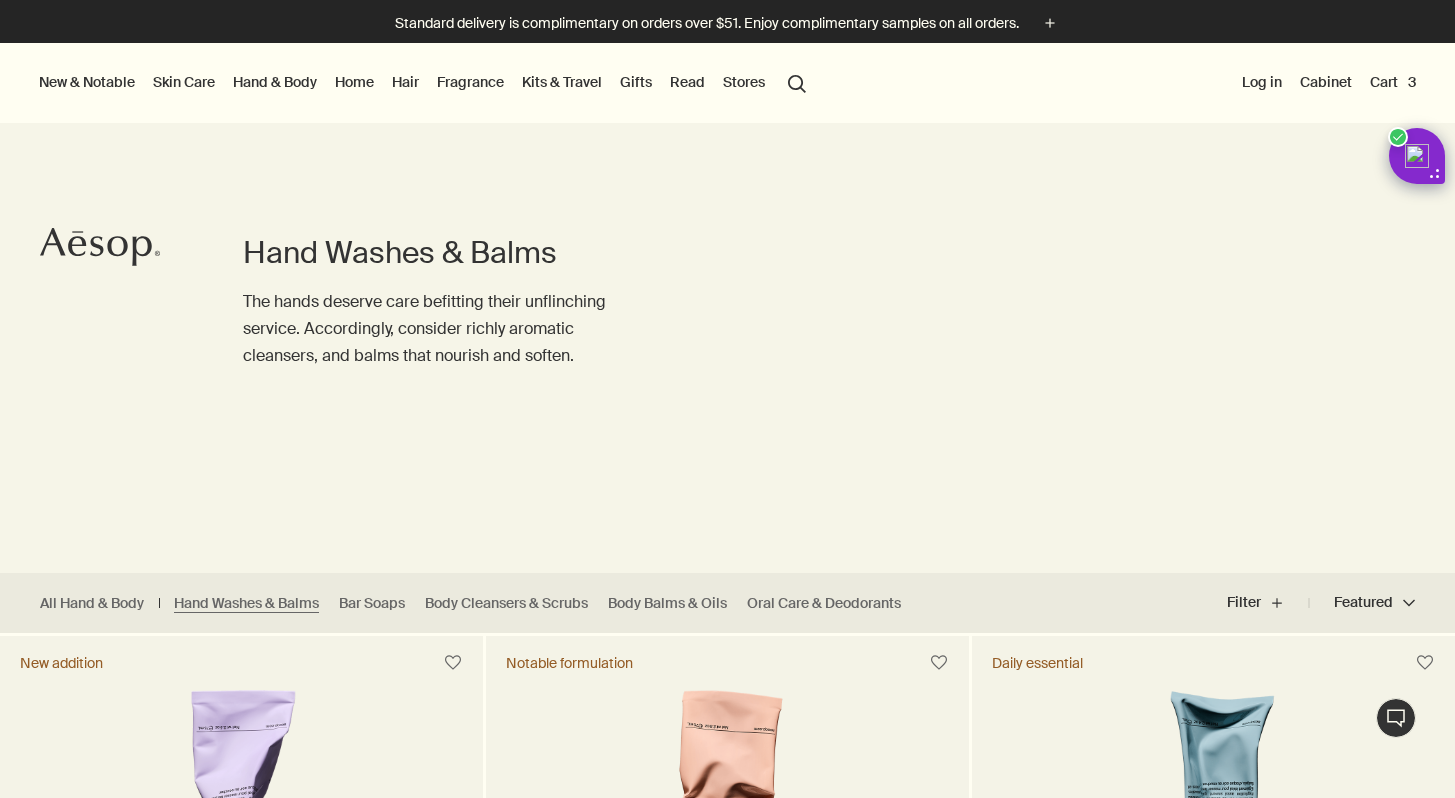 click at bounding box center (0, 798) 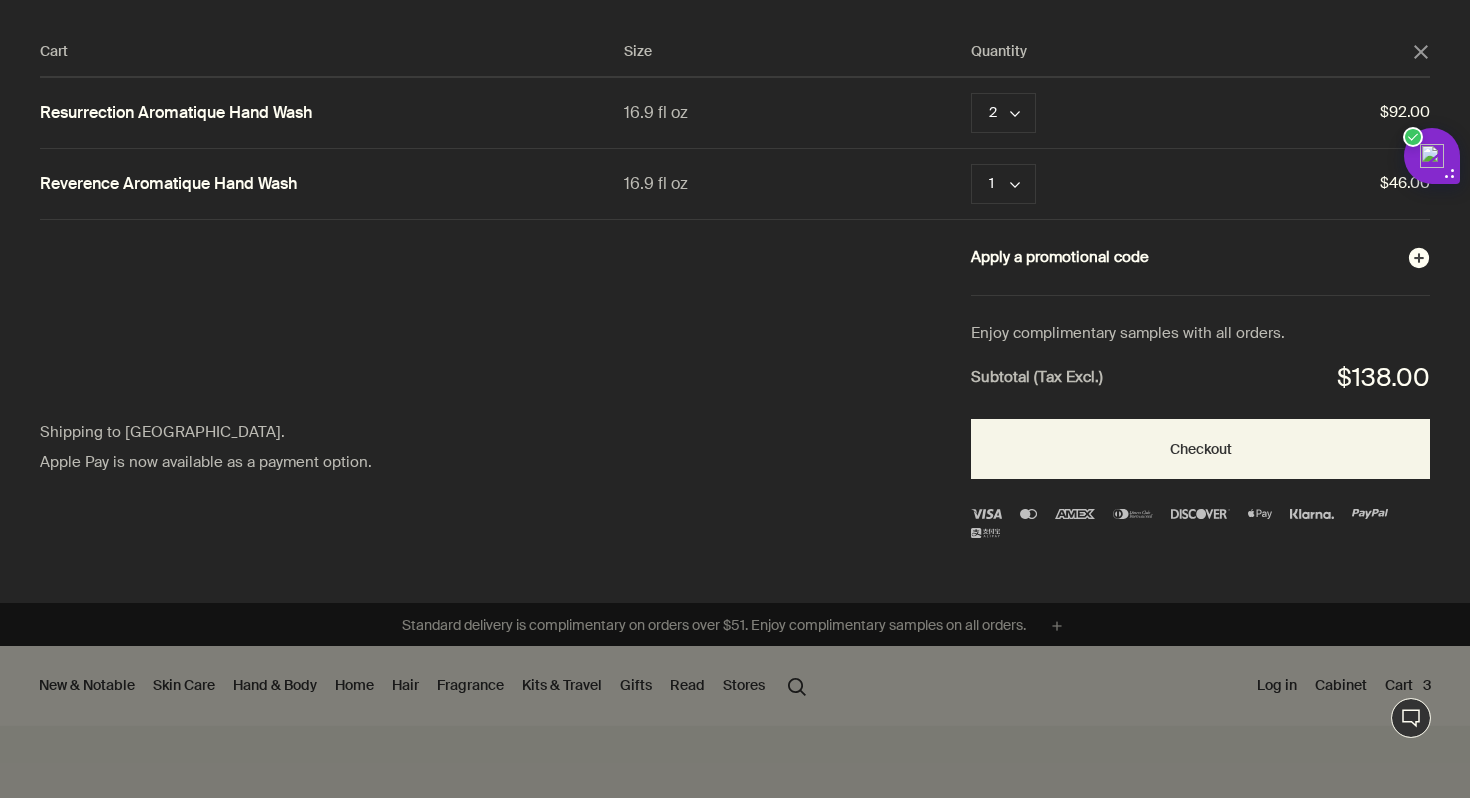 click on "Apply a promotional code plusAndCloseWithCircle" at bounding box center [1200, 258] 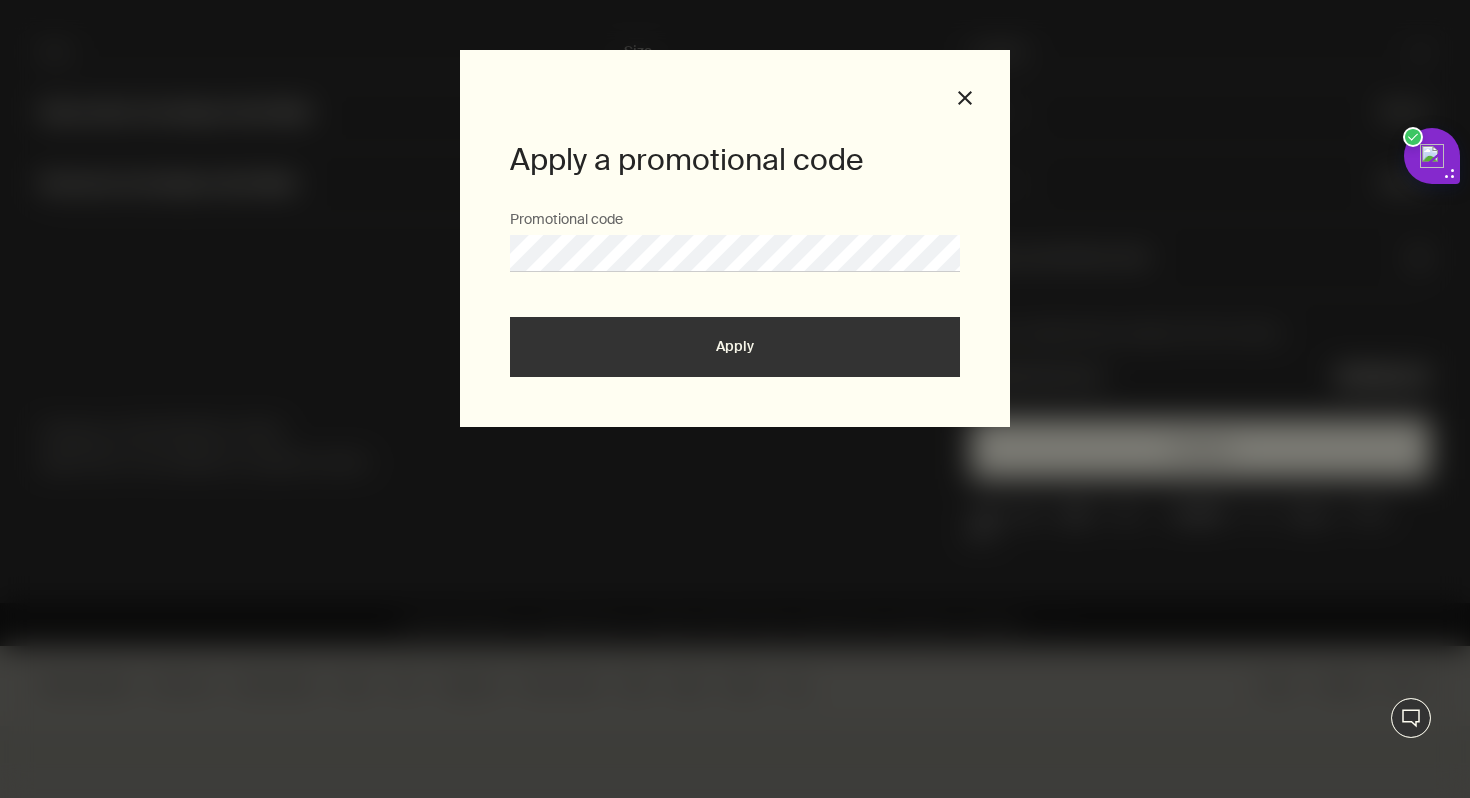 click on "Apply" at bounding box center (735, 347) 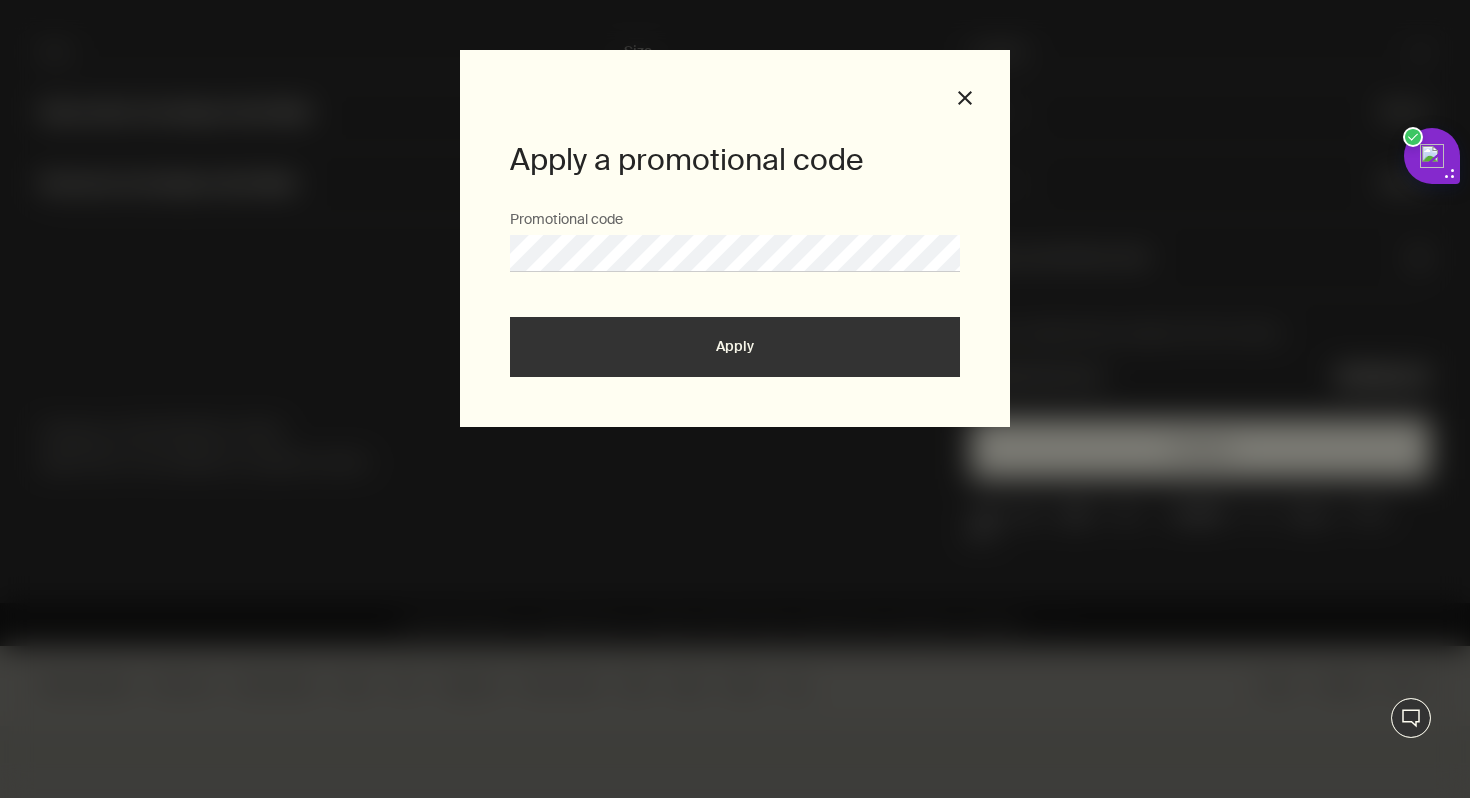 click on "Promotional code" at bounding box center (735, 263) 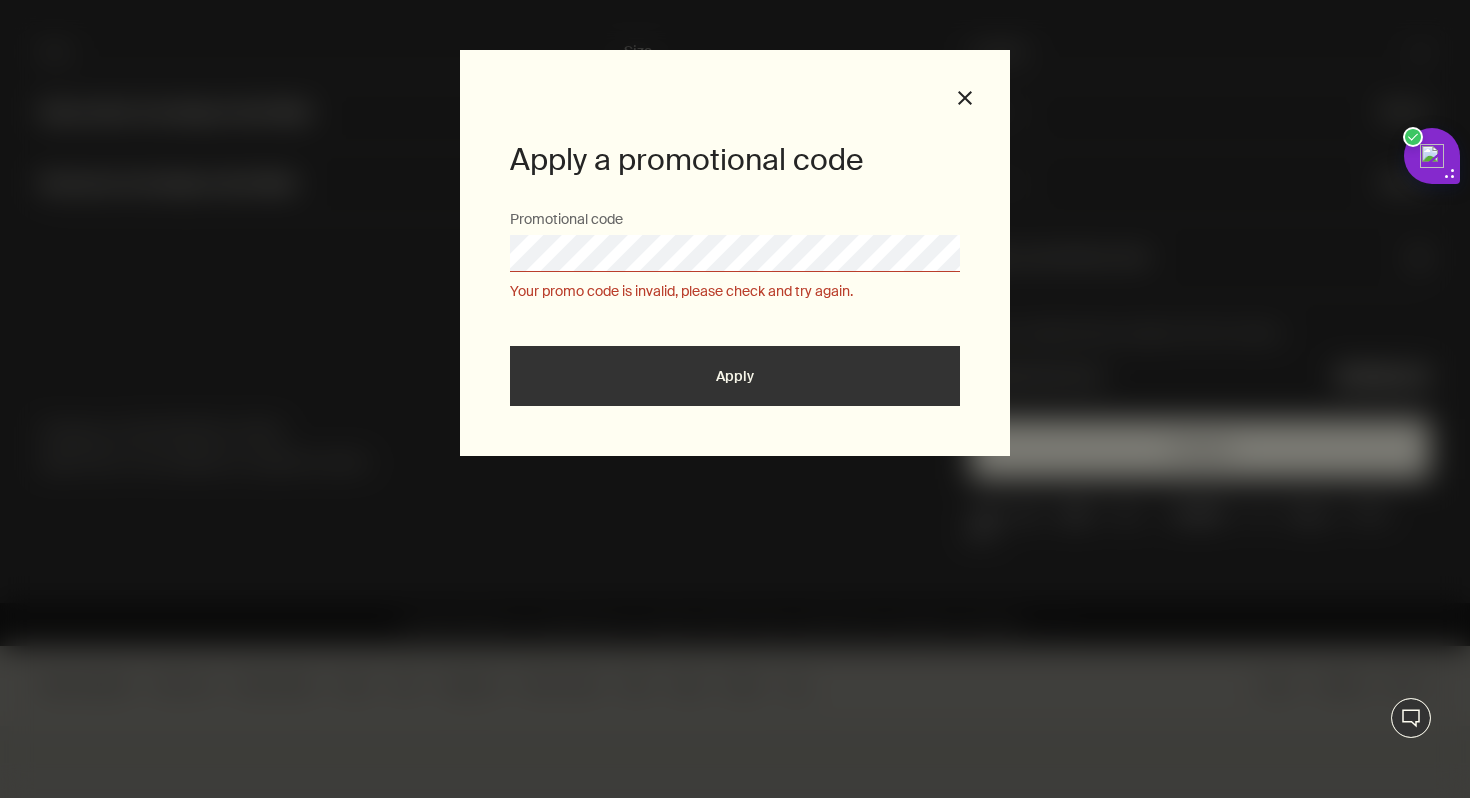 click at bounding box center [0, 0] 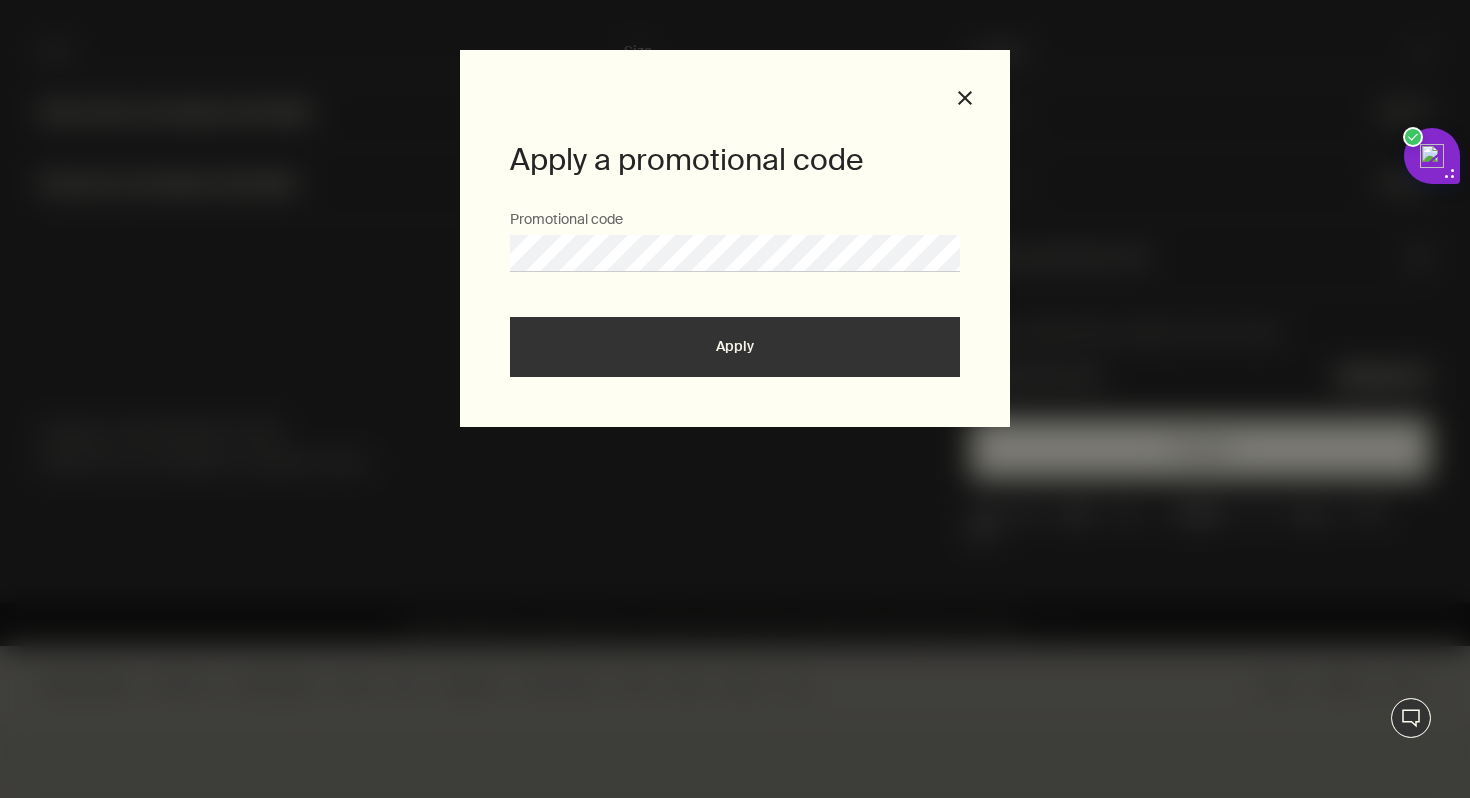 click on "Apply" at bounding box center [735, 347] 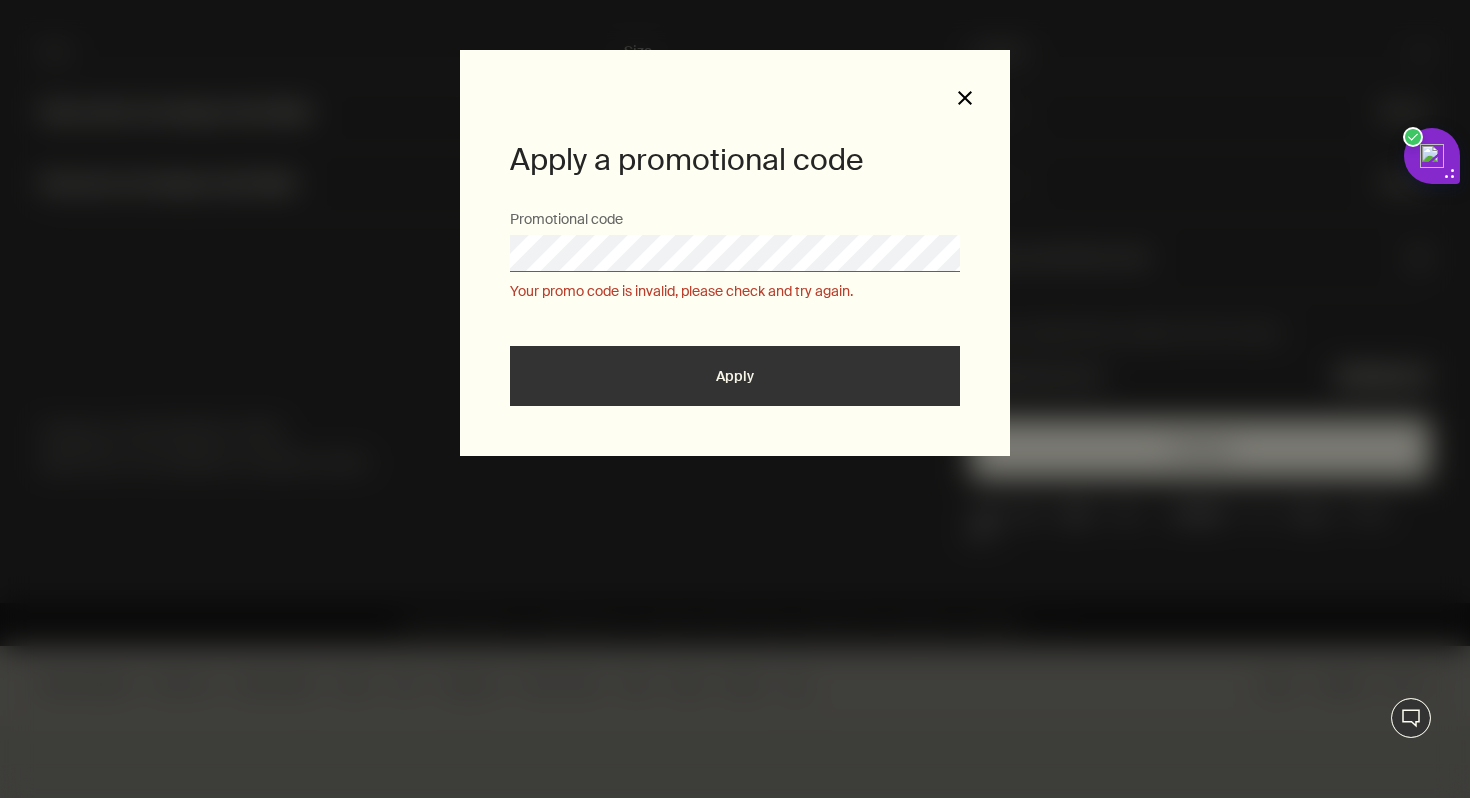 click on "close" at bounding box center [965, 98] 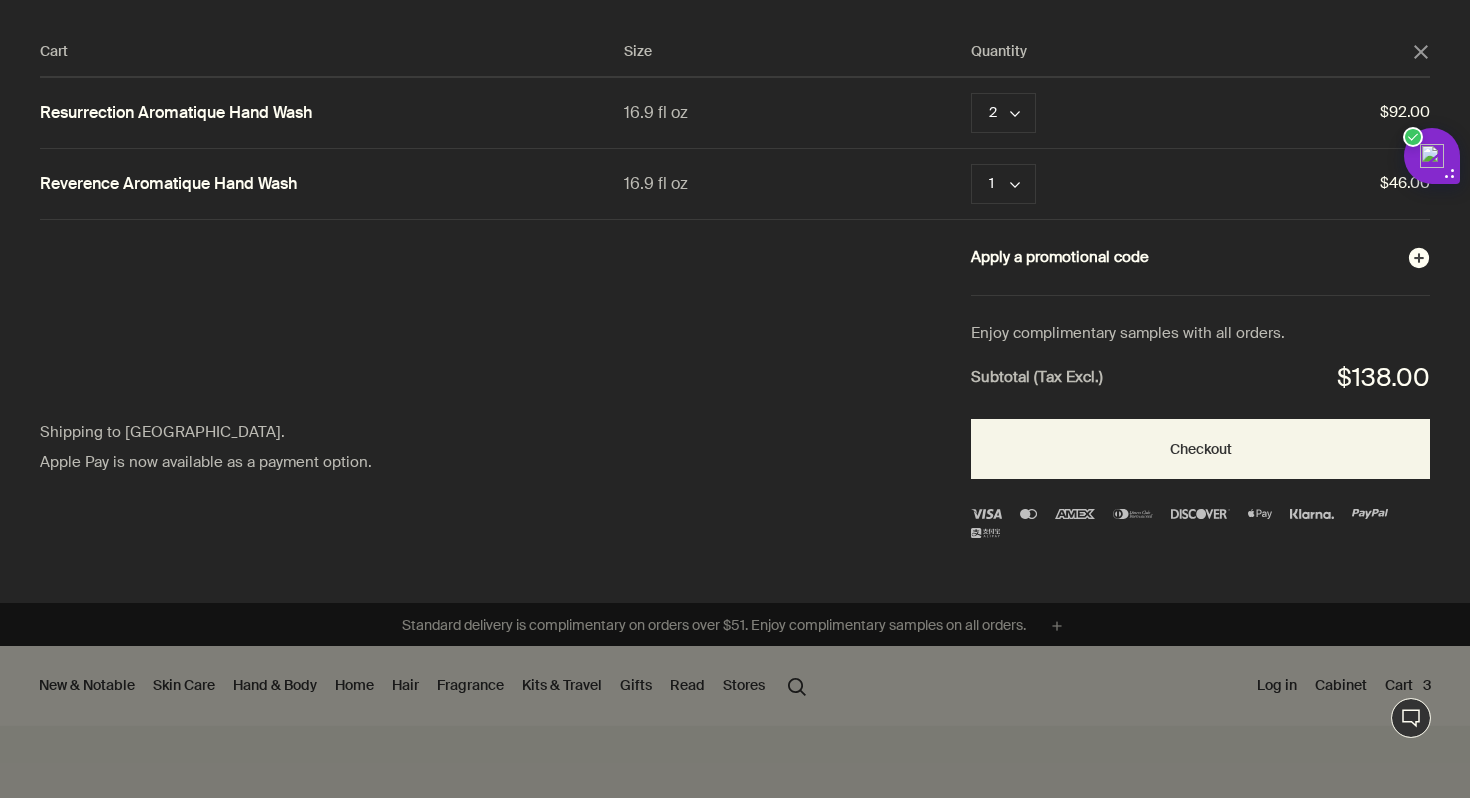 click at bounding box center (0, 0) 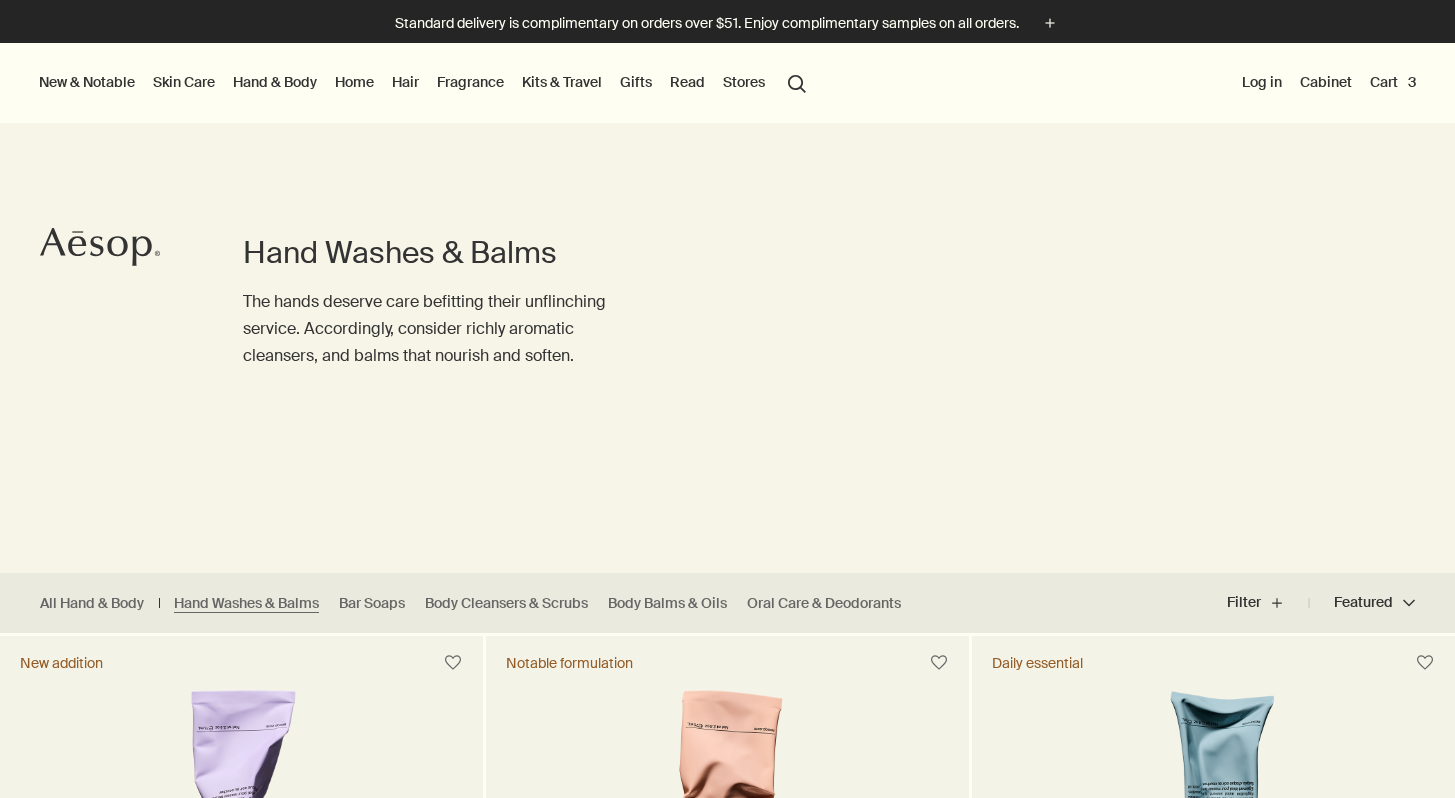 scroll, scrollTop: 0, scrollLeft: 0, axis: both 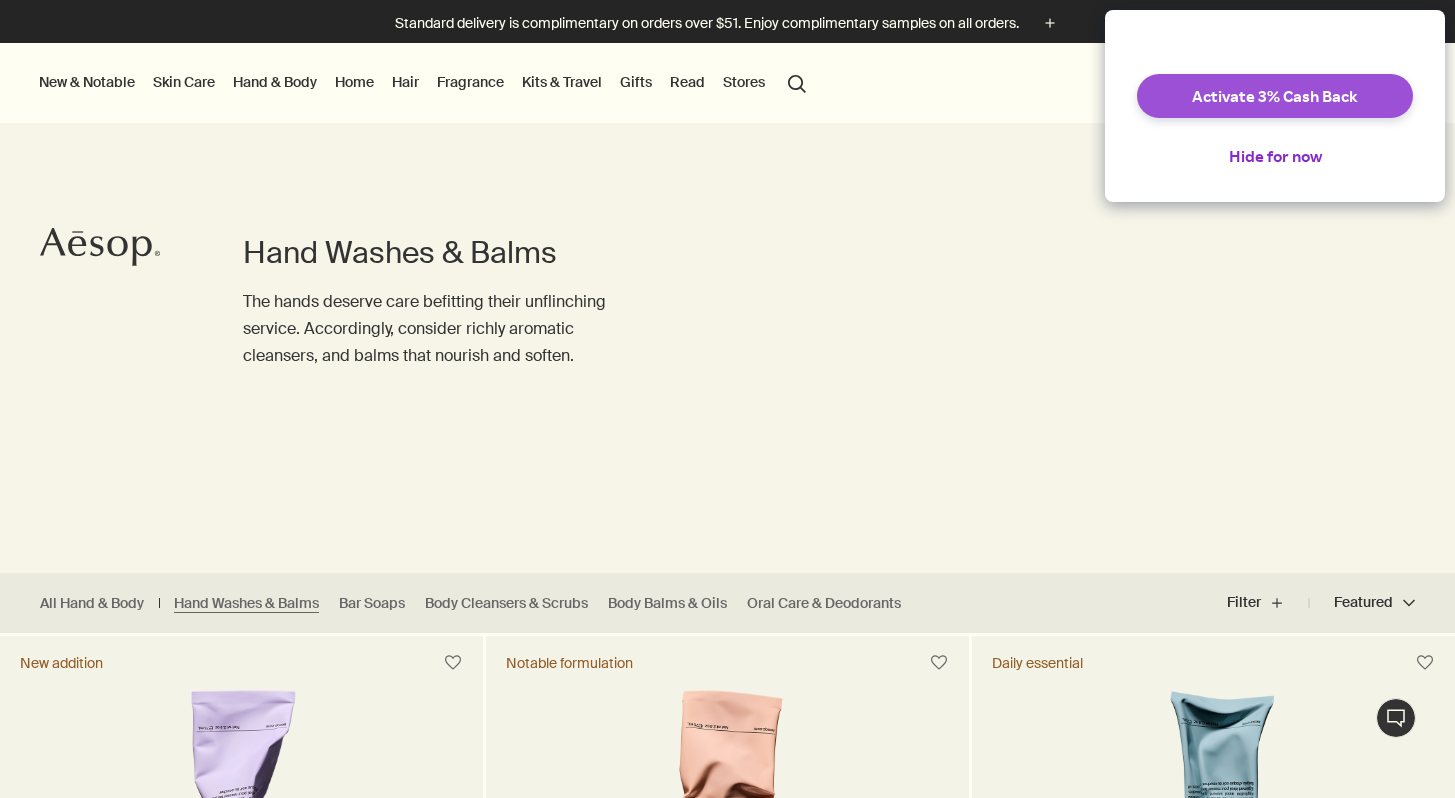 click on "Activate 3% Cash Back" at bounding box center (1275, 96) 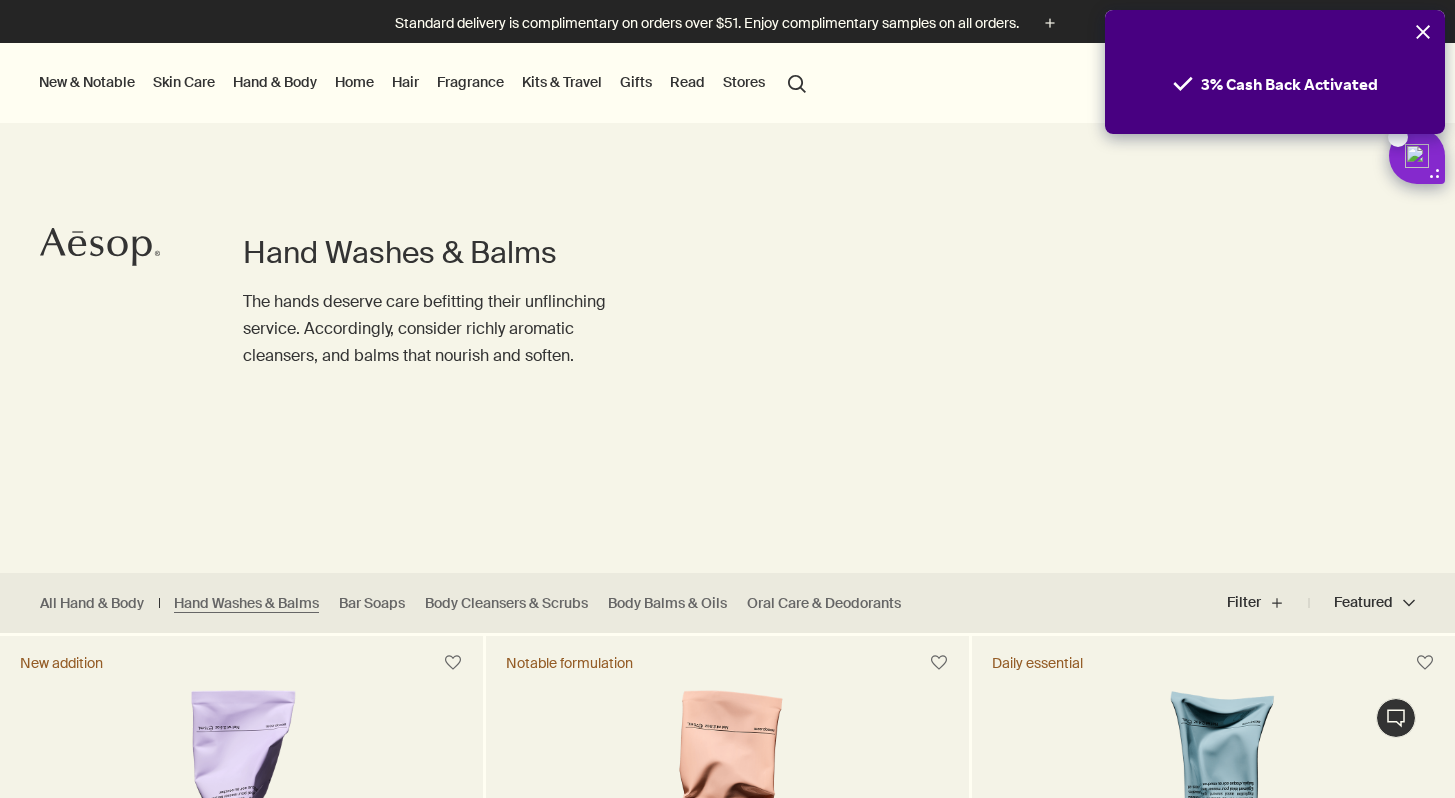 scroll, scrollTop: 0, scrollLeft: 0, axis: both 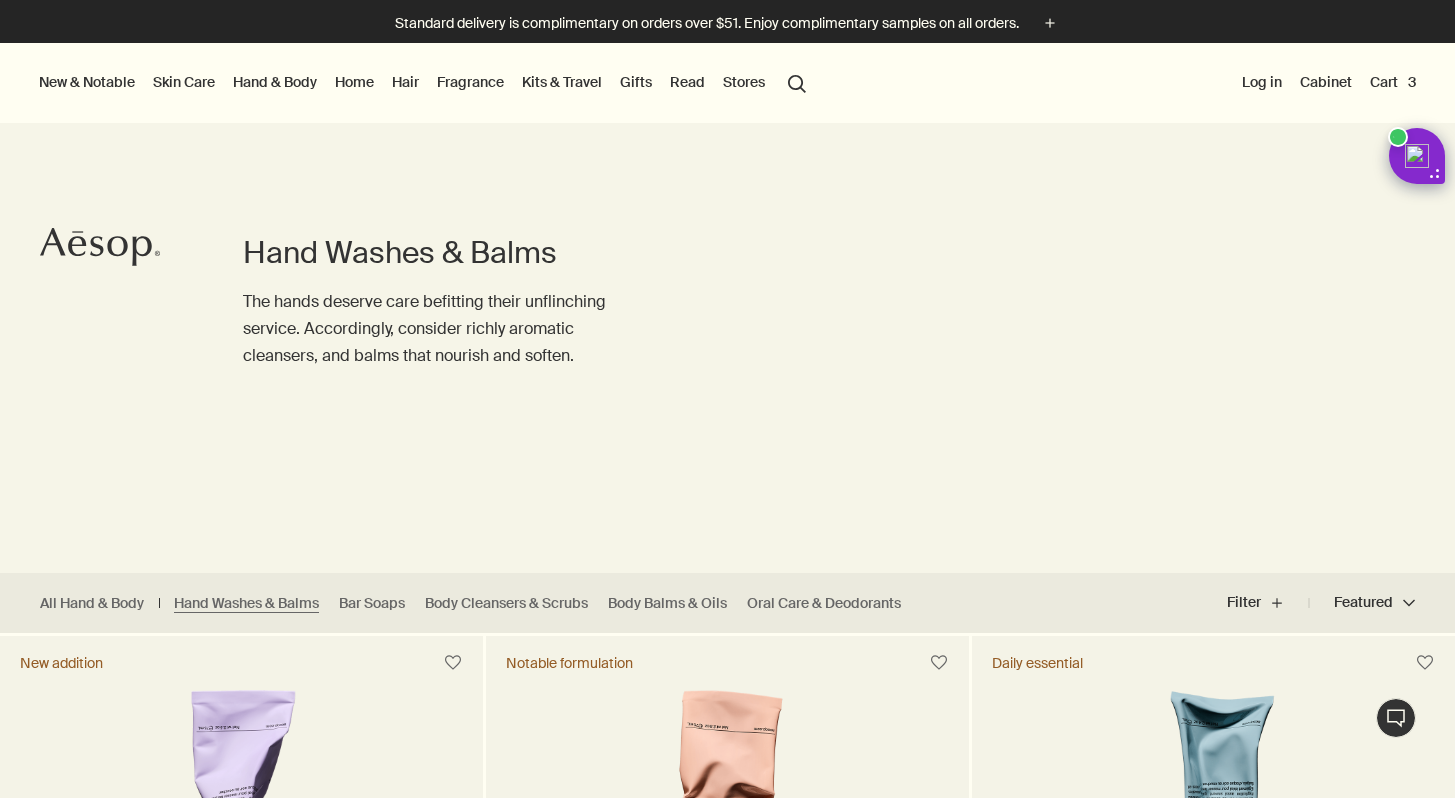 click on "Cart 3" at bounding box center [1393, 82] 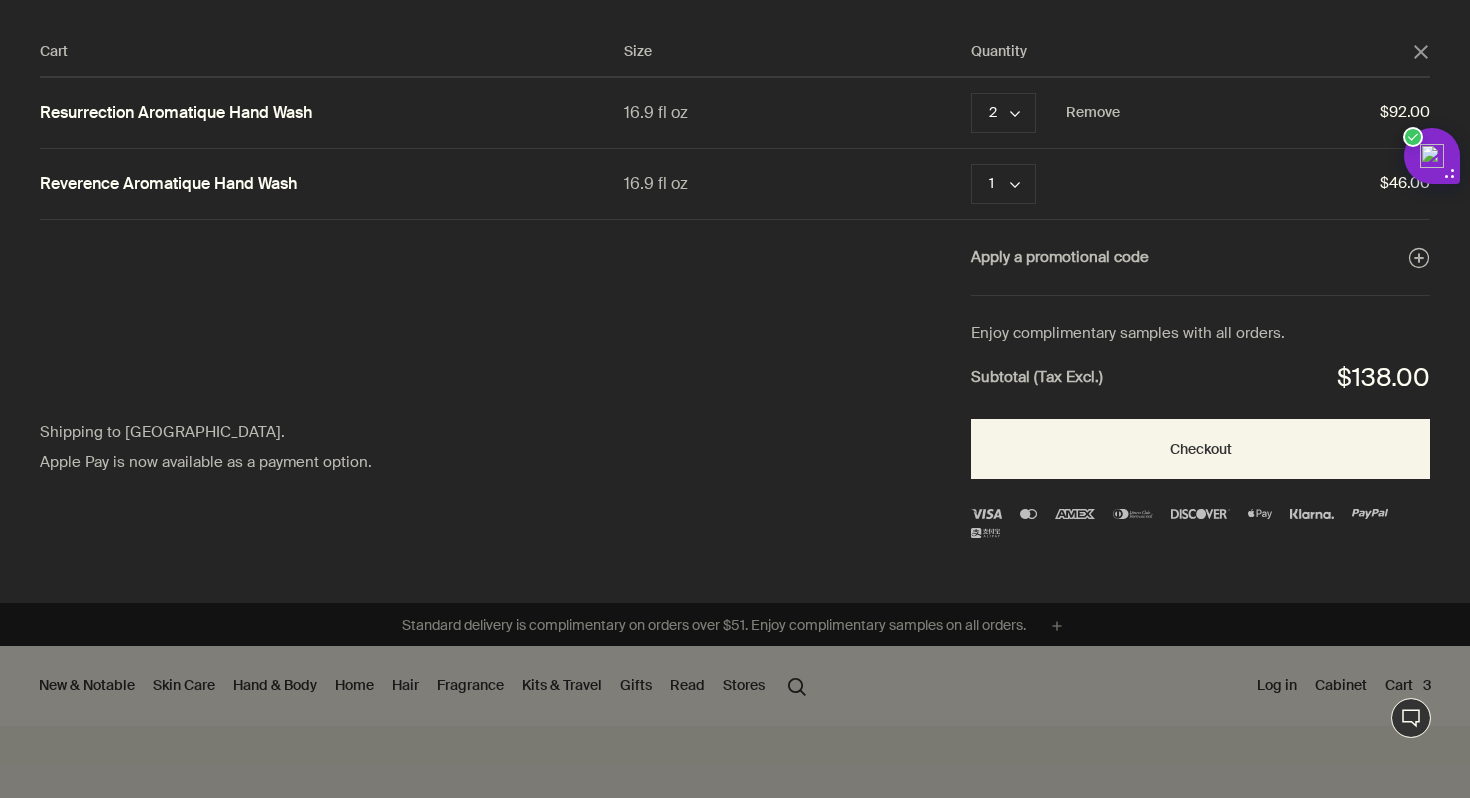 click on "Resurrection Aromatique Hand Wash" at bounding box center (176, 113) 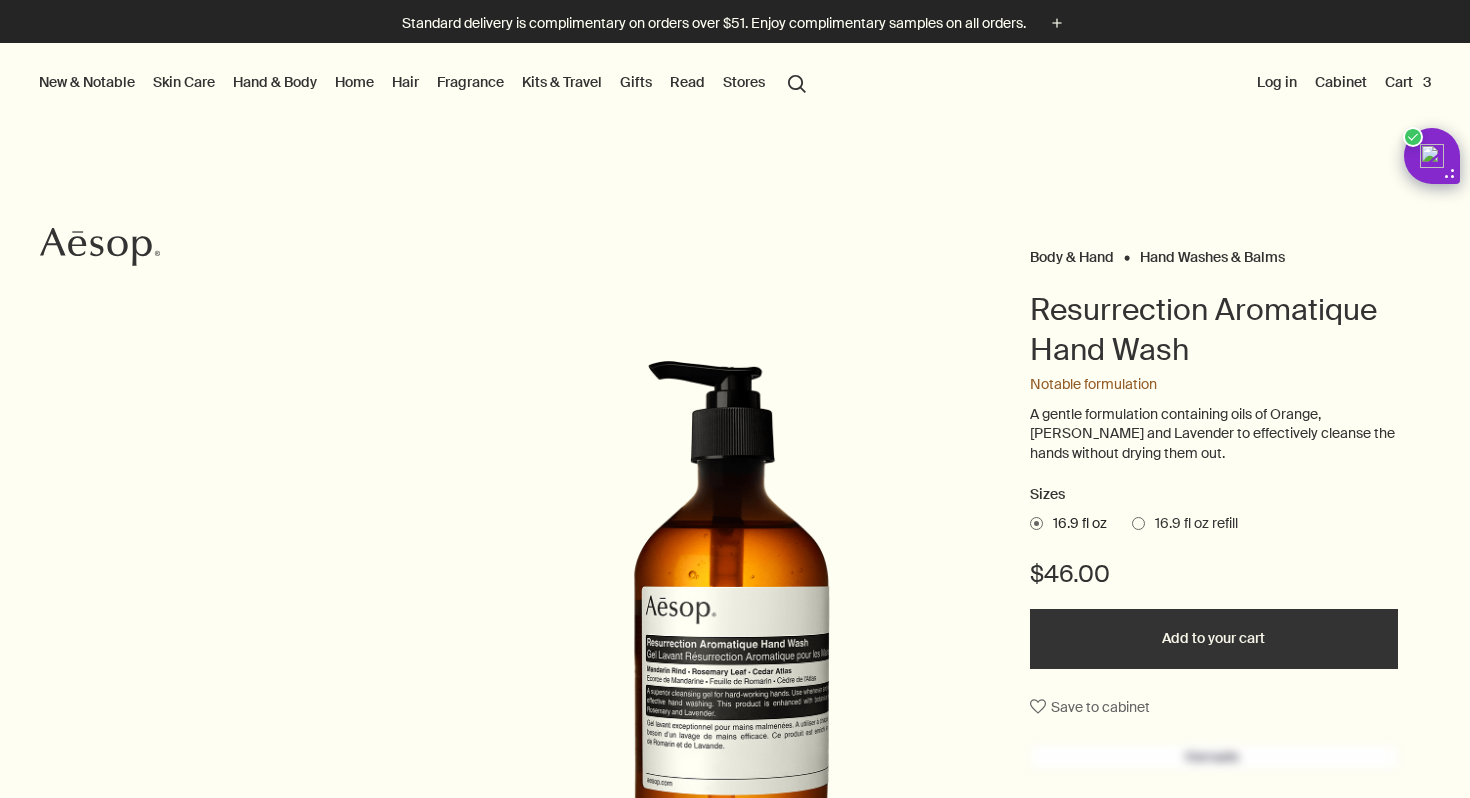 scroll, scrollTop: 0, scrollLeft: 0, axis: both 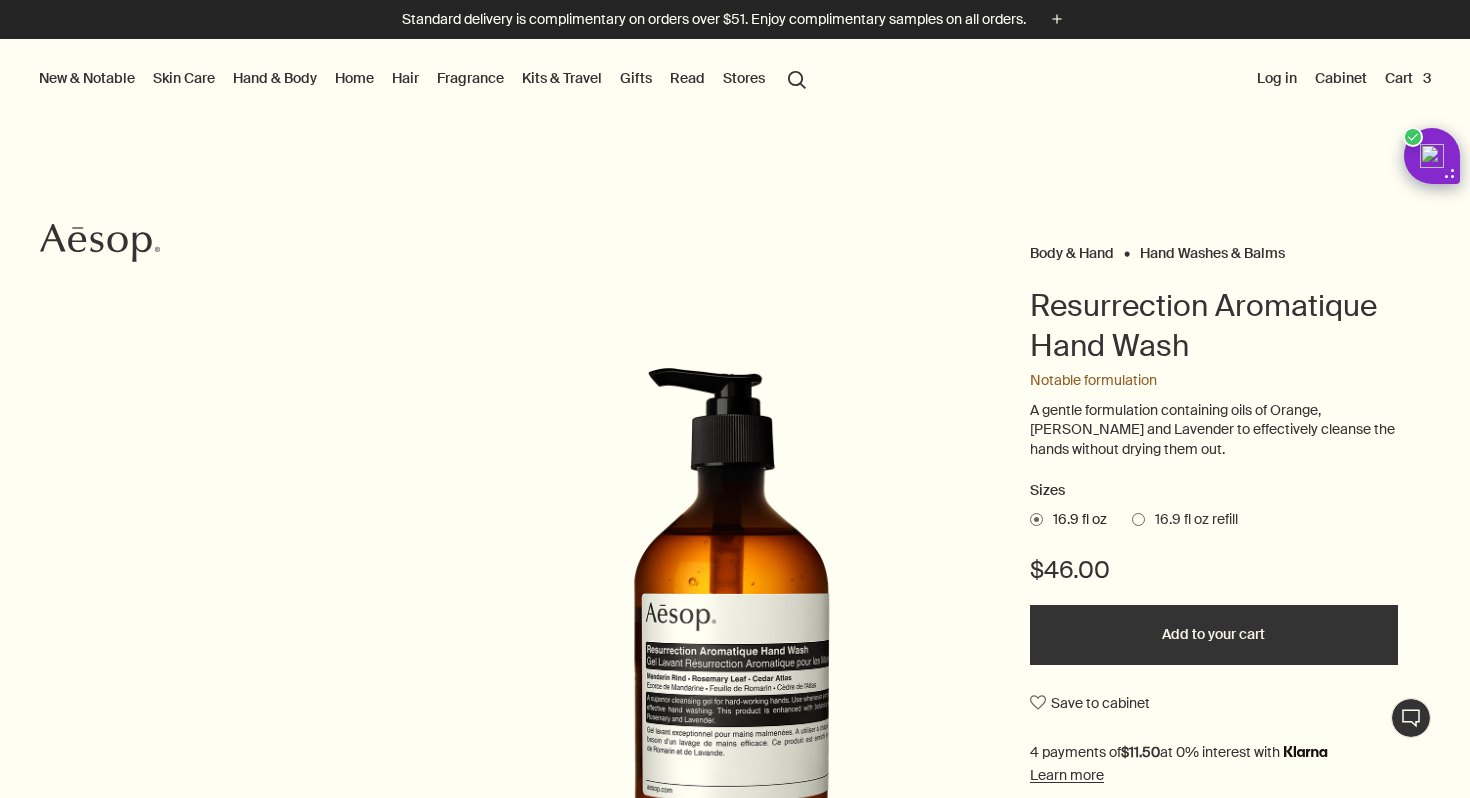 drag, startPoint x: 1392, startPoint y: 64, endPoint x: 1391, endPoint y: 86, distance: 22.022715 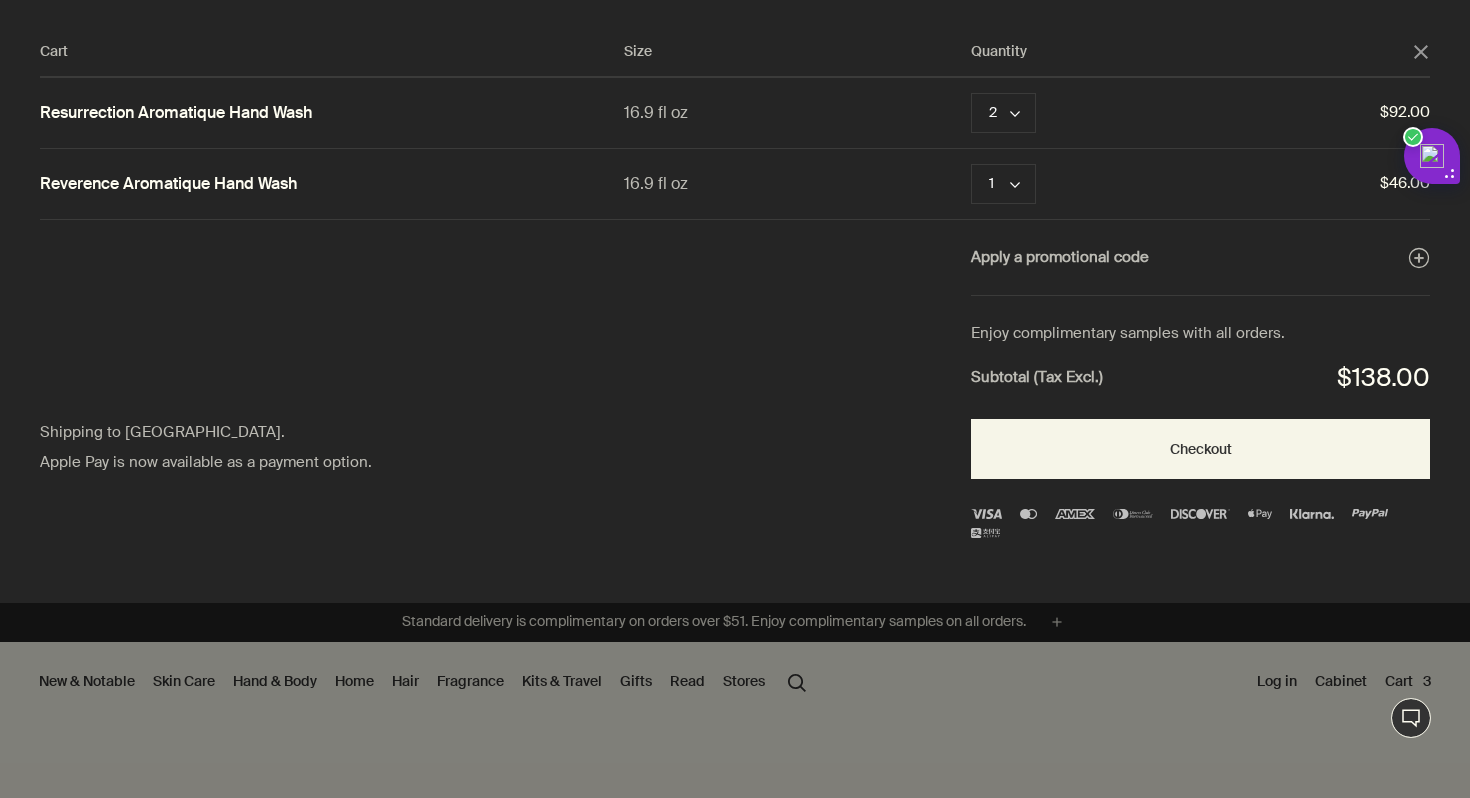 click on "Apply a promotional code plusAndCloseWithCircle" at bounding box center [1200, 258] 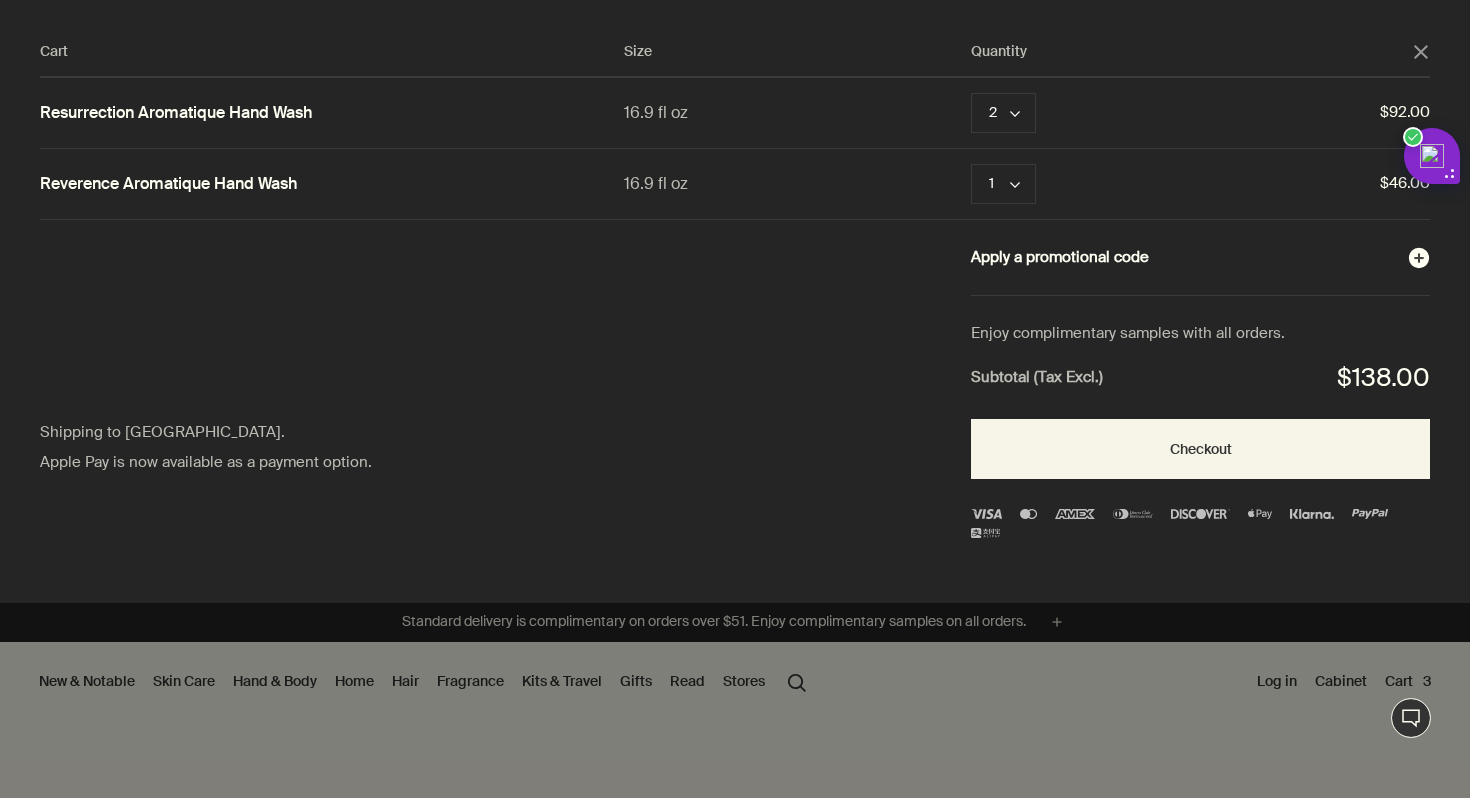 click on "Apply a promotional code plusAndCloseWithCircle" at bounding box center [1200, 258] 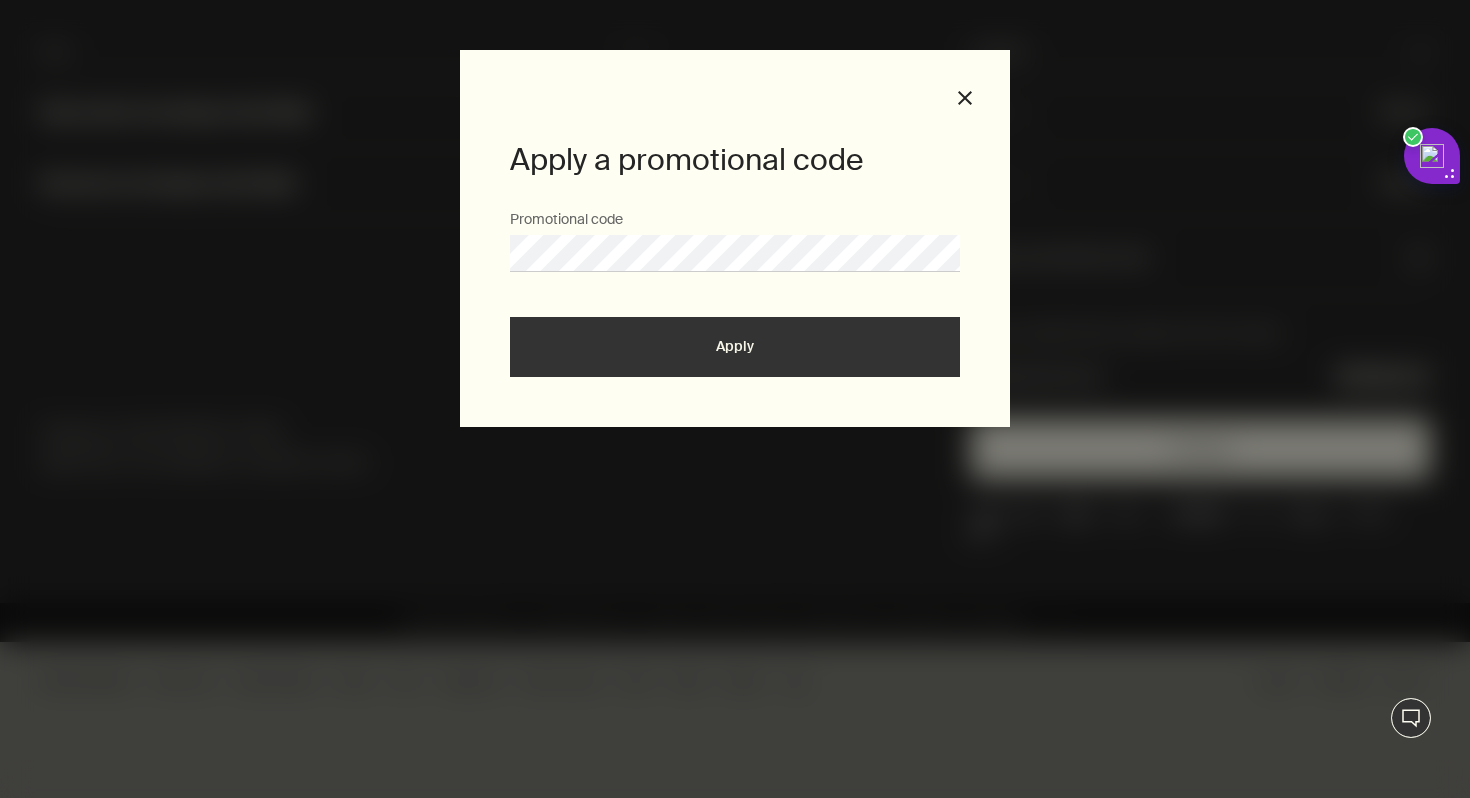click on "Apply" at bounding box center (735, 347) 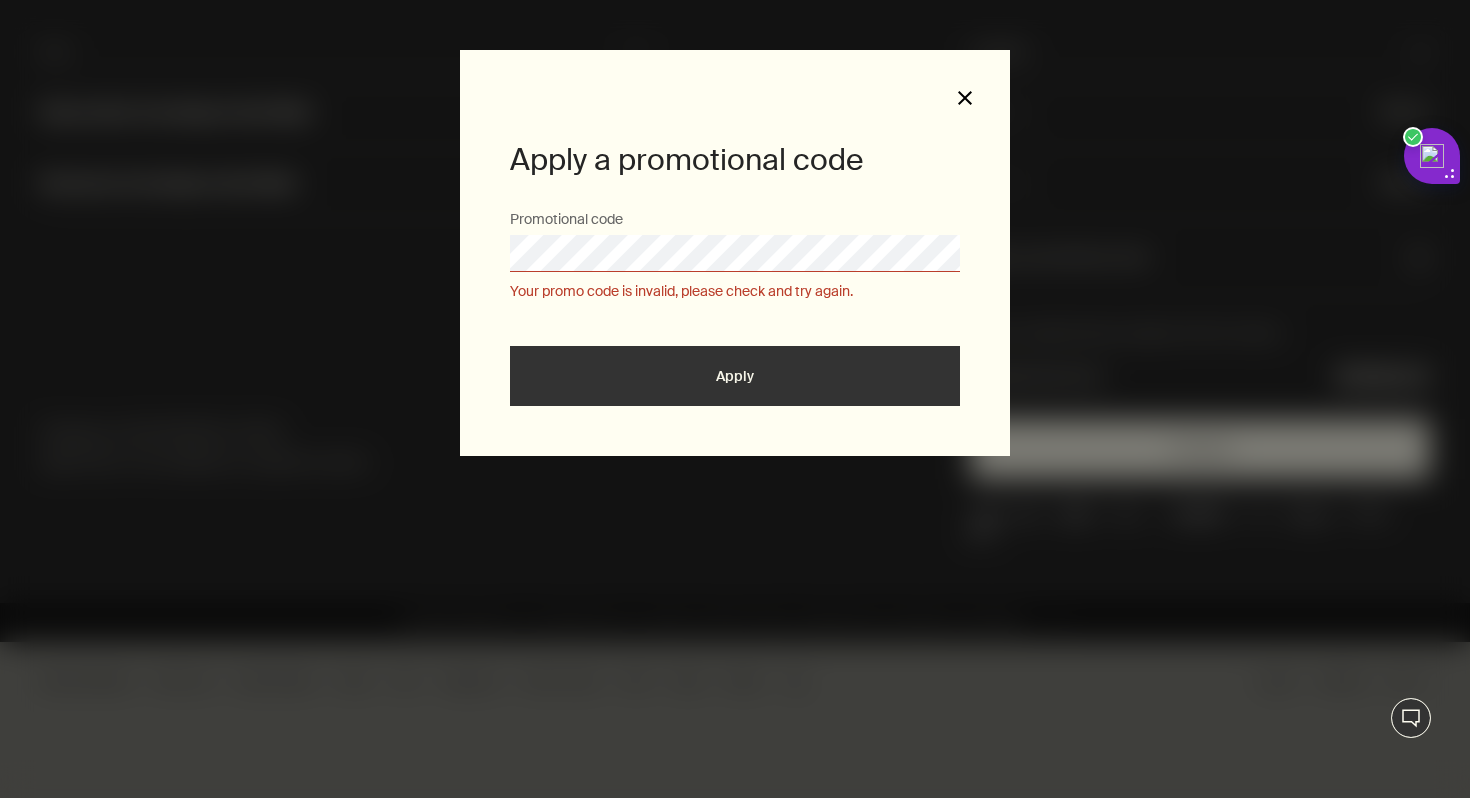 click on "close" at bounding box center (965, 98) 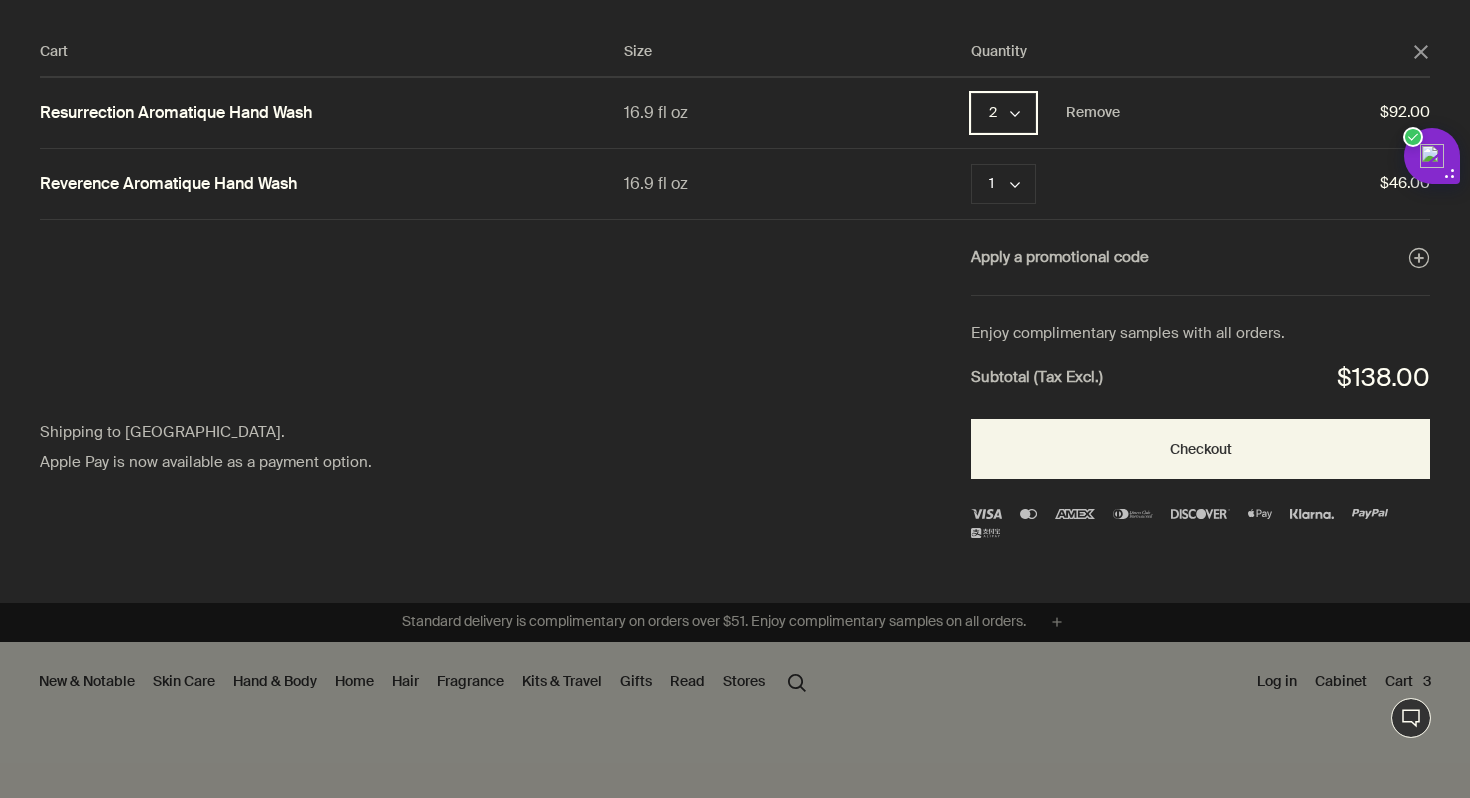 click on "2 chevron" at bounding box center [1003, 113] 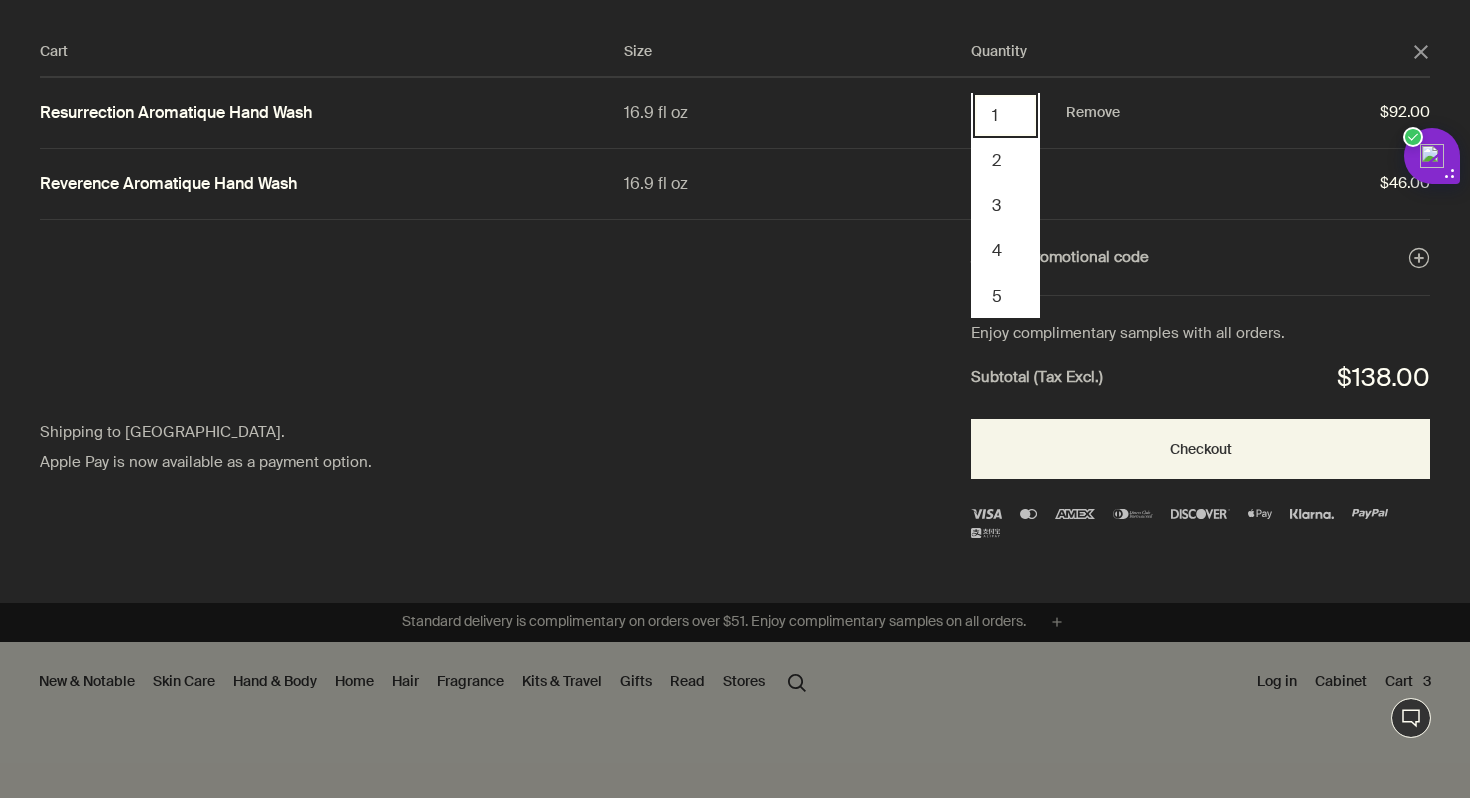 click on "1" at bounding box center [1005, 115] 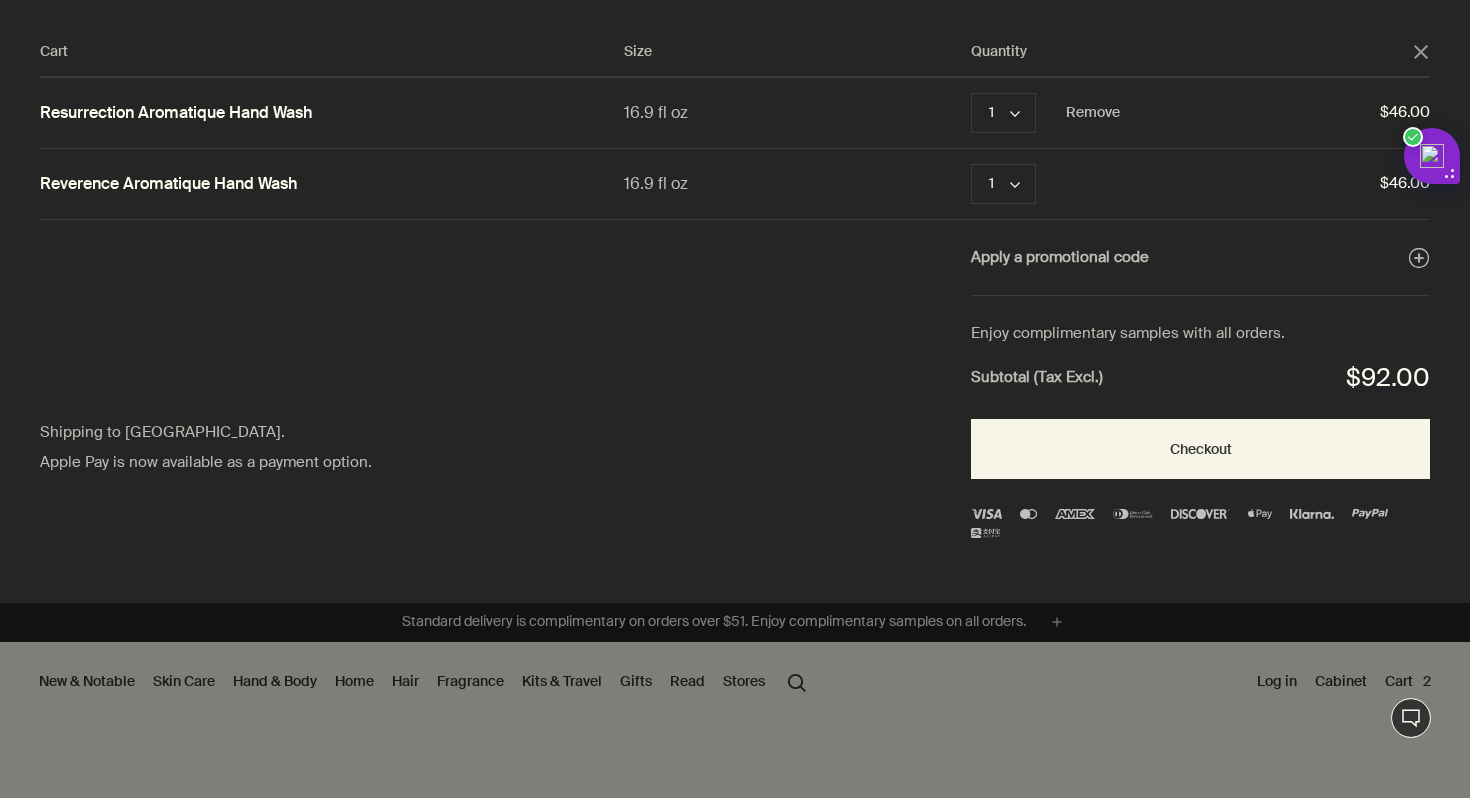 click on "Resurrection Aromatique Hand Wash" at bounding box center [176, 113] 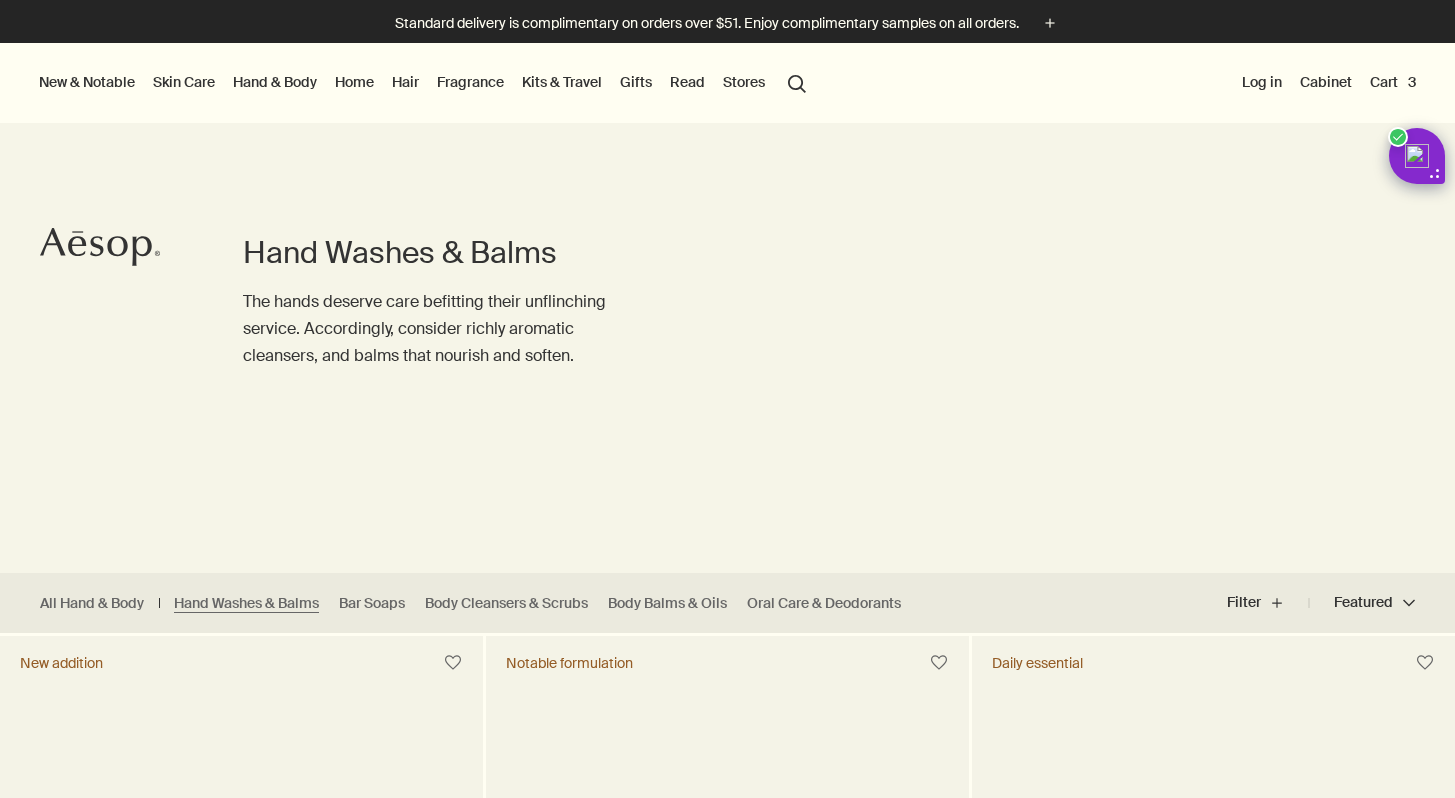 scroll, scrollTop: 0, scrollLeft: 0, axis: both 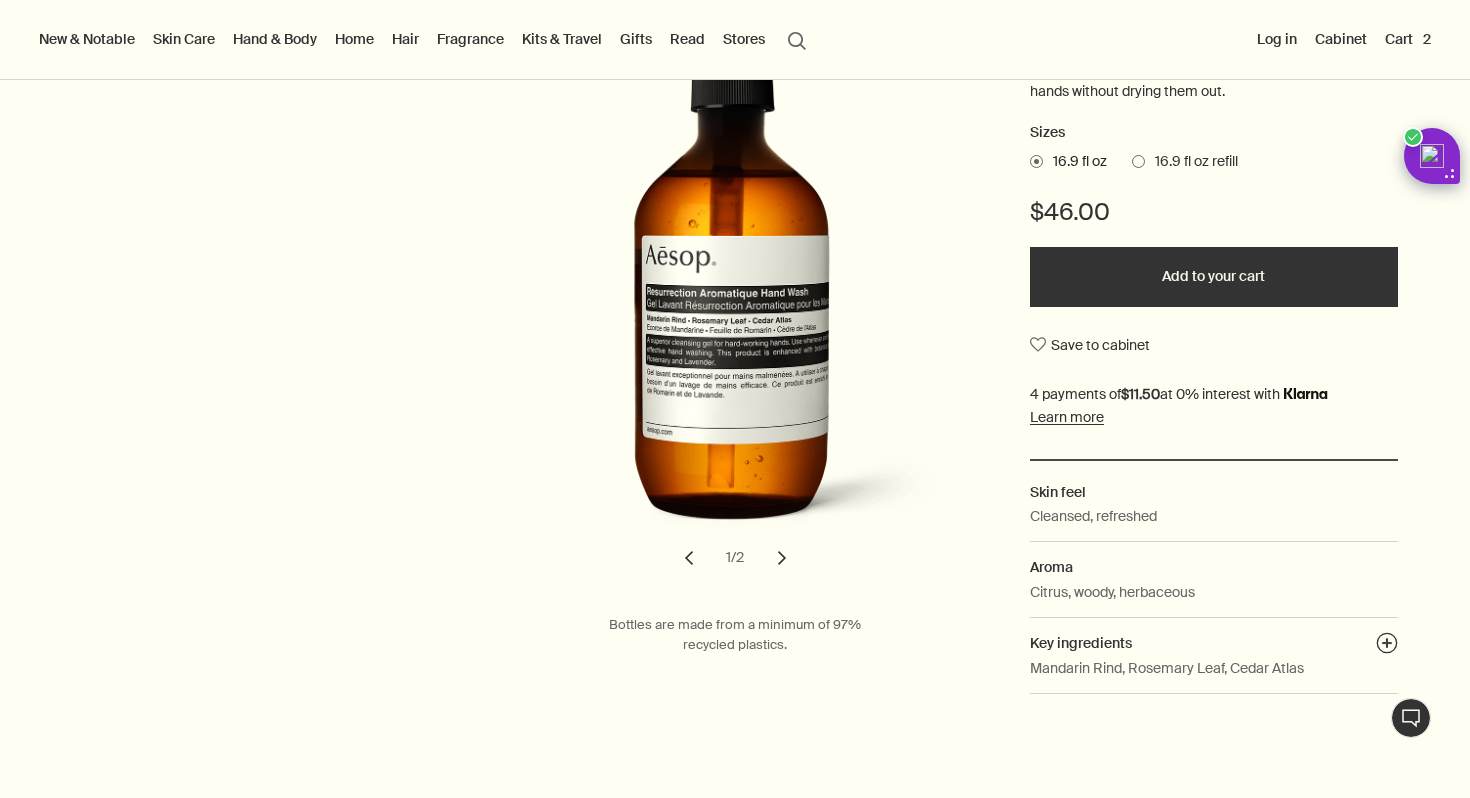 click on "Cart 2" at bounding box center (1408, 39) 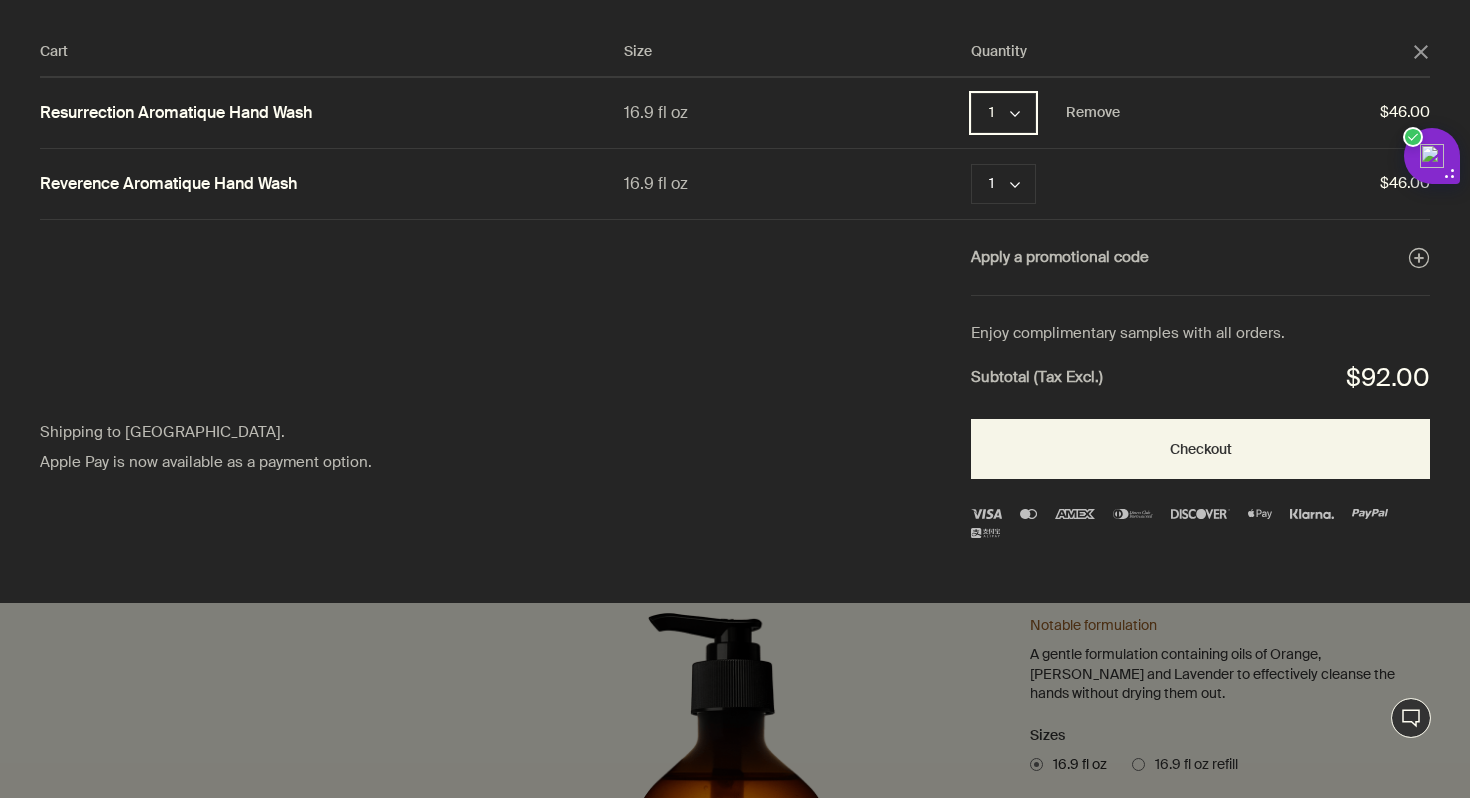 click on "1 chevron" at bounding box center [1003, 113] 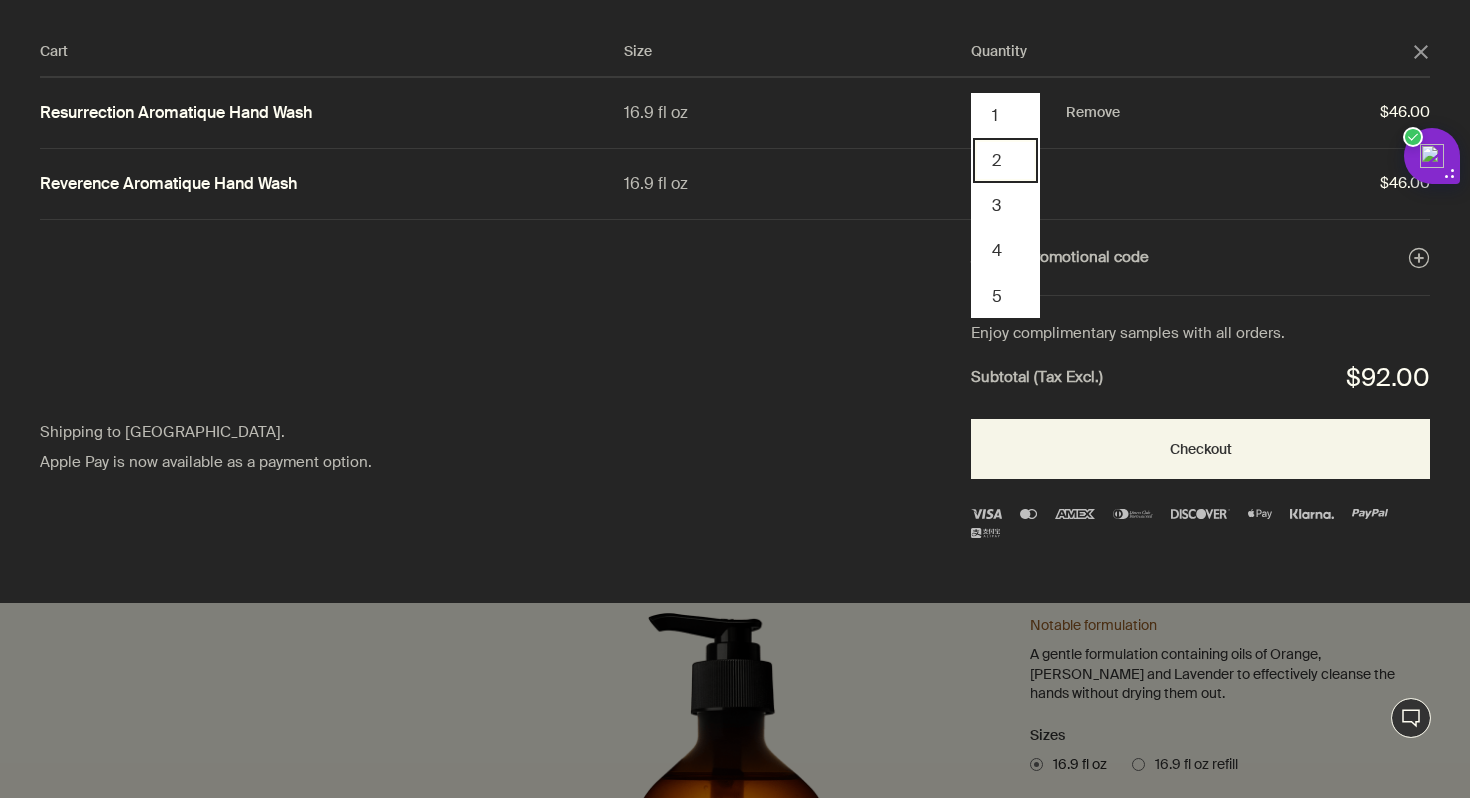 click on "2" at bounding box center [1005, 160] 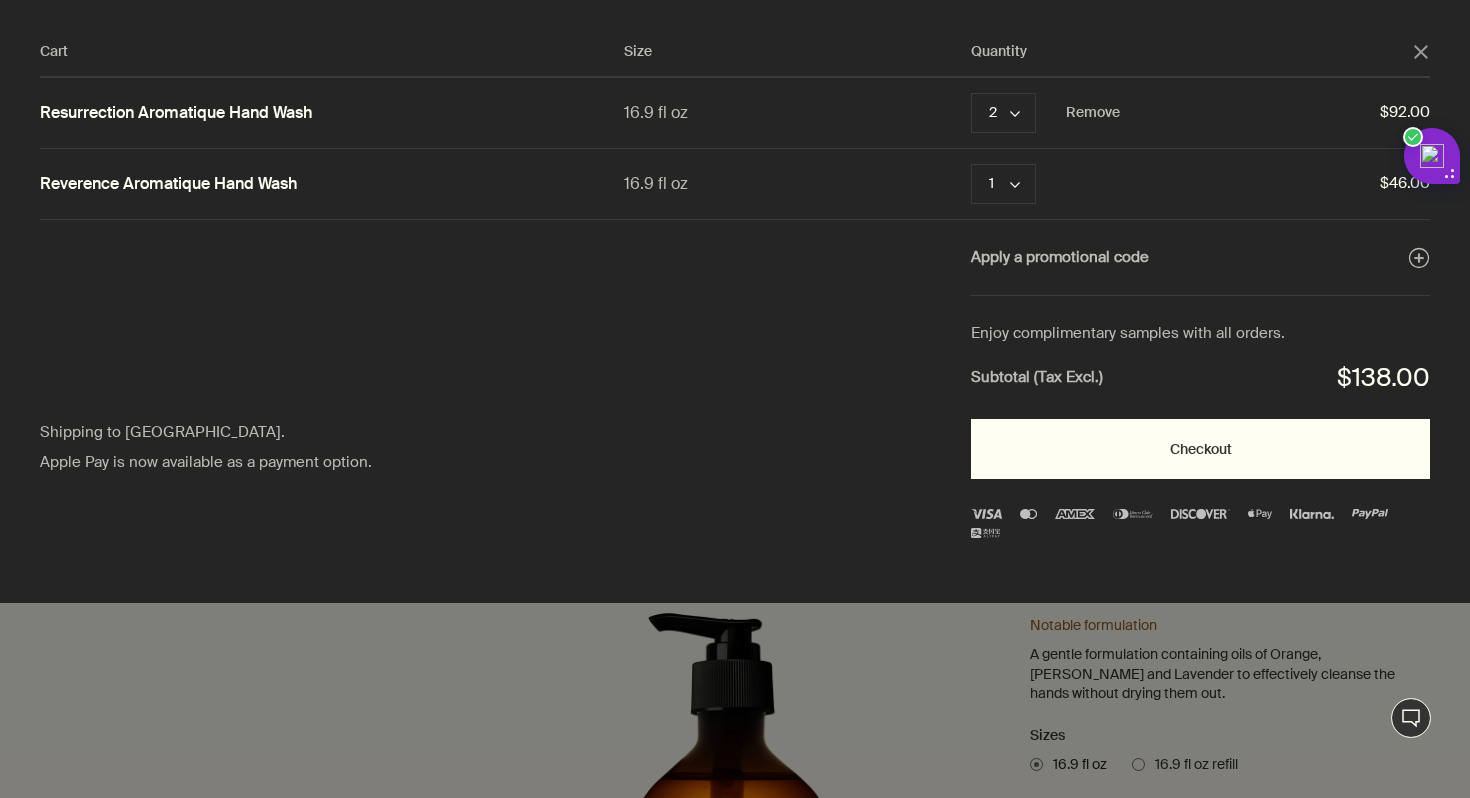 drag, startPoint x: 1274, startPoint y: 442, endPoint x: 1285, endPoint y: 443, distance: 11.045361 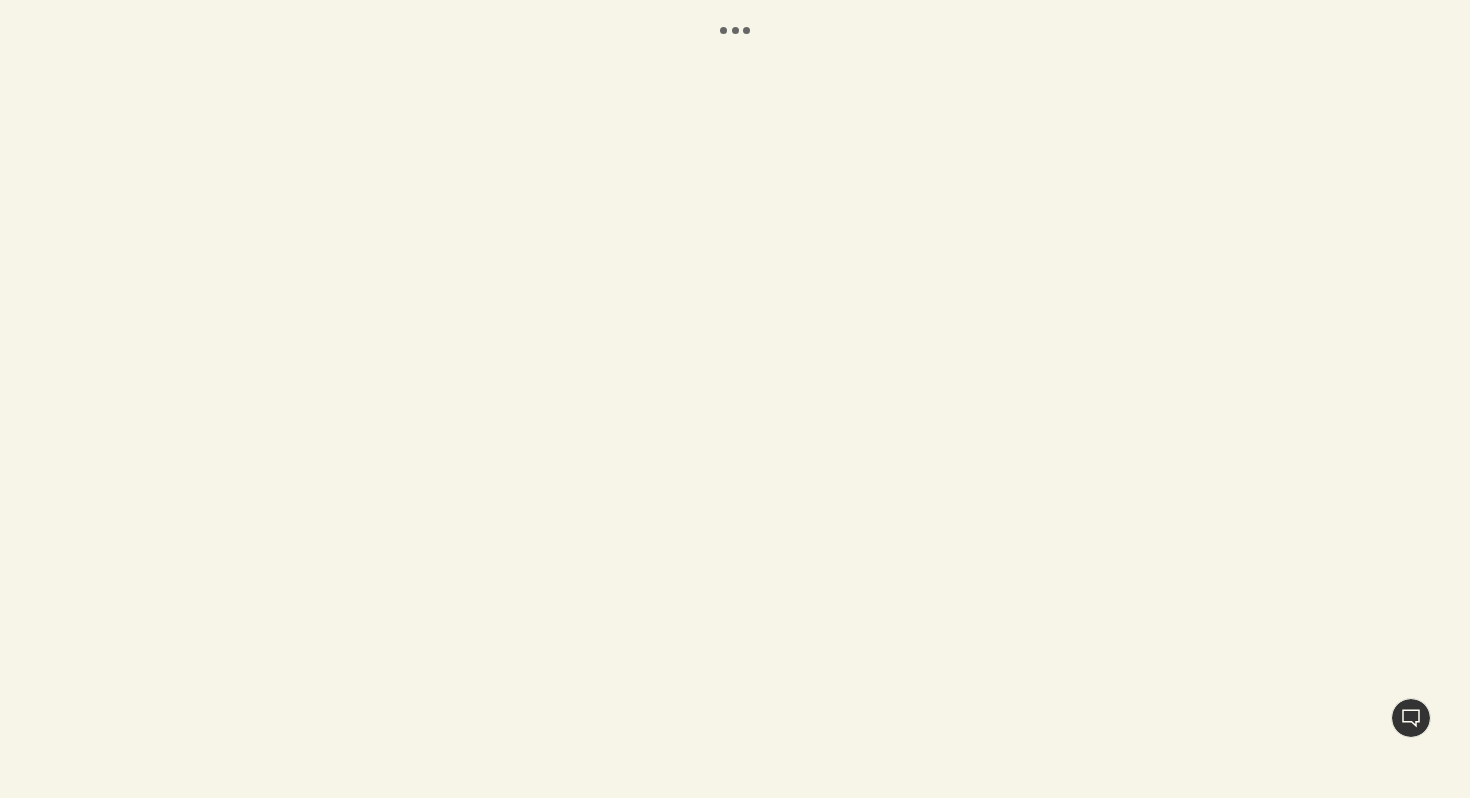 scroll, scrollTop: 0, scrollLeft: 0, axis: both 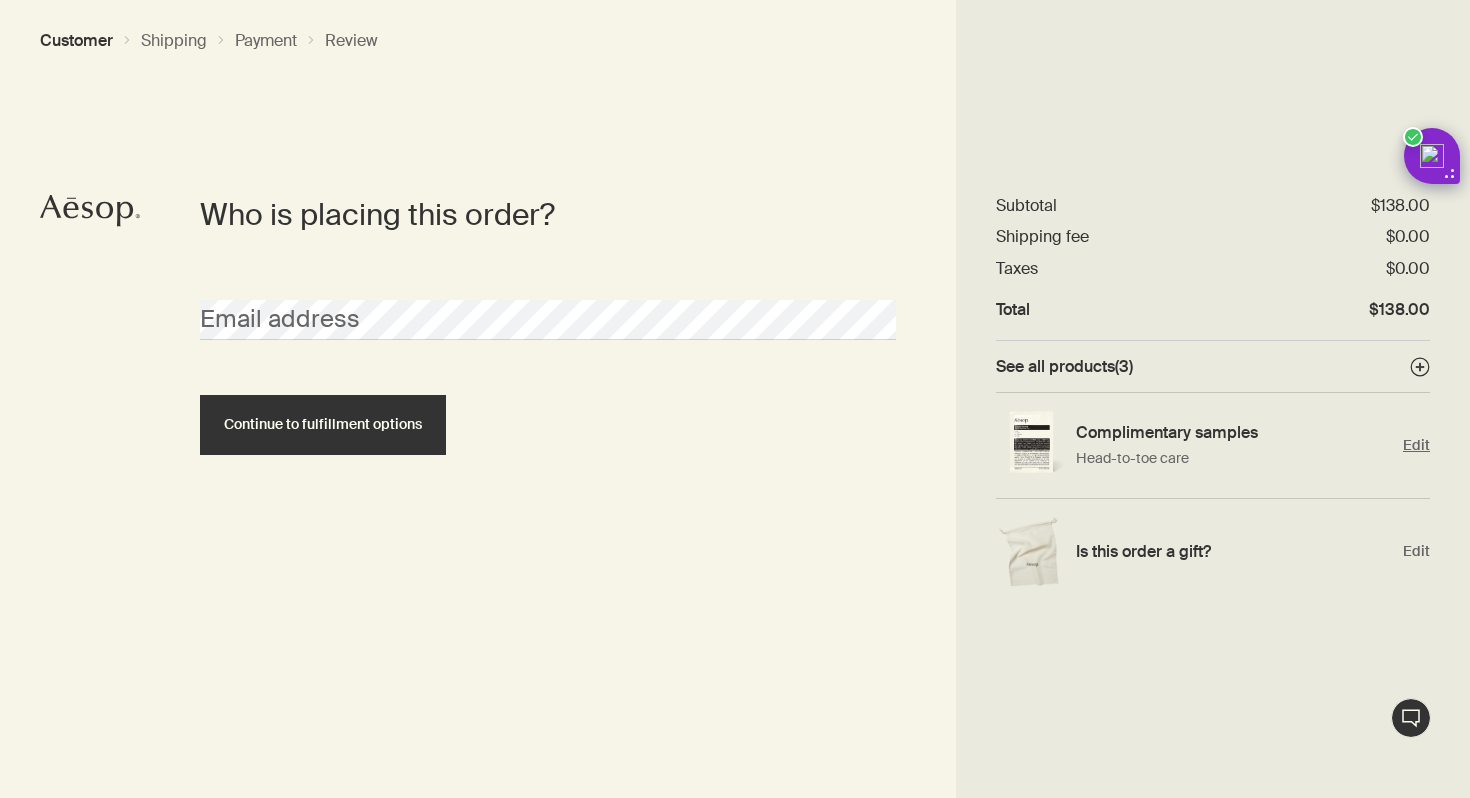 click on "Edit" at bounding box center [1416, 445] 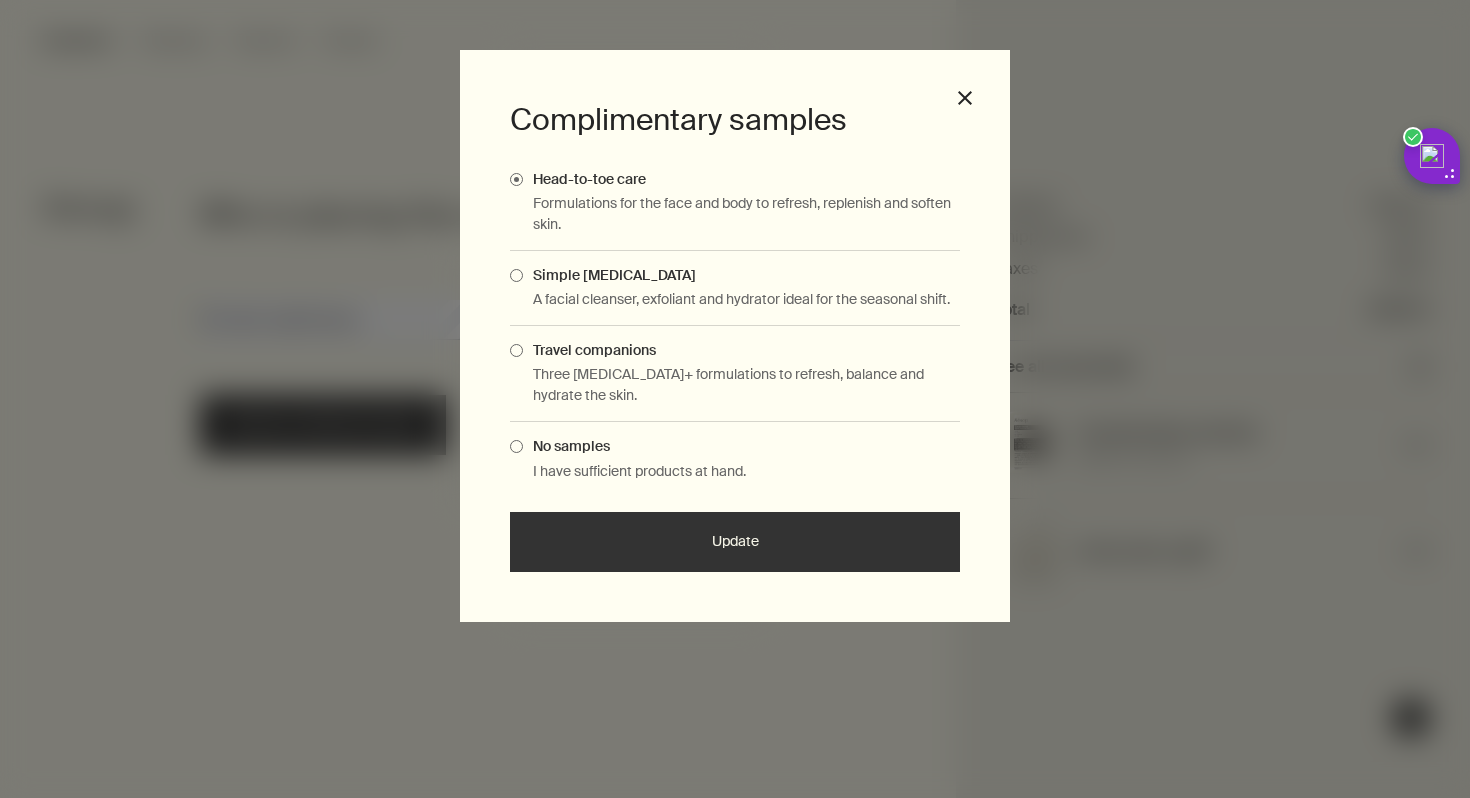 click on "Travel companions" at bounding box center [589, 350] 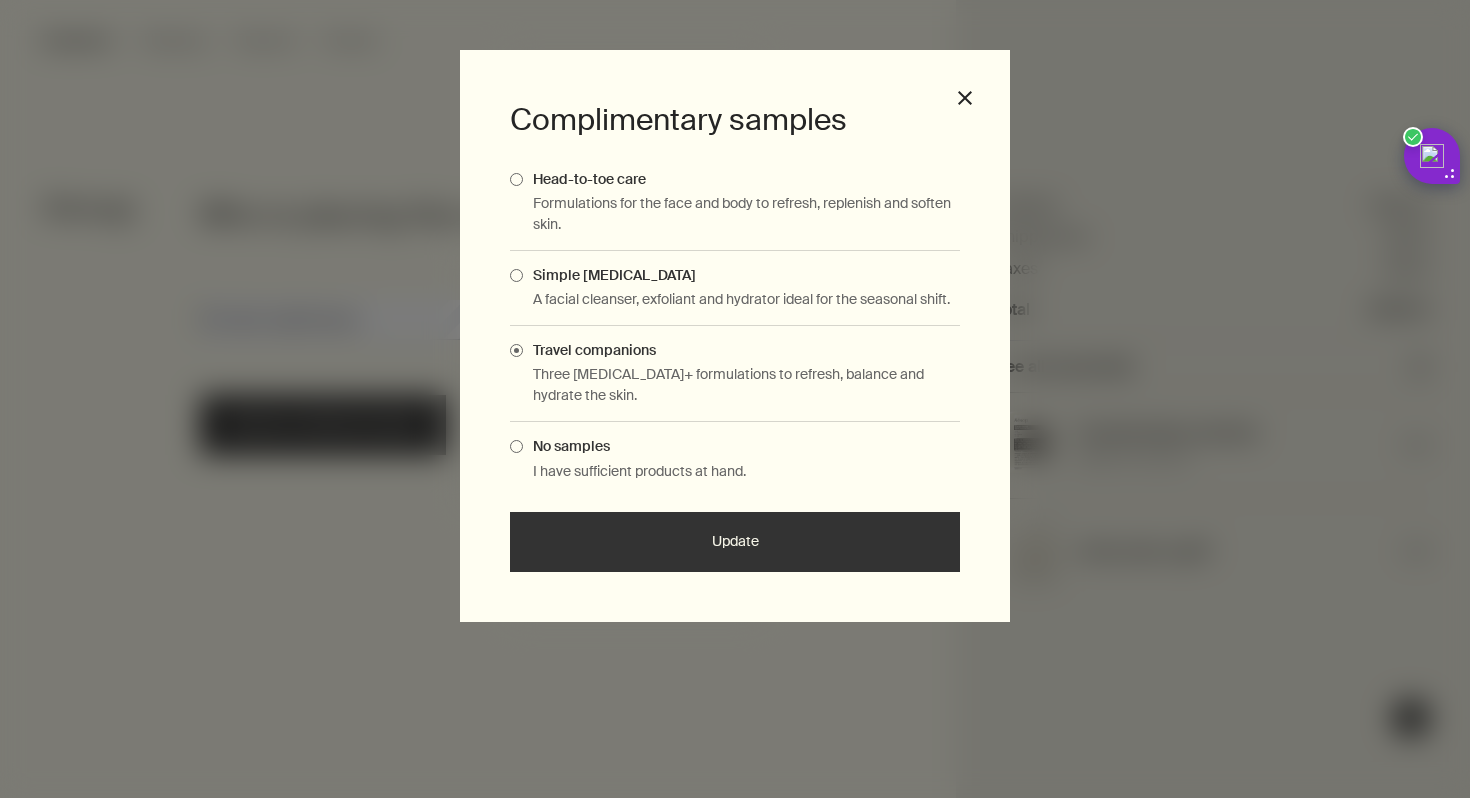 click on "Formulations for the face and body to refresh, replenish and soften skin." at bounding box center (746, 214) 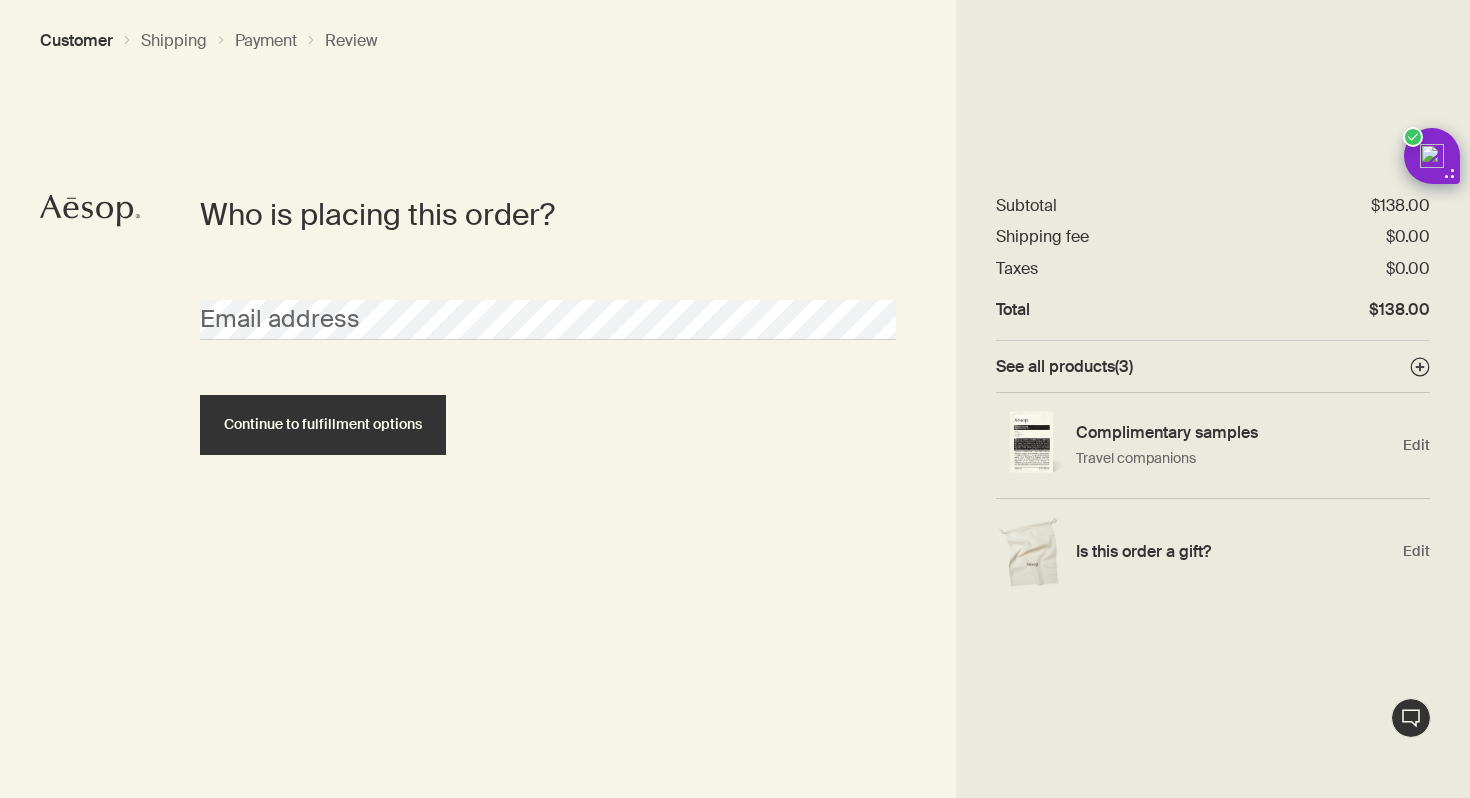 click on "Email address" at bounding box center (548, 302) 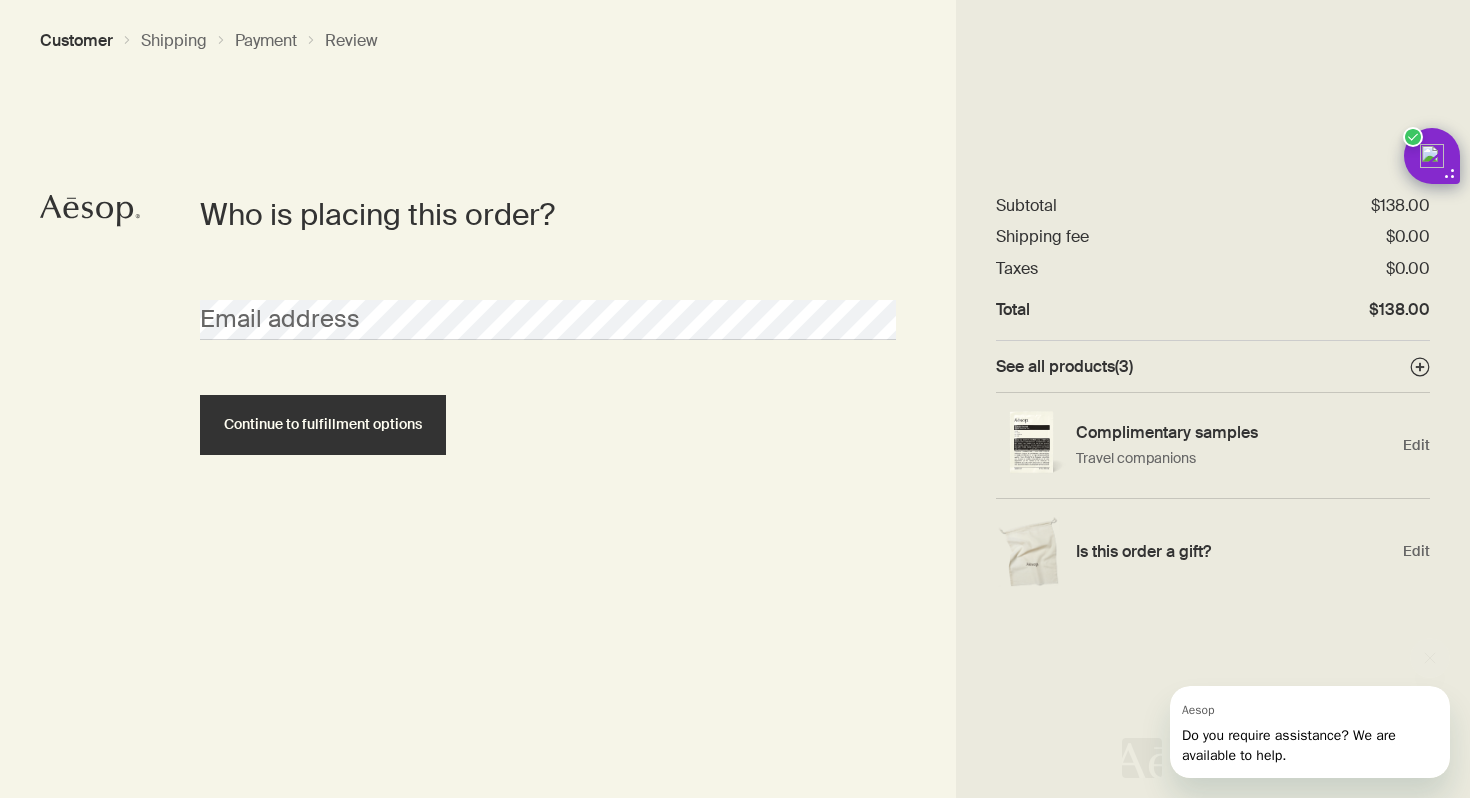 scroll, scrollTop: 0, scrollLeft: 0, axis: both 